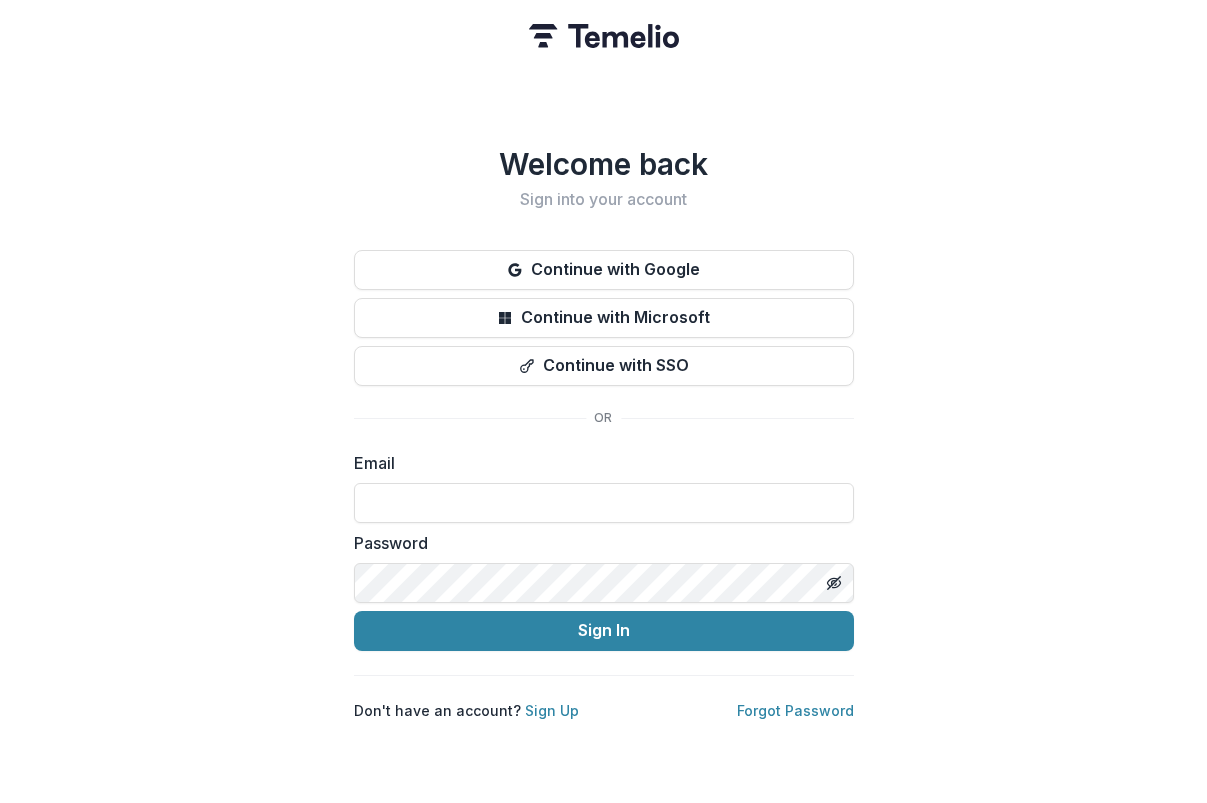 scroll, scrollTop: 0, scrollLeft: 0, axis: both 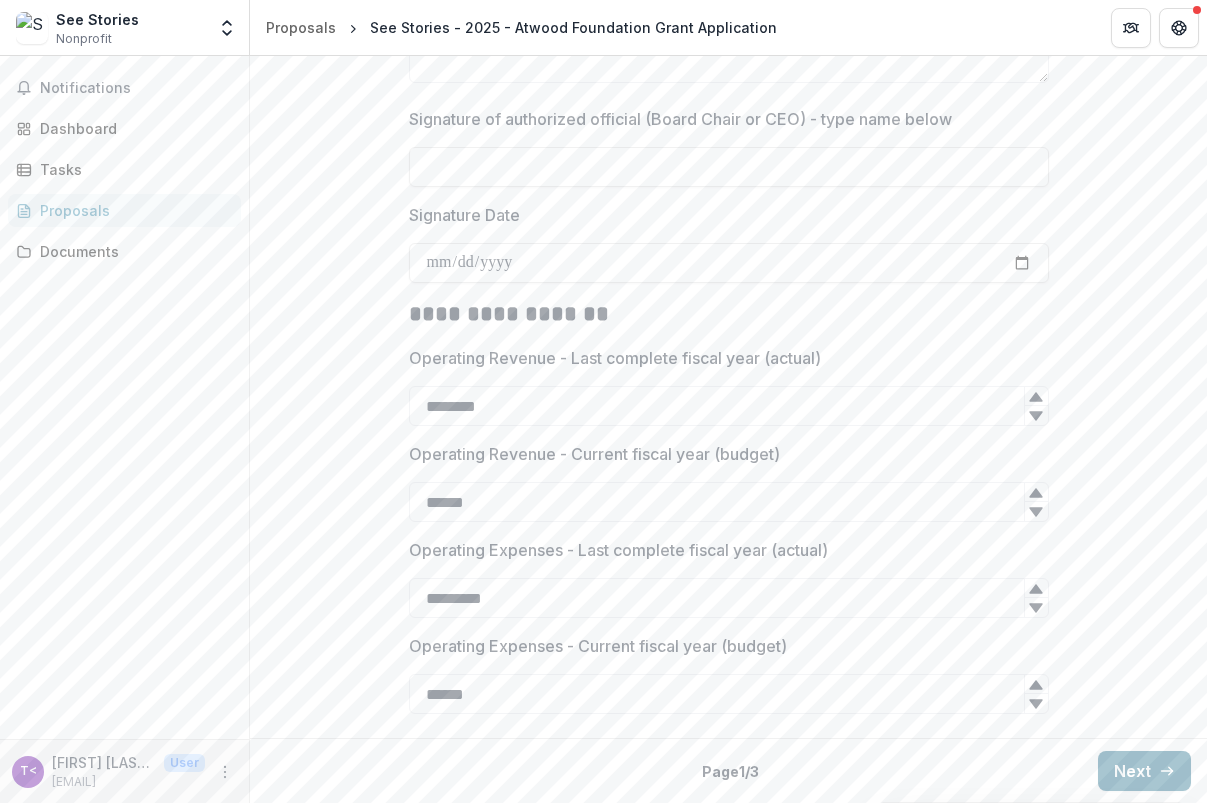 click on "Next" at bounding box center [1144, 771] 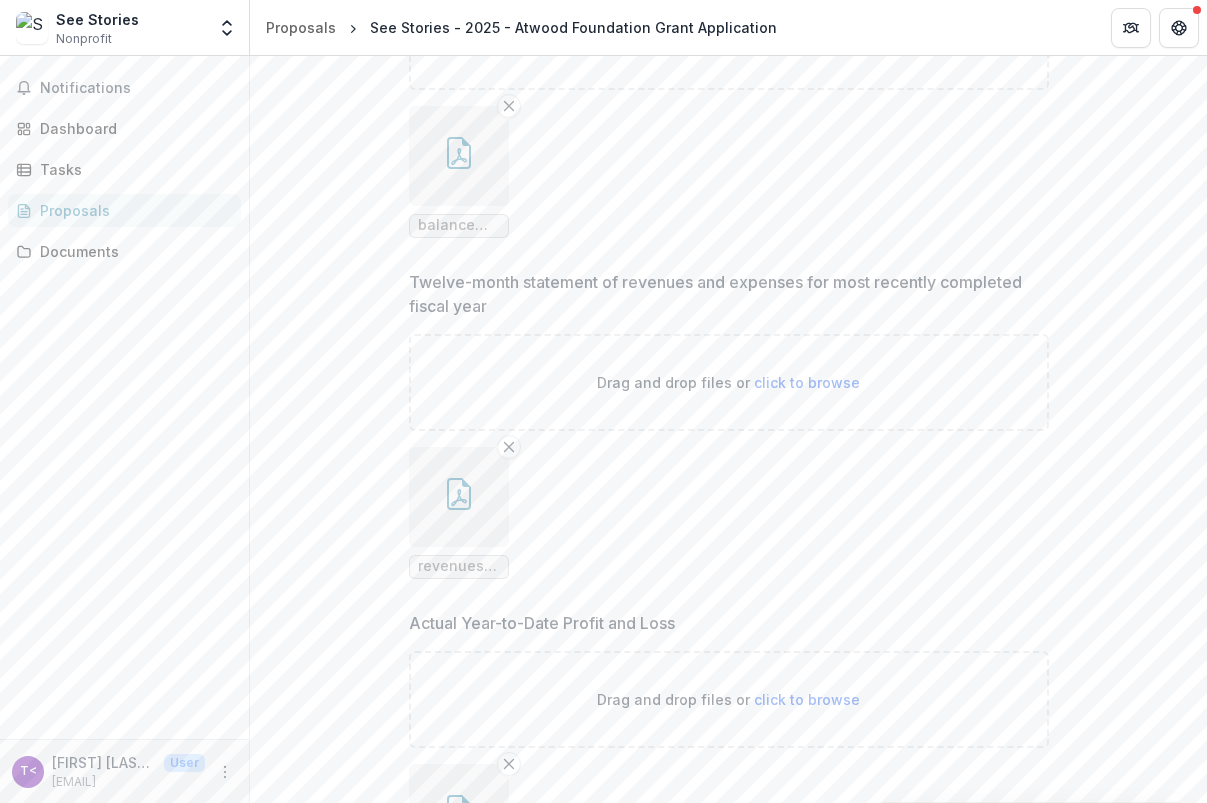 scroll, scrollTop: 2678, scrollLeft: 0, axis: vertical 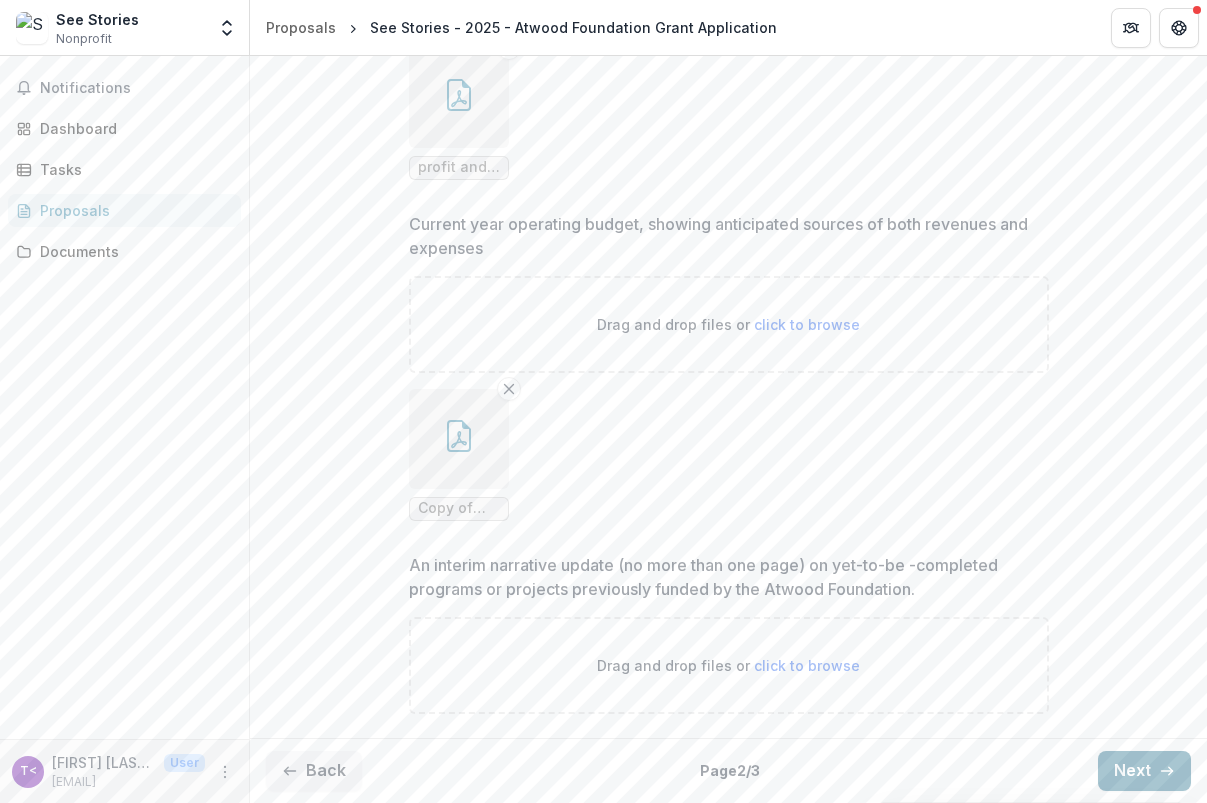 click on "Next" at bounding box center (1144, 771) 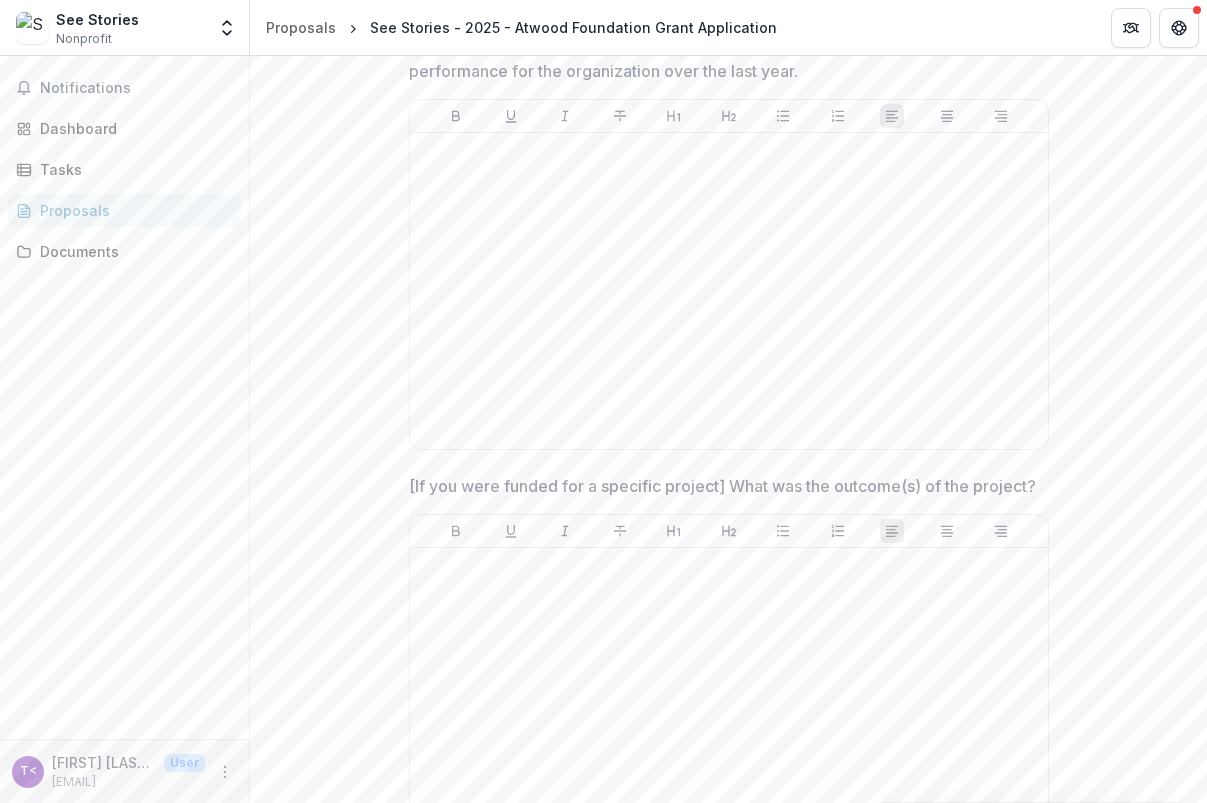 scroll, scrollTop: 1036, scrollLeft: 0, axis: vertical 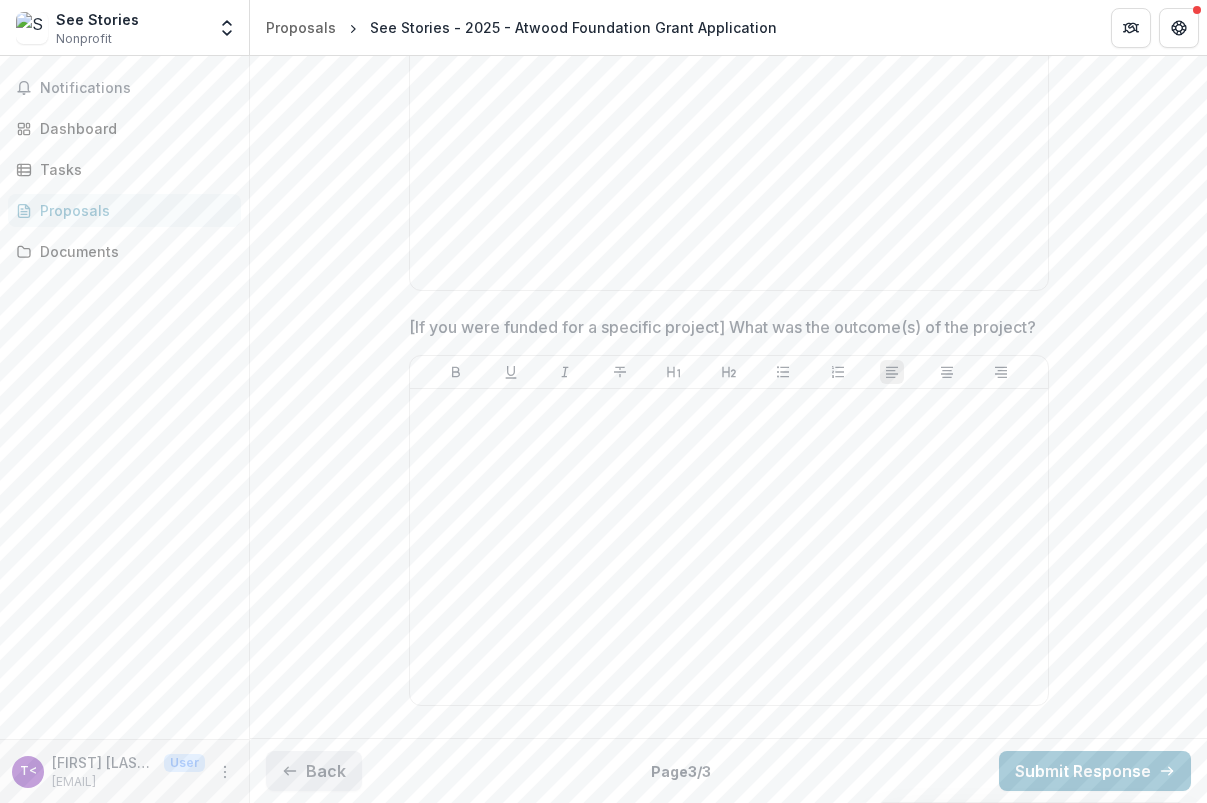 click on "Back" at bounding box center (314, 771) 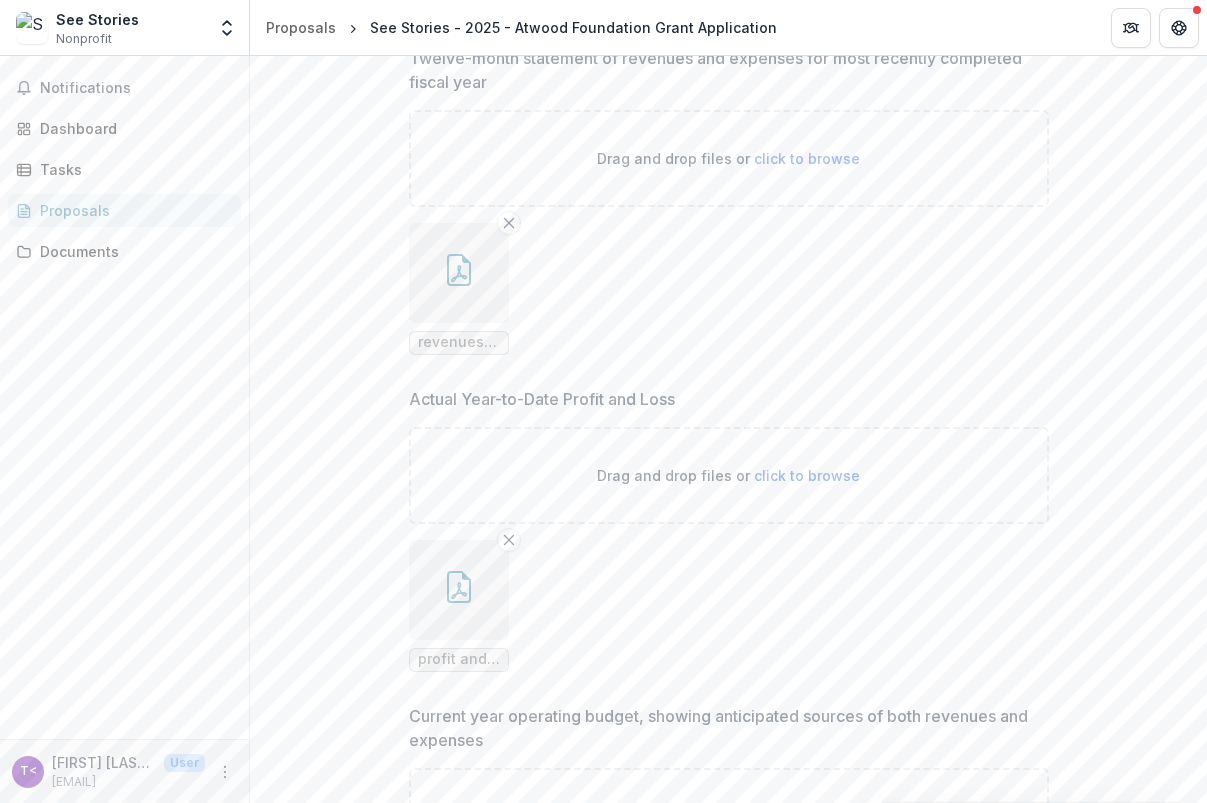 scroll, scrollTop: 3559, scrollLeft: 0, axis: vertical 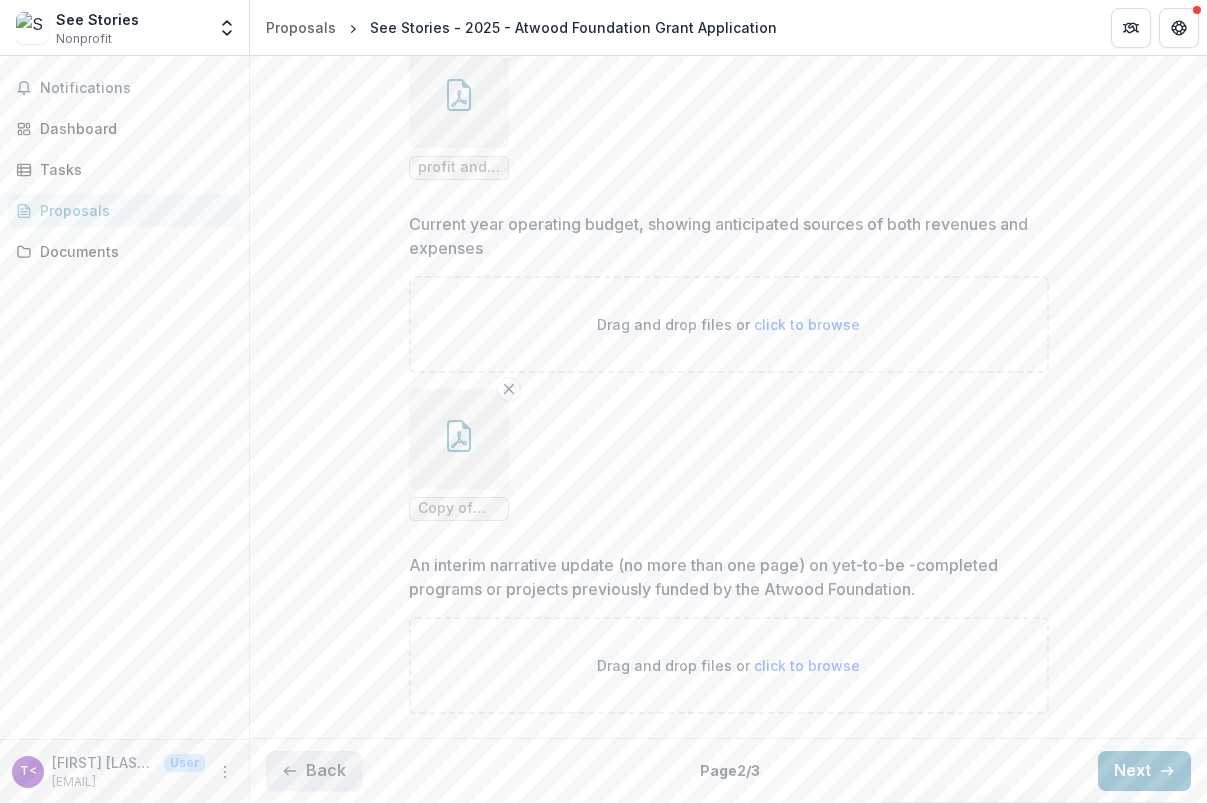 click on "Back" at bounding box center [314, 771] 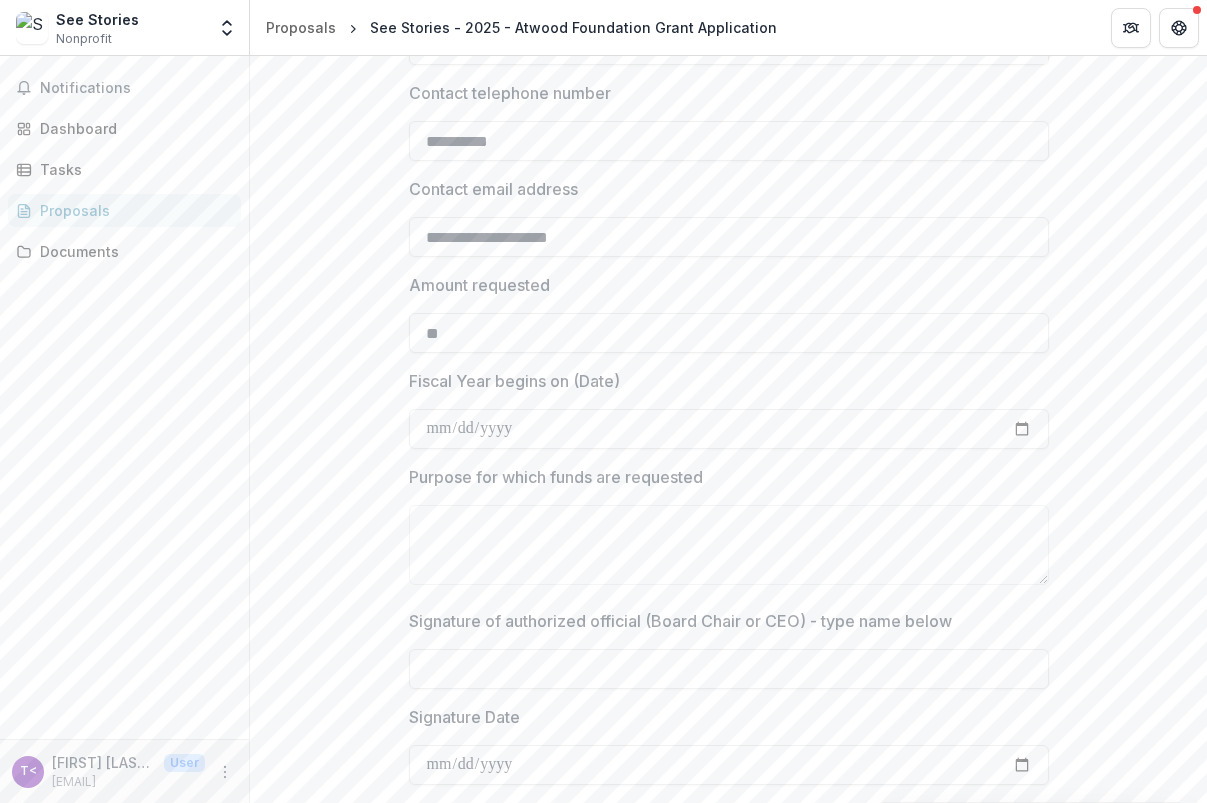 scroll, scrollTop: 2670, scrollLeft: 0, axis: vertical 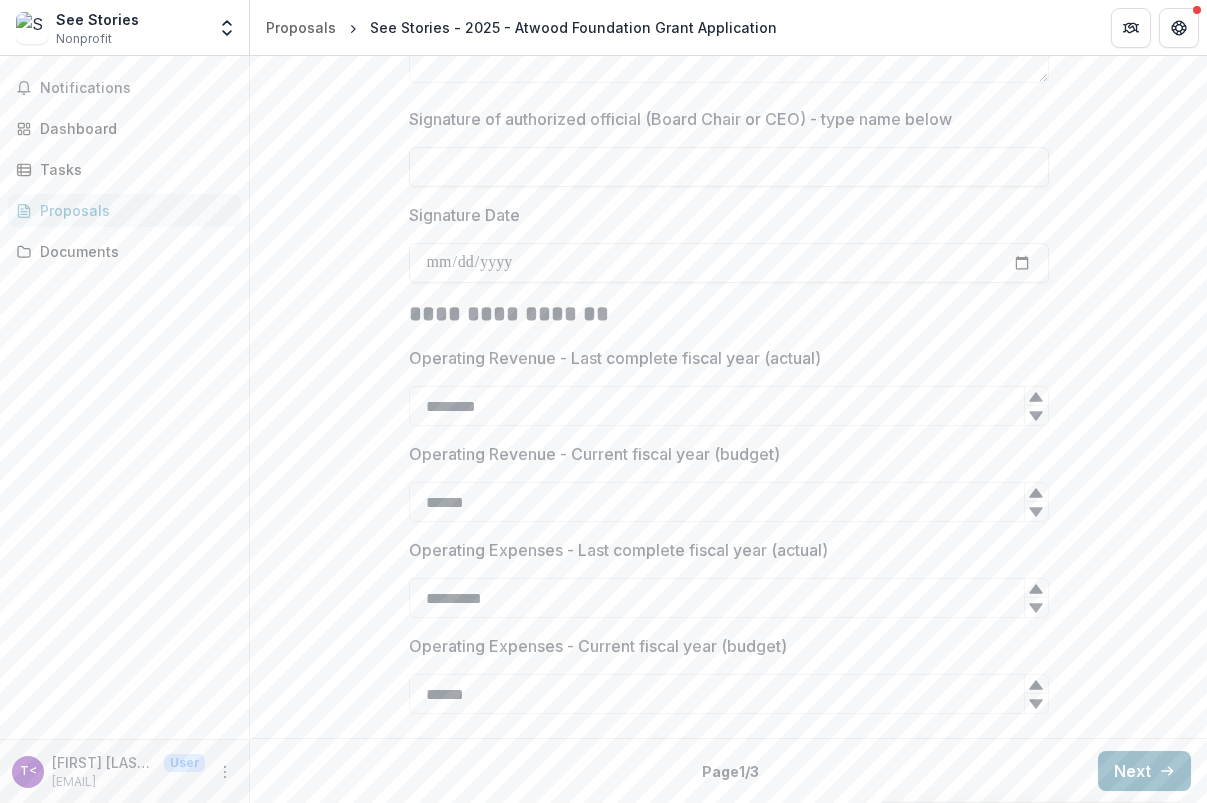 click on "Next" at bounding box center (1144, 771) 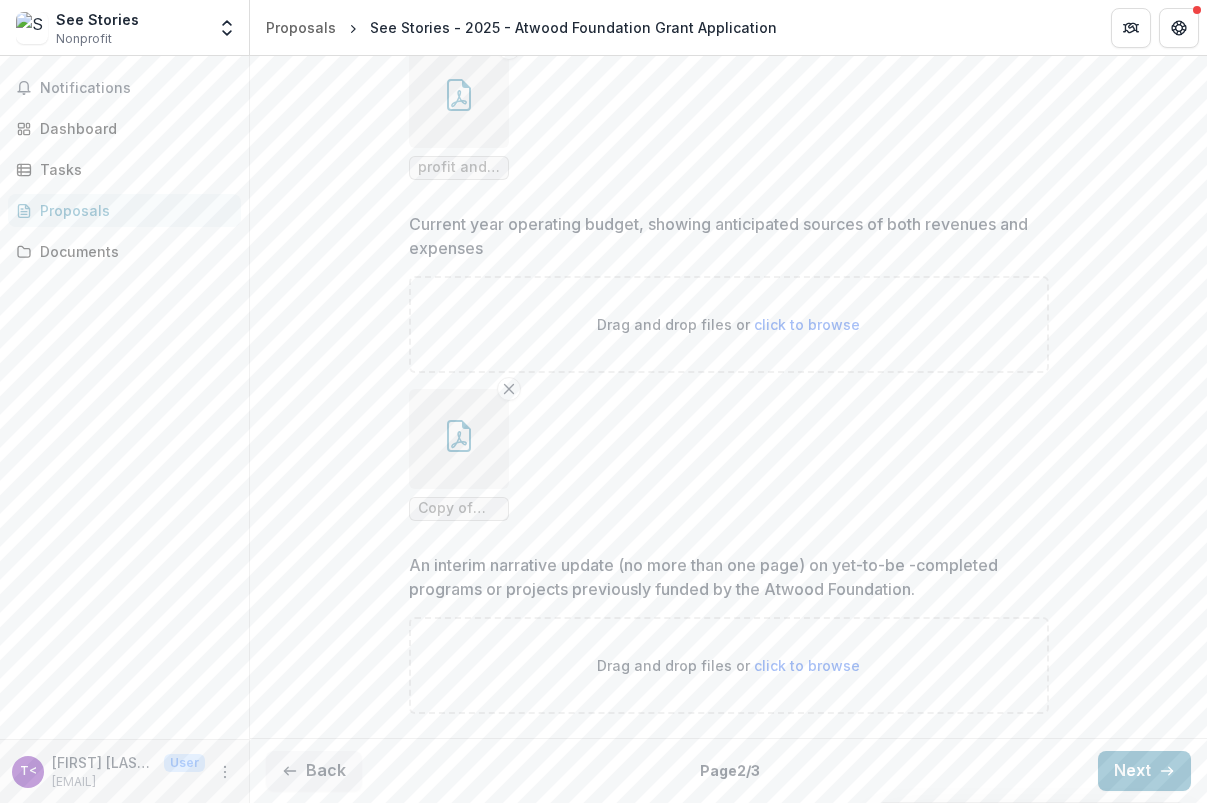 scroll, scrollTop: 3552, scrollLeft: 0, axis: vertical 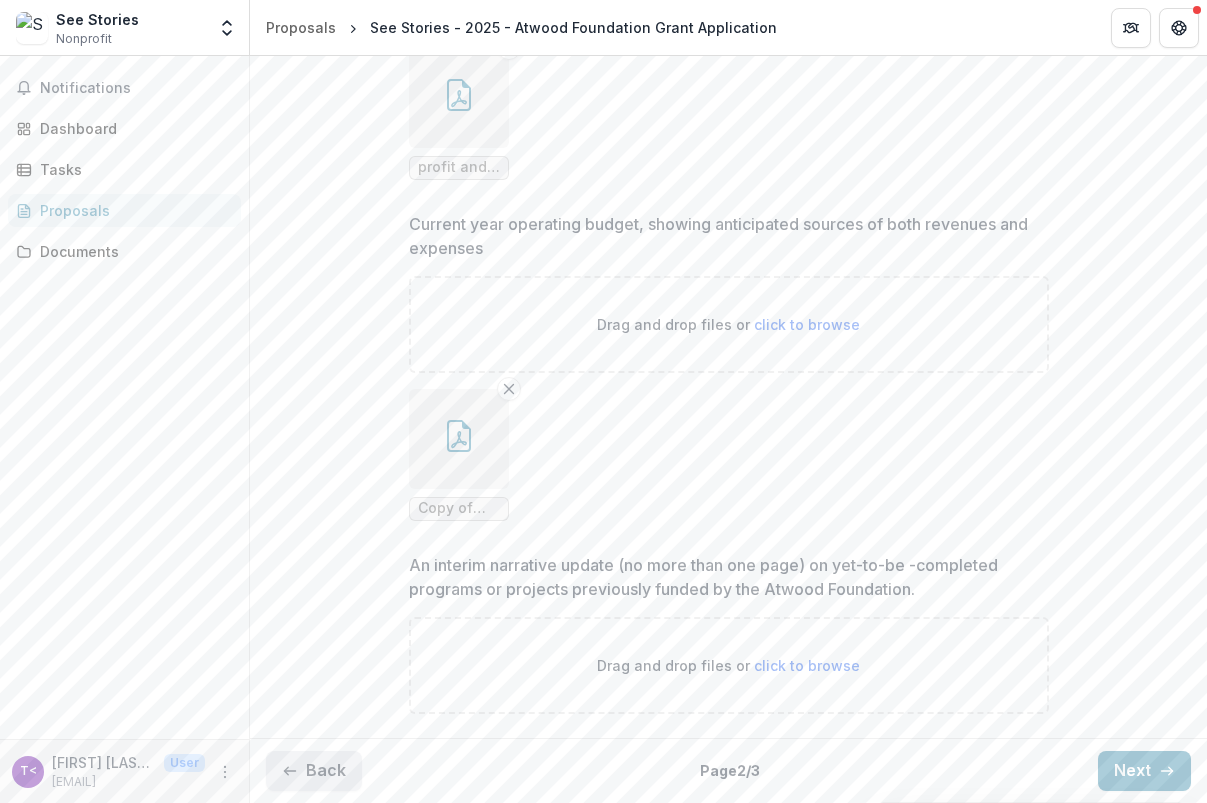 click on "Back" at bounding box center [314, 771] 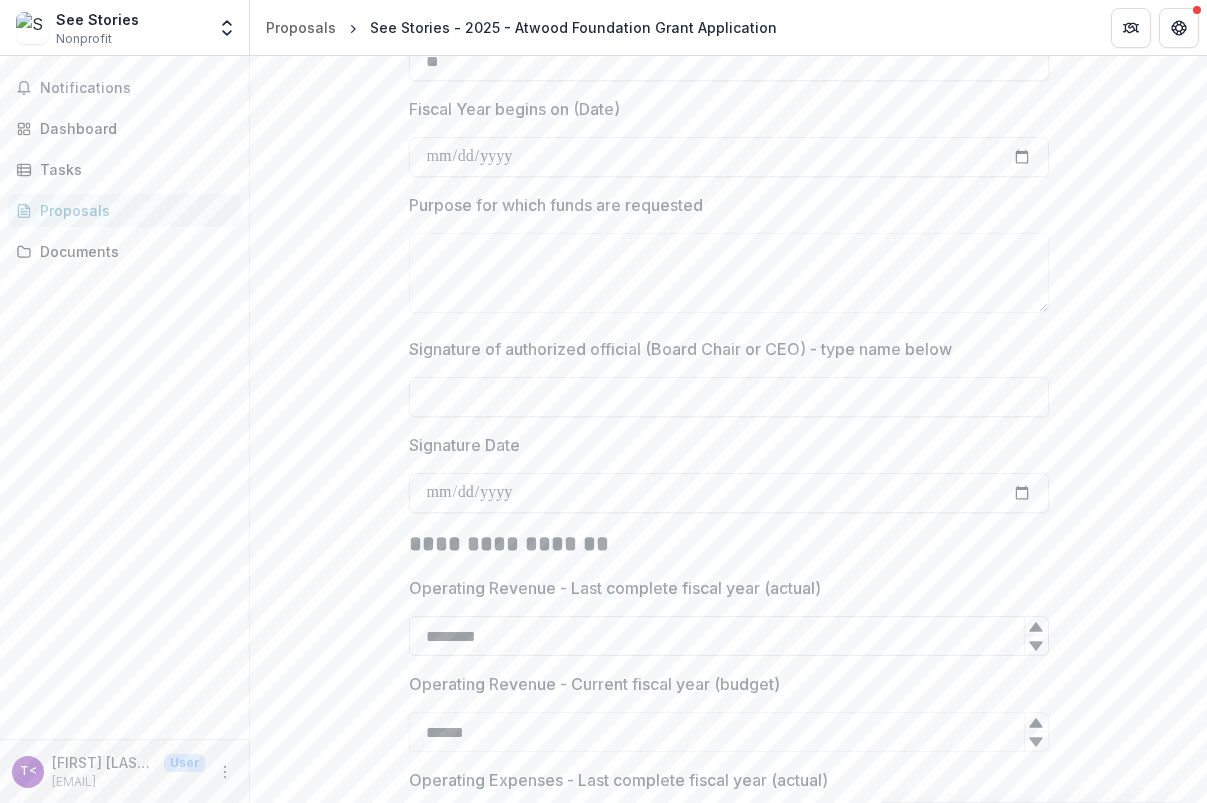 scroll, scrollTop: 2441, scrollLeft: 0, axis: vertical 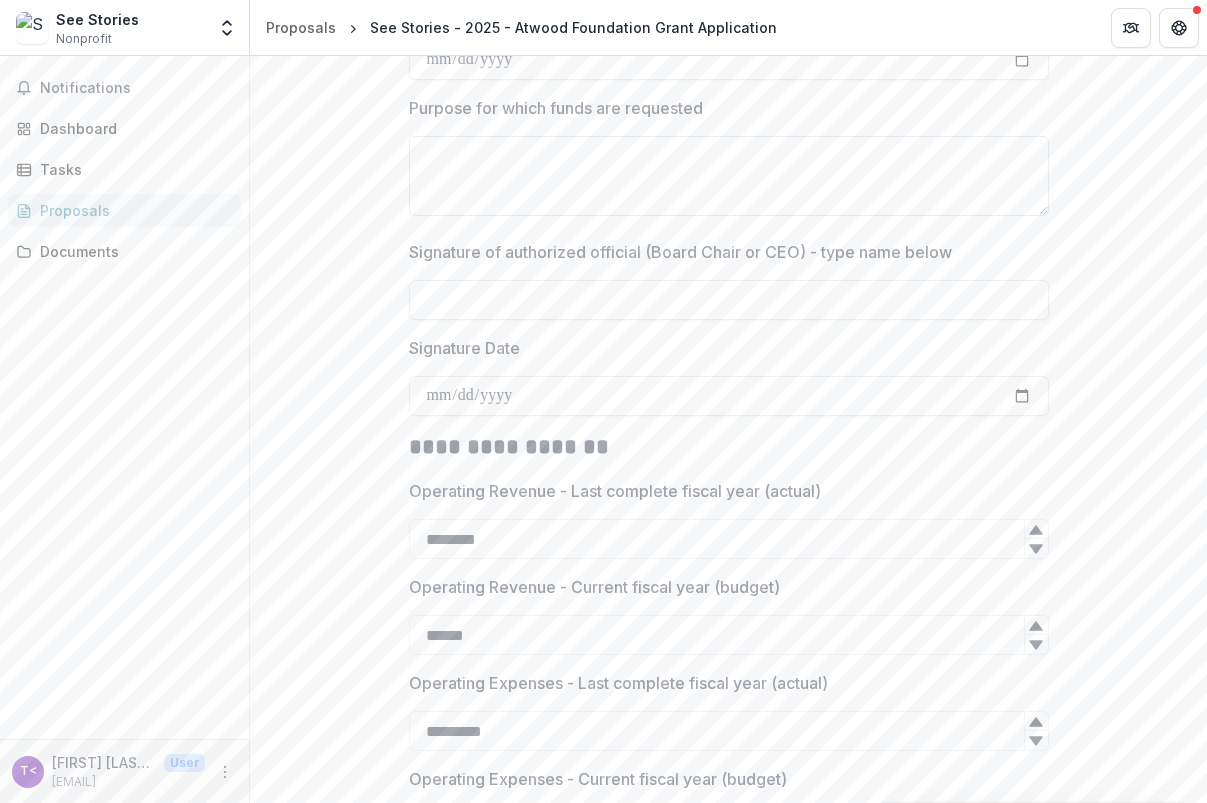 click on "Purpose for which funds are requested" at bounding box center (729, 176) 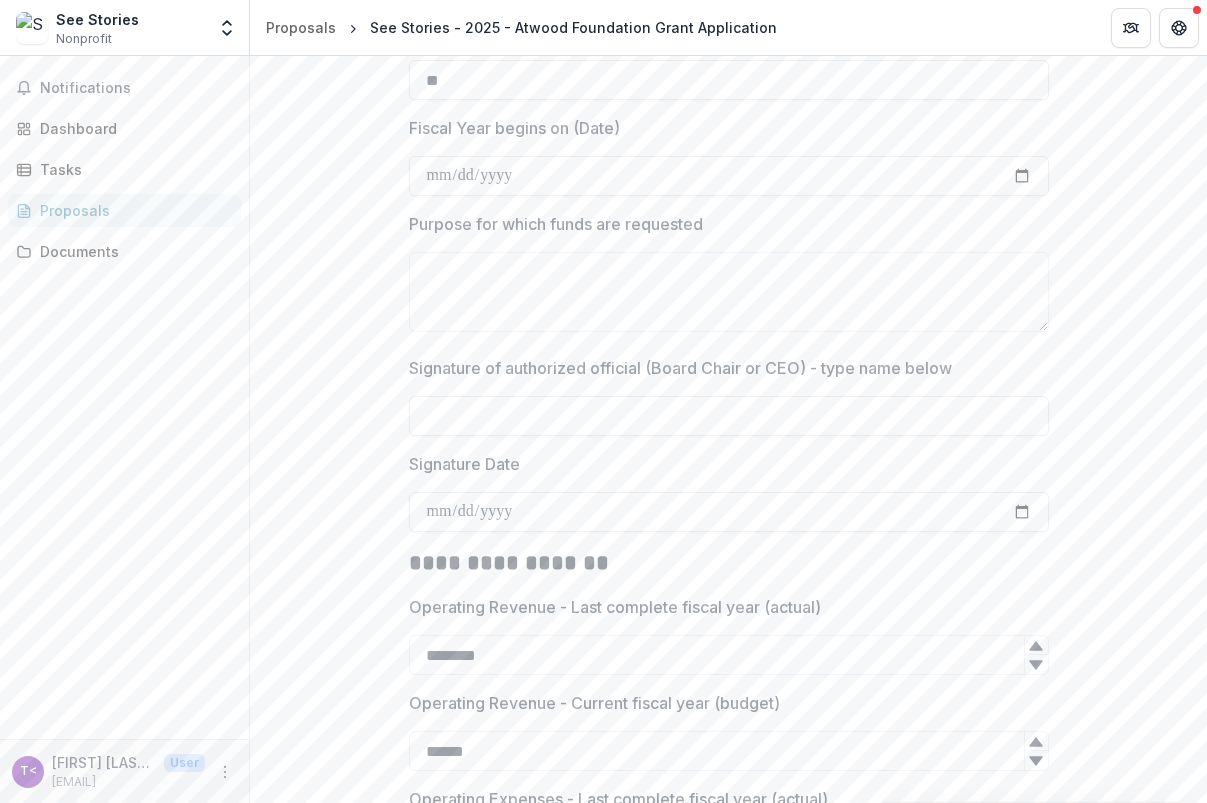 scroll, scrollTop: 2419, scrollLeft: 0, axis: vertical 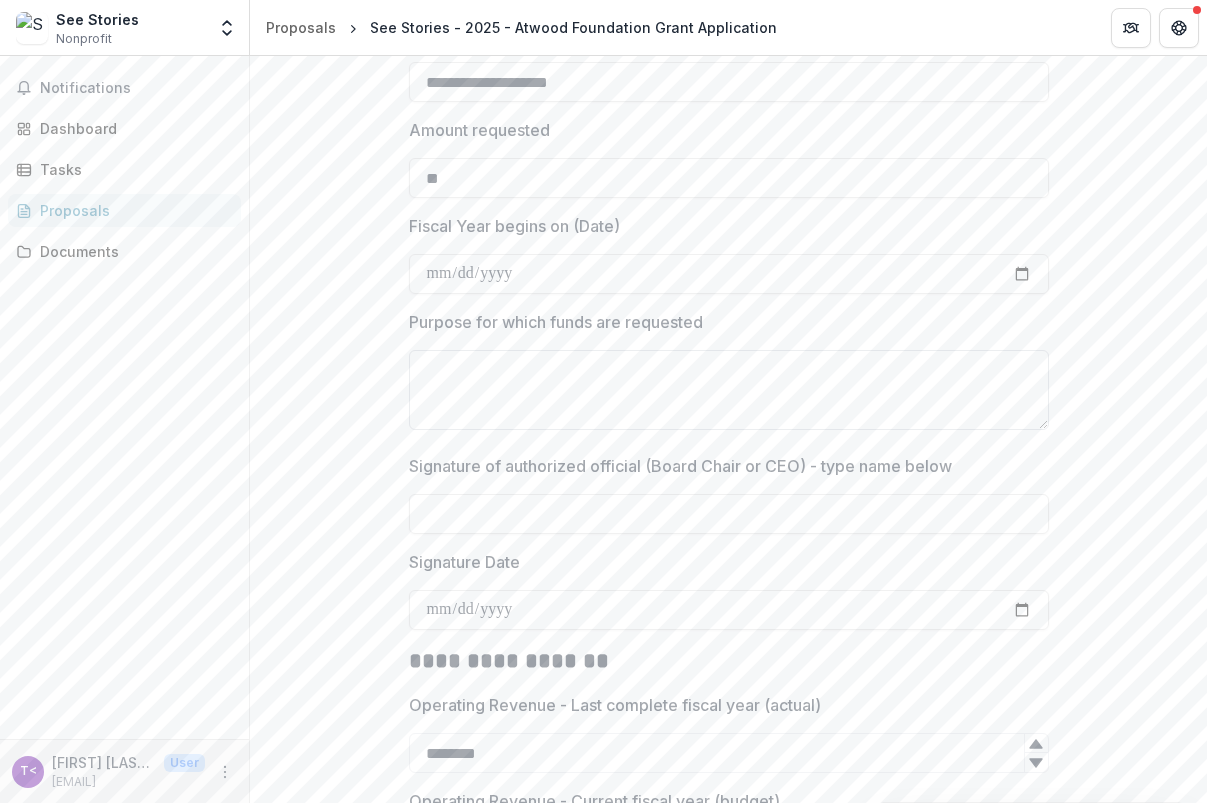 paste on "**********" 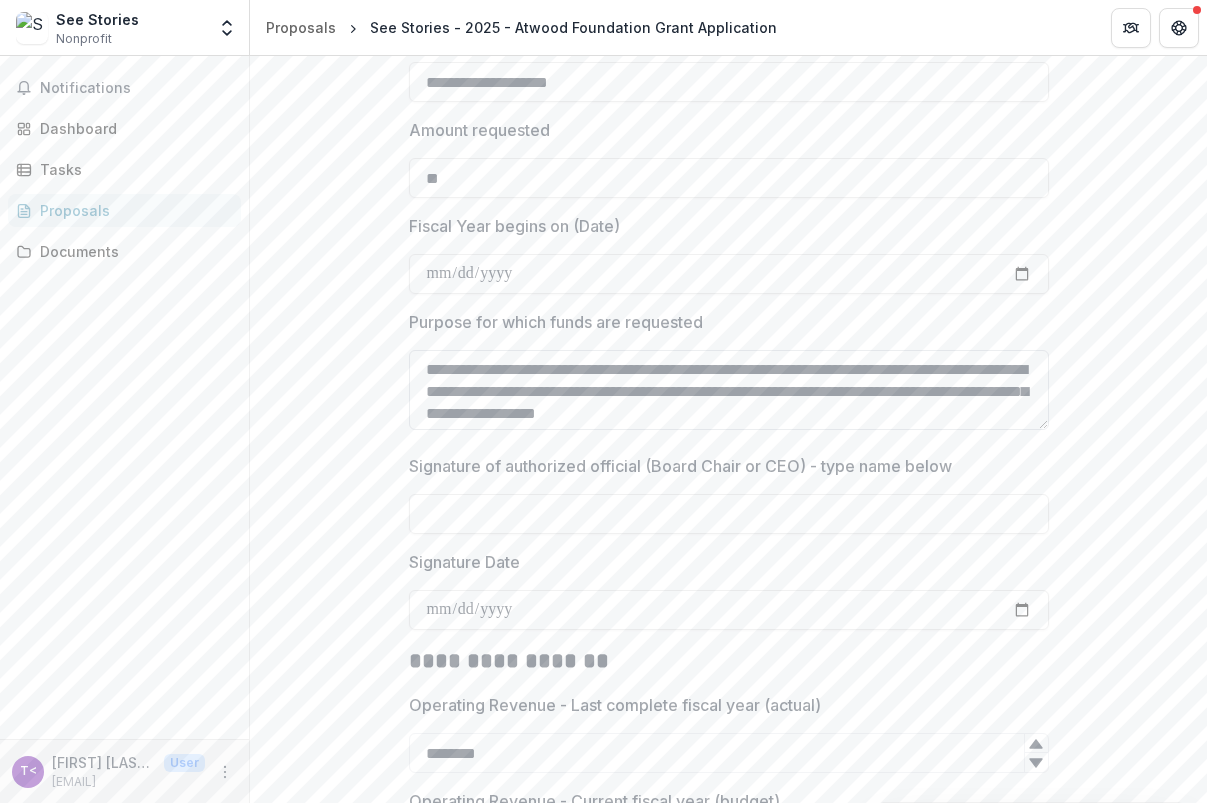 scroll, scrollTop: 4, scrollLeft: 0, axis: vertical 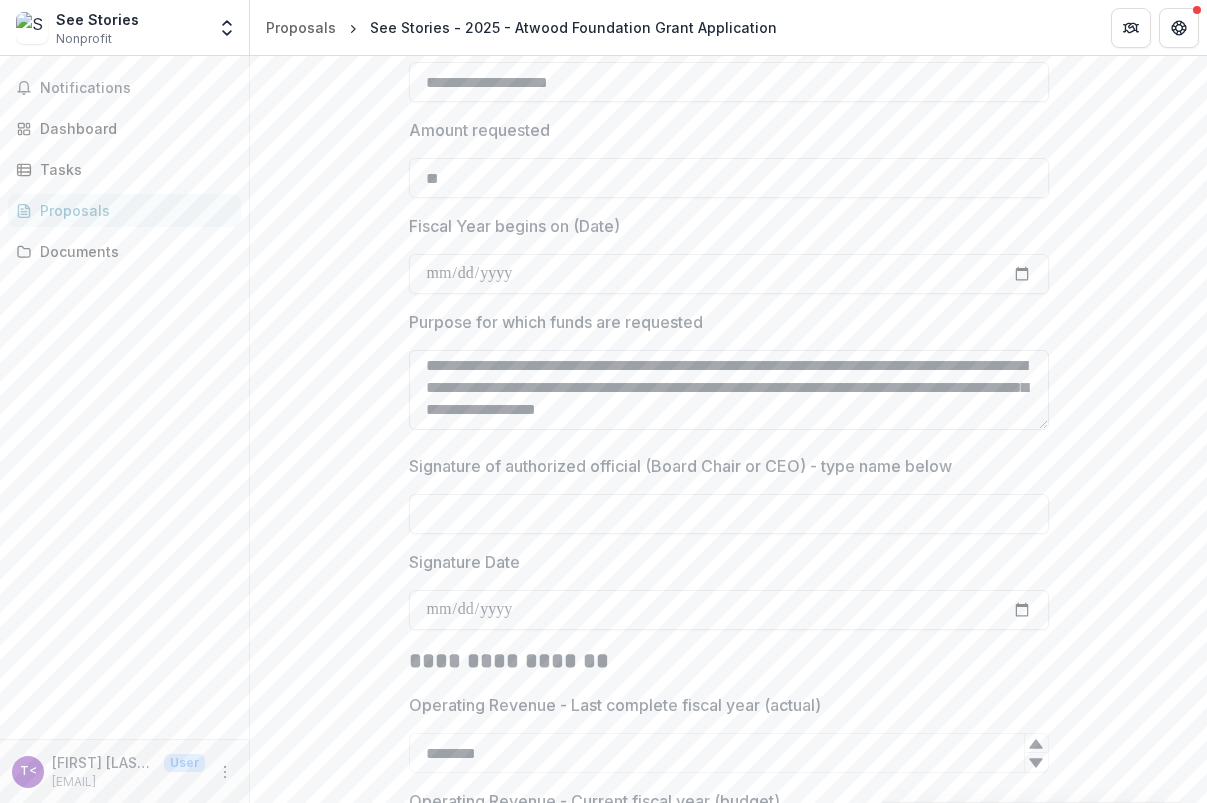 click on "**********" at bounding box center (729, 390) 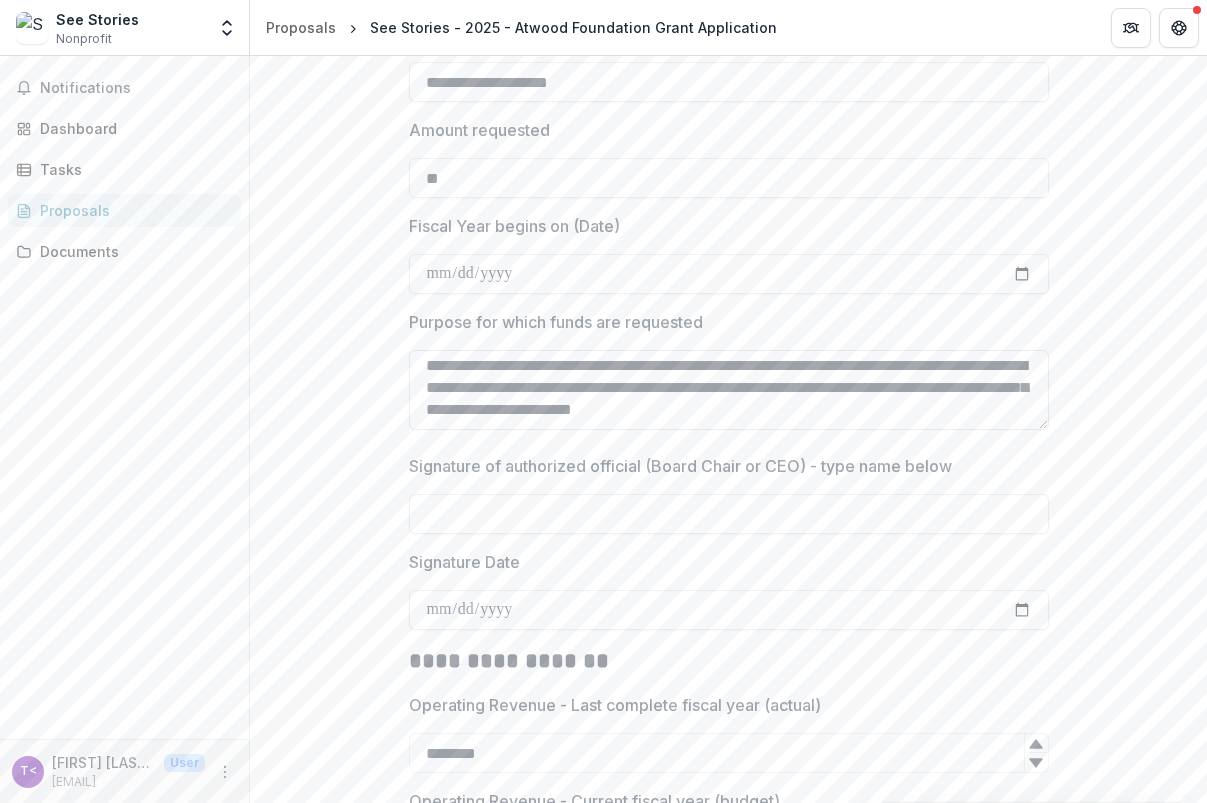 click on "**********" at bounding box center [729, 390] 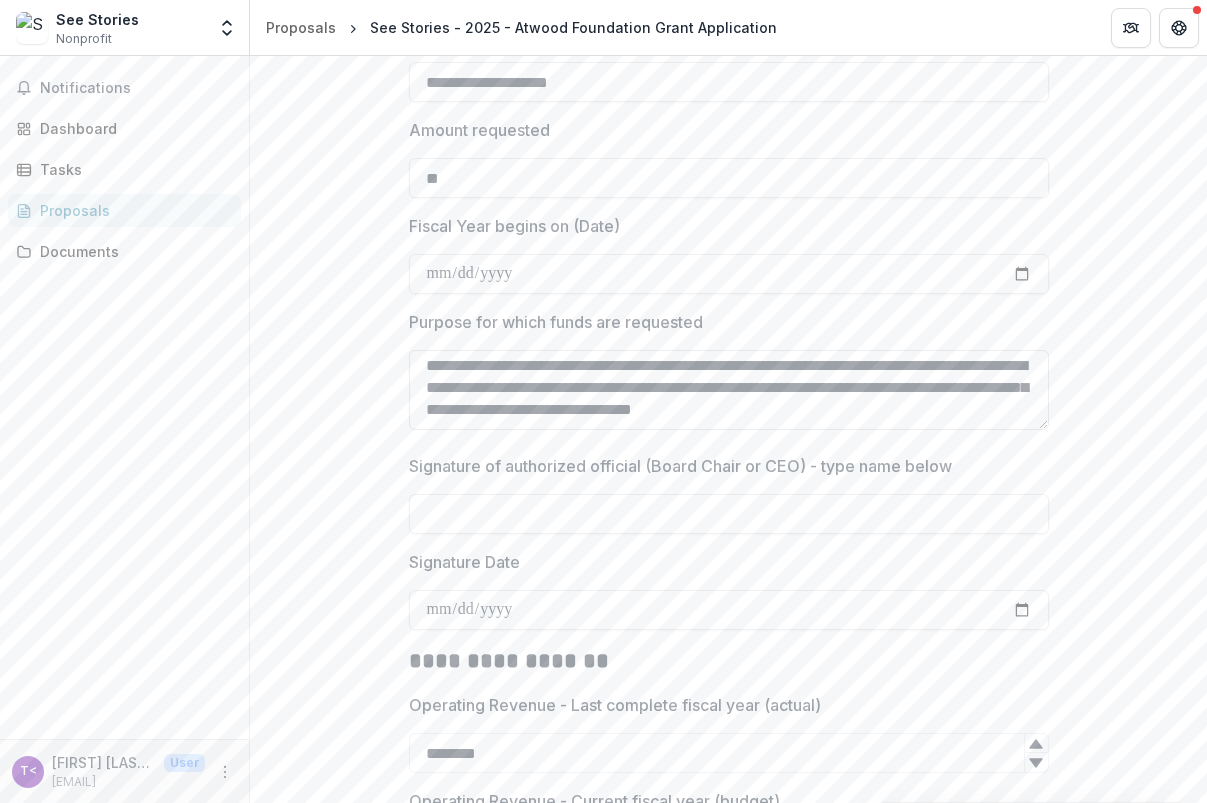click on "**********" at bounding box center [729, 390] 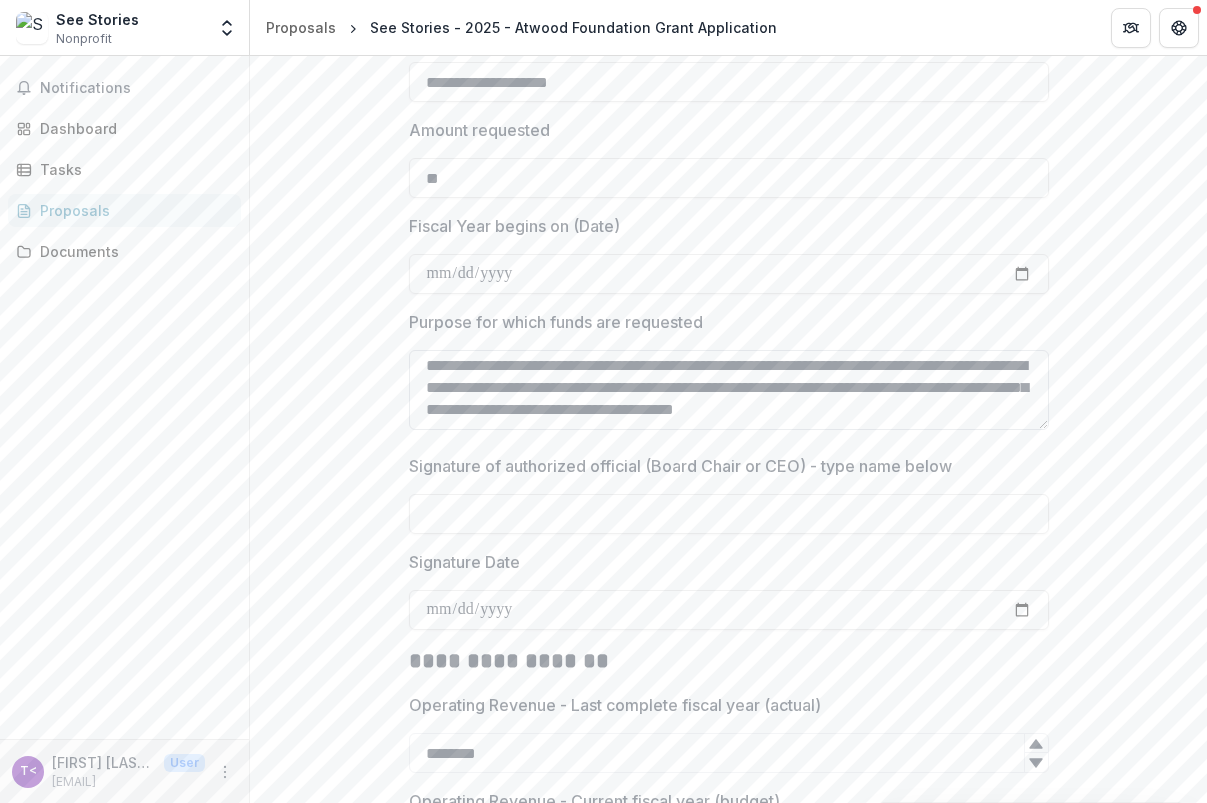 click on "**********" at bounding box center (729, 390) 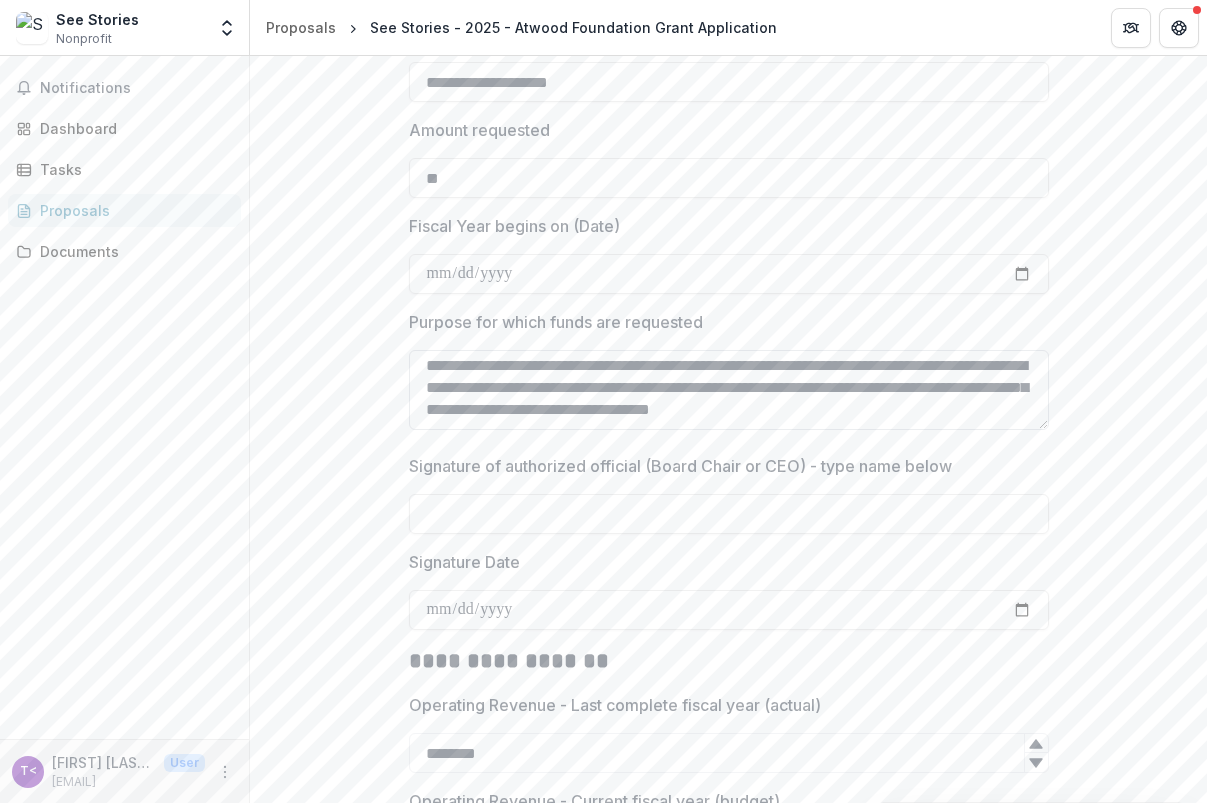 drag, startPoint x: 761, startPoint y: 385, endPoint x: 484, endPoint y: 411, distance: 278.21753 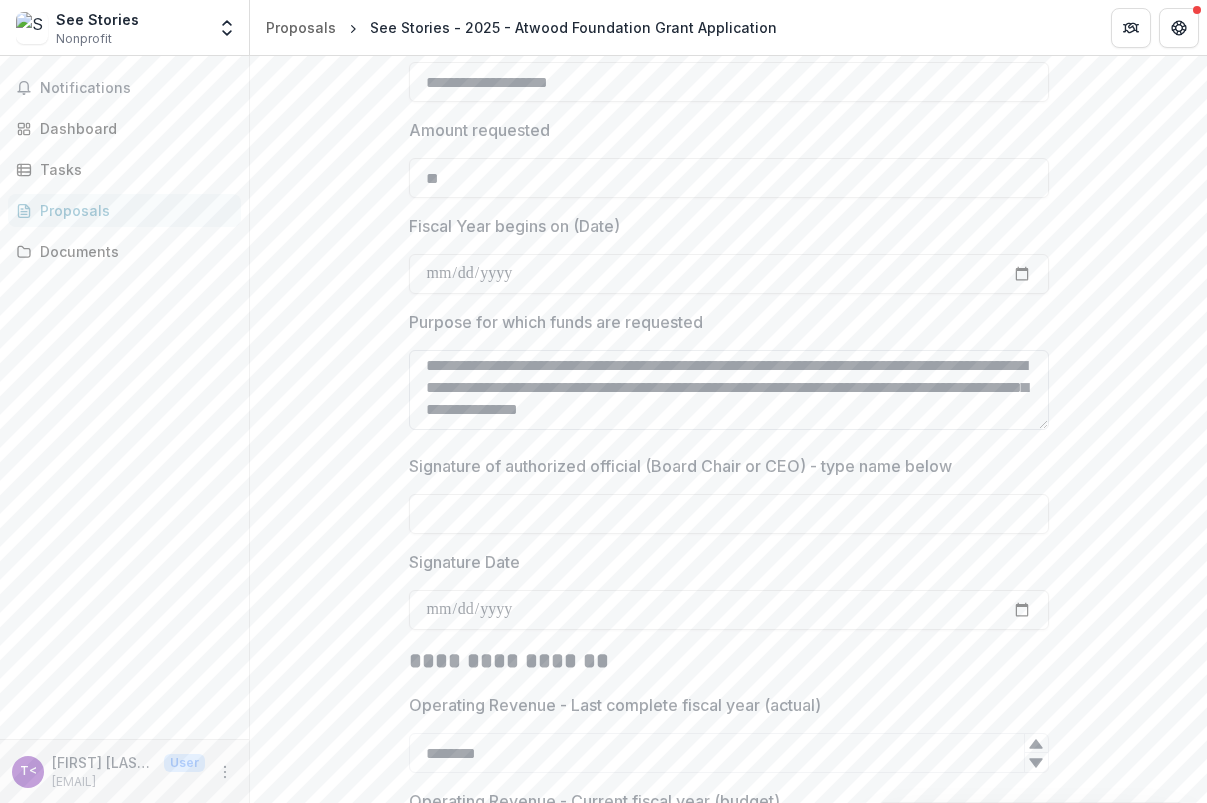 drag, startPoint x: 920, startPoint y: 389, endPoint x: 996, endPoint y: 389, distance: 76 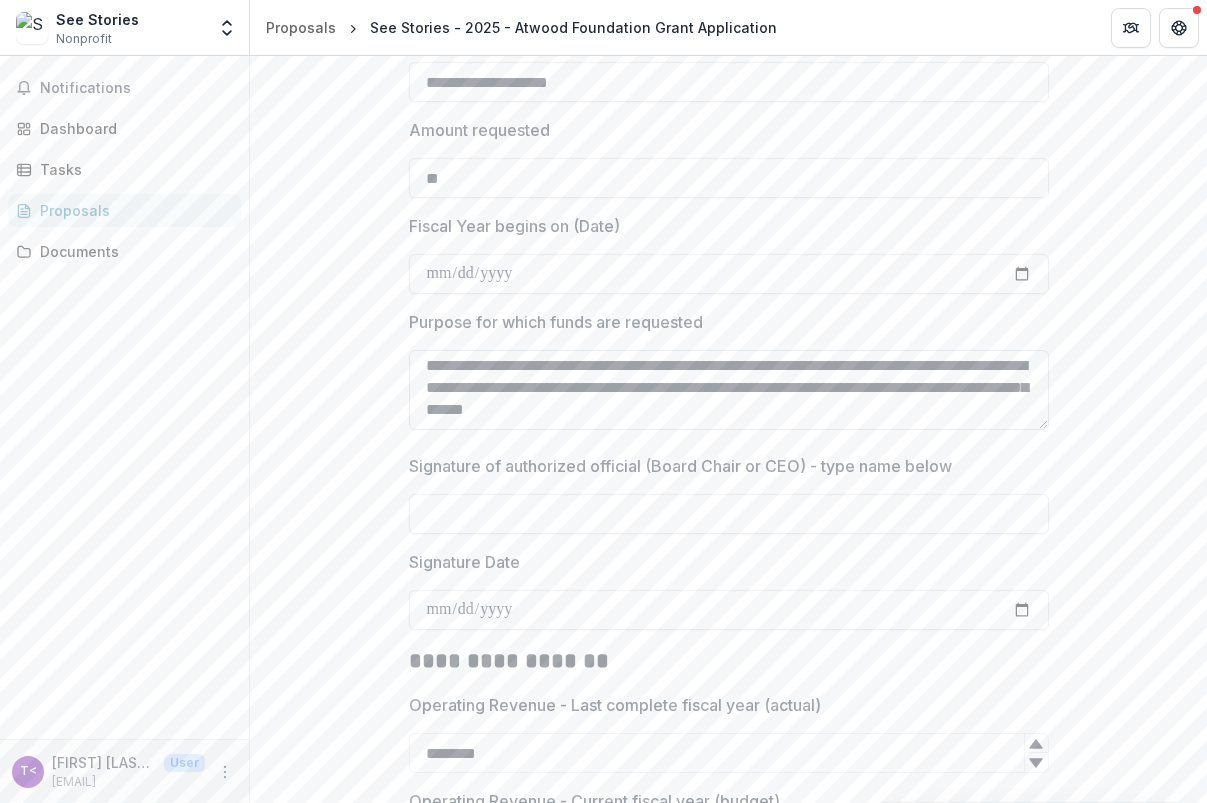 click on "**********" at bounding box center (729, 390) 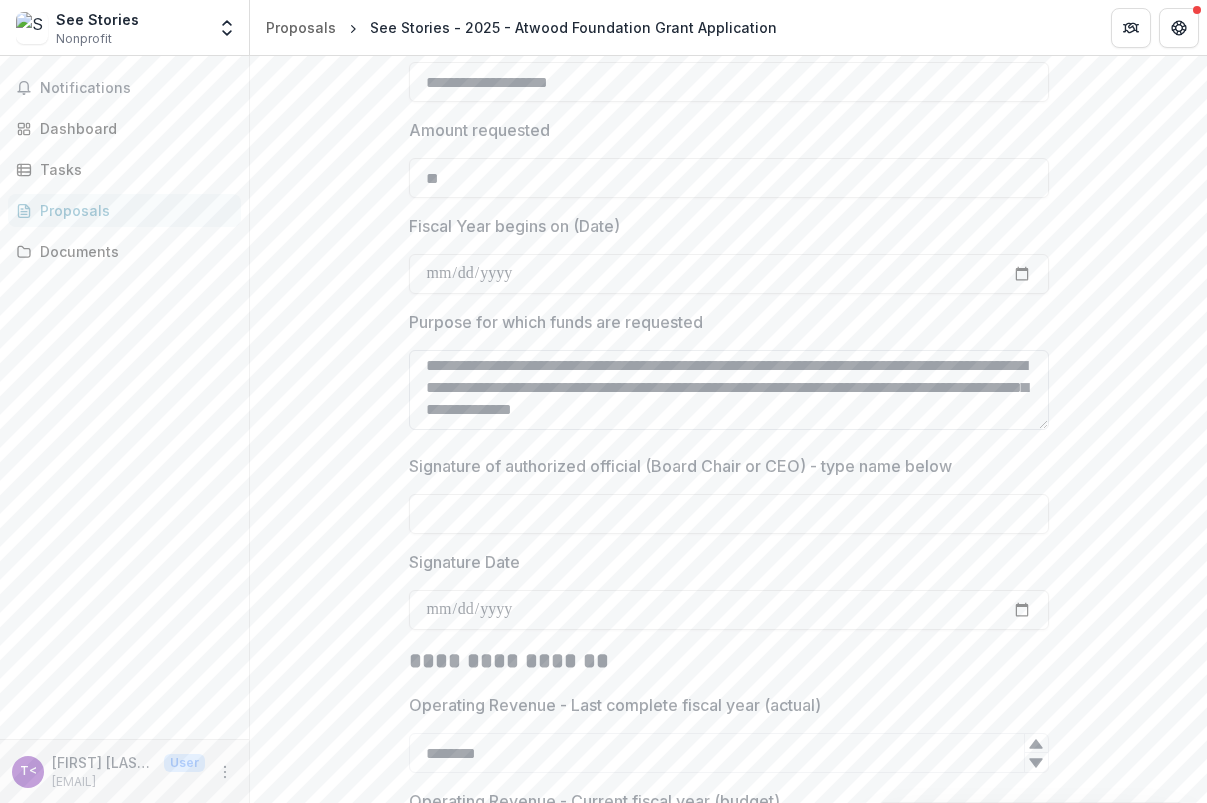 click on "**********" at bounding box center [729, 390] 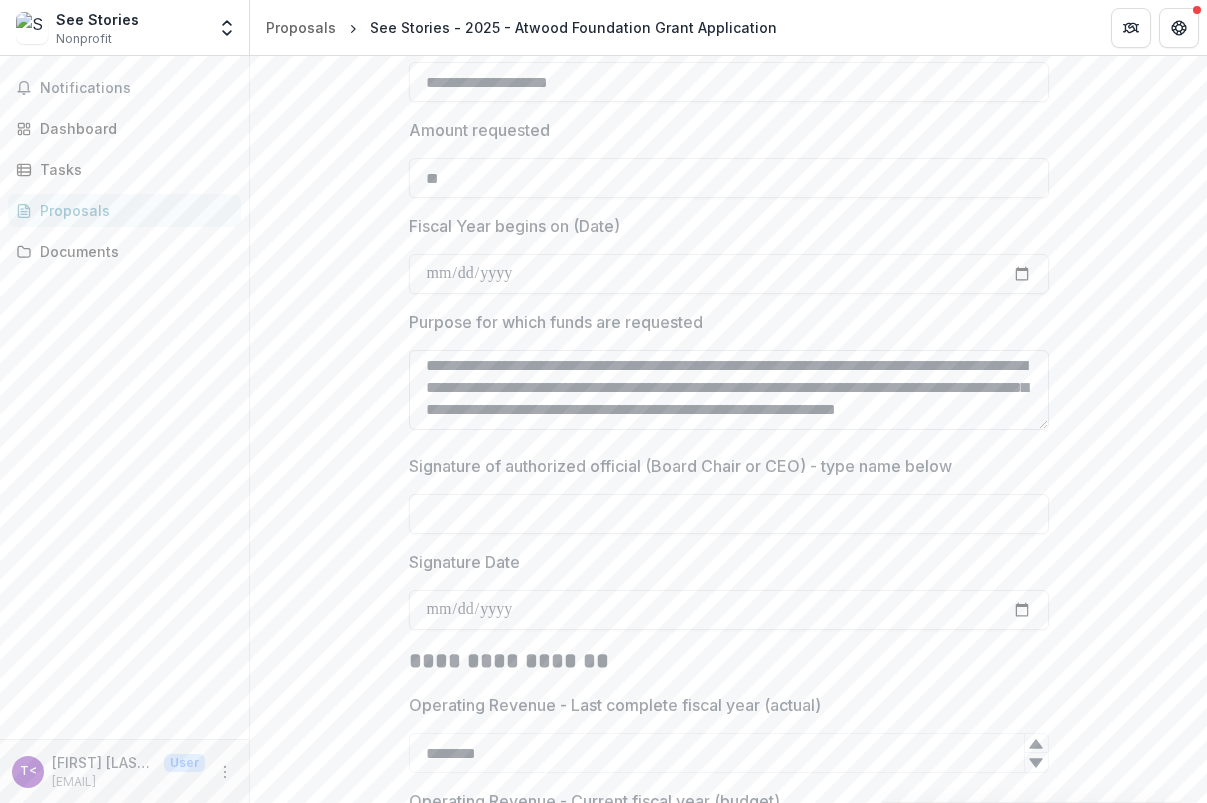 scroll, scrollTop: 26, scrollLeft: 0, axis: vertical 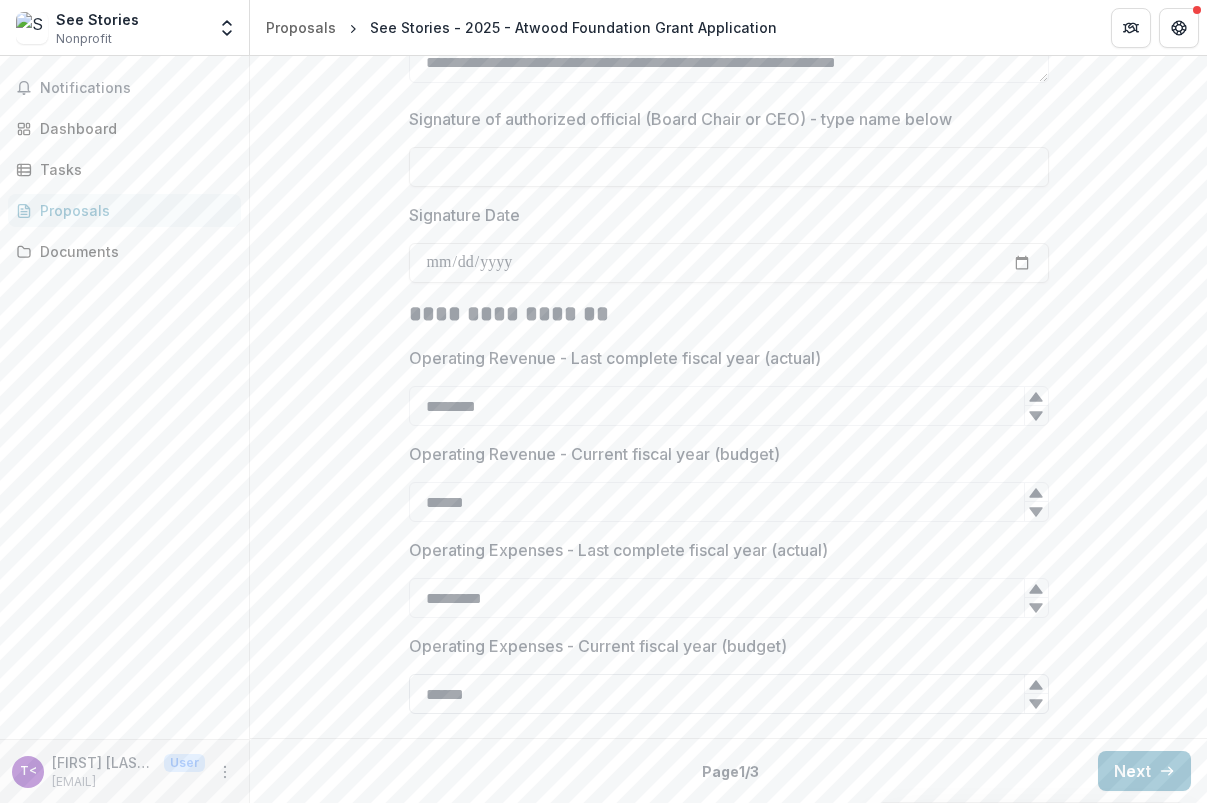 type on "**********" 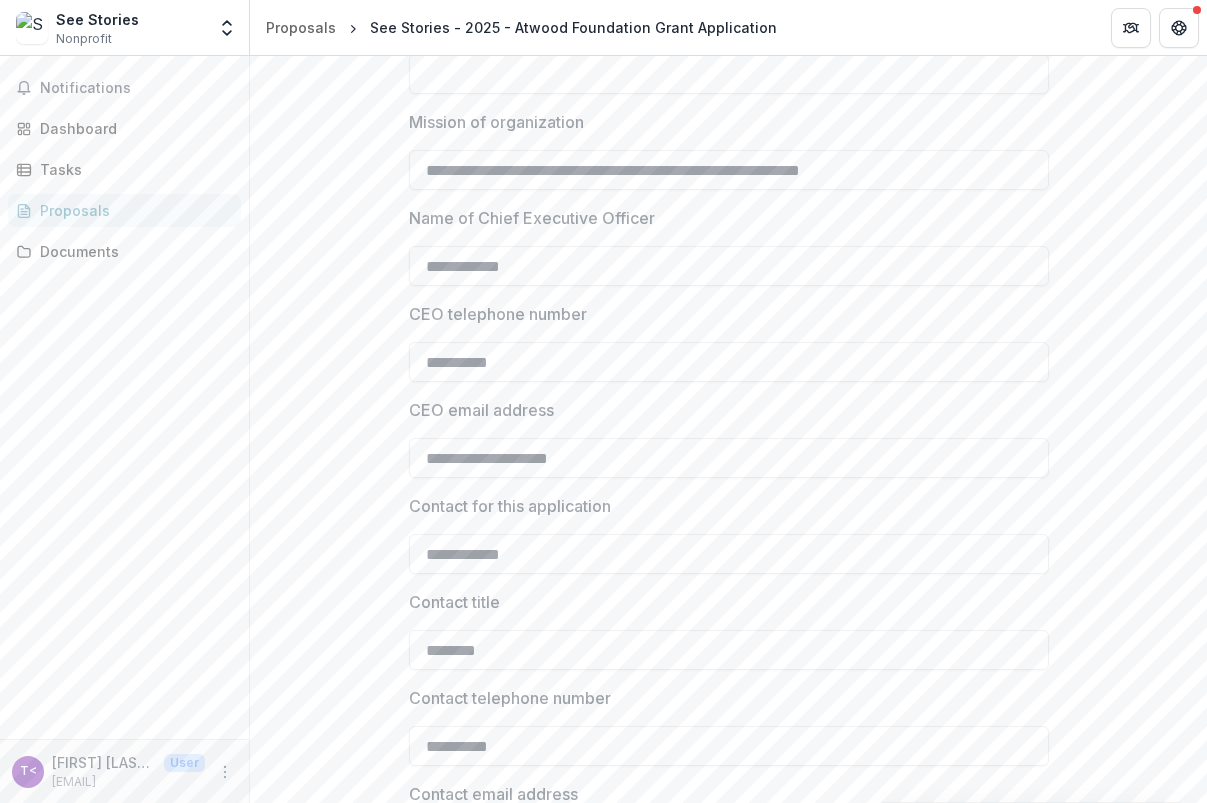 scroll, scrollTop: 1565, scrollLeft: 0, axis: vertical 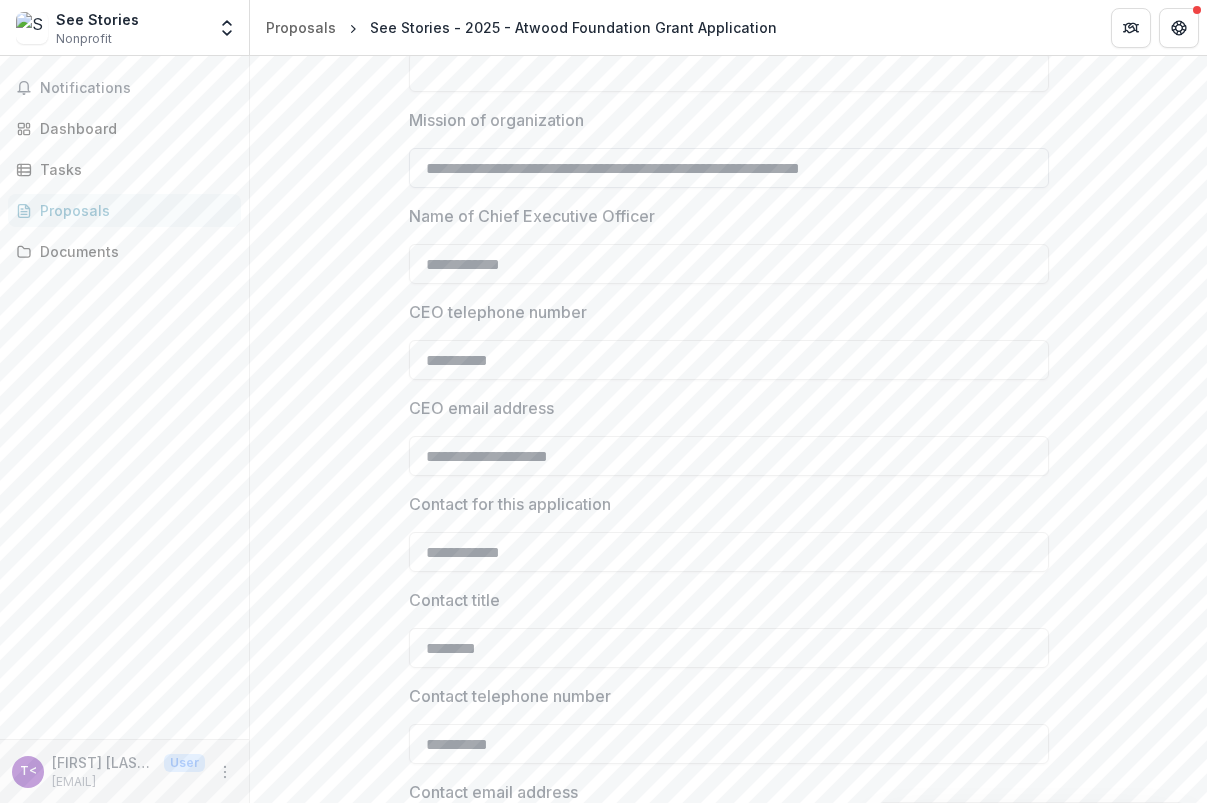 click on "**********" at bounding box center [729, 168] 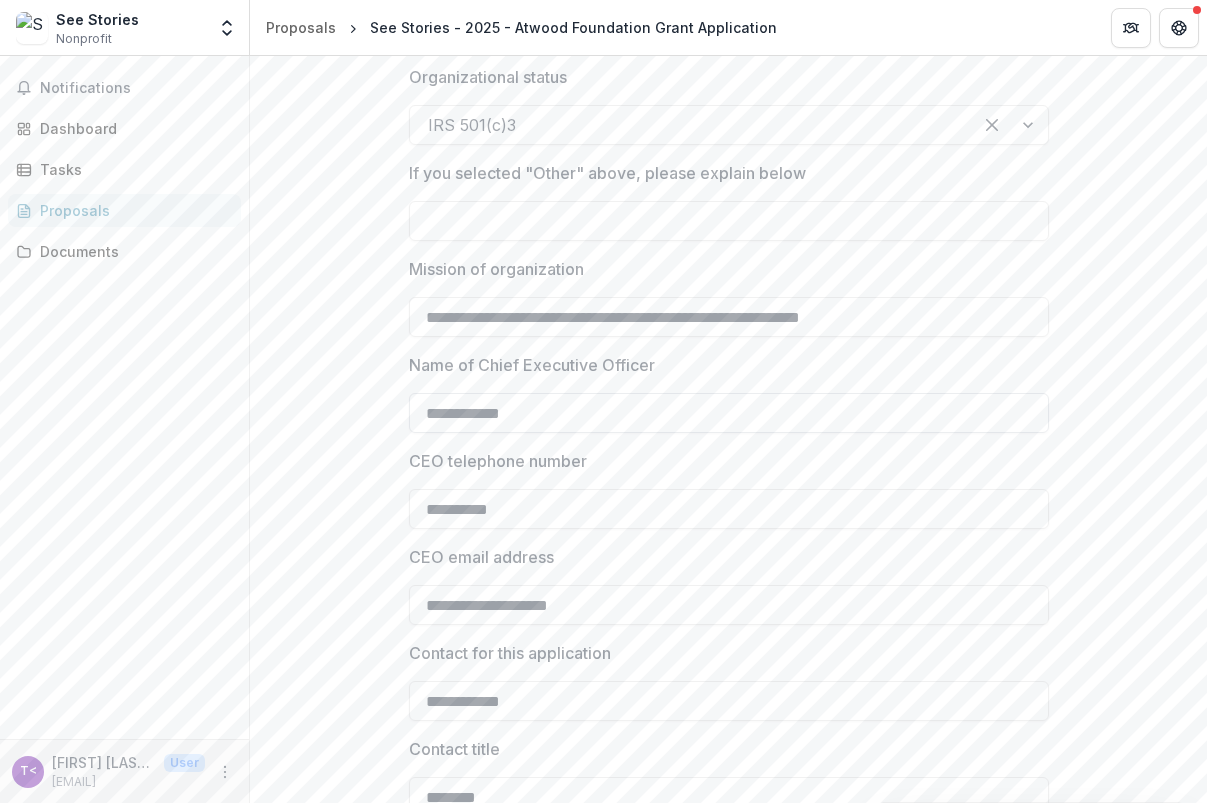 scroll, scrollTop: 1195, scrollLeft: 0, axis: vertical 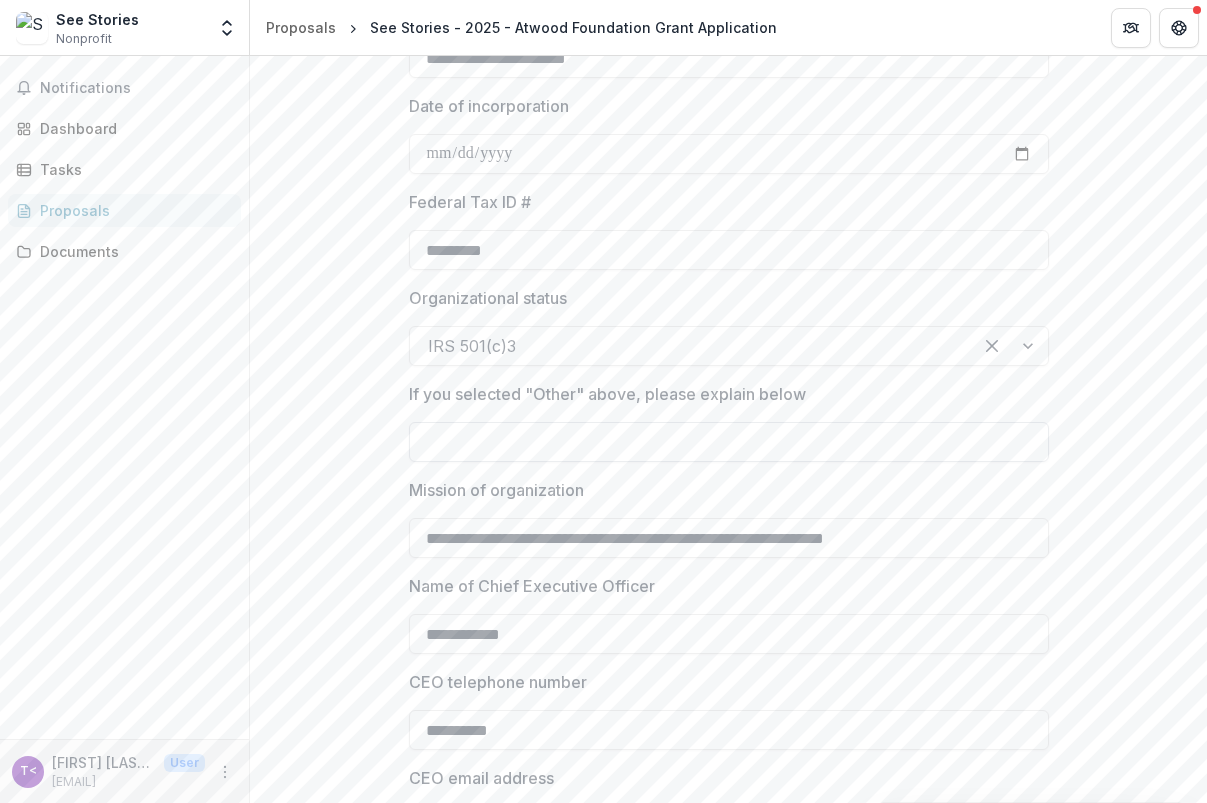 paste on "**********" 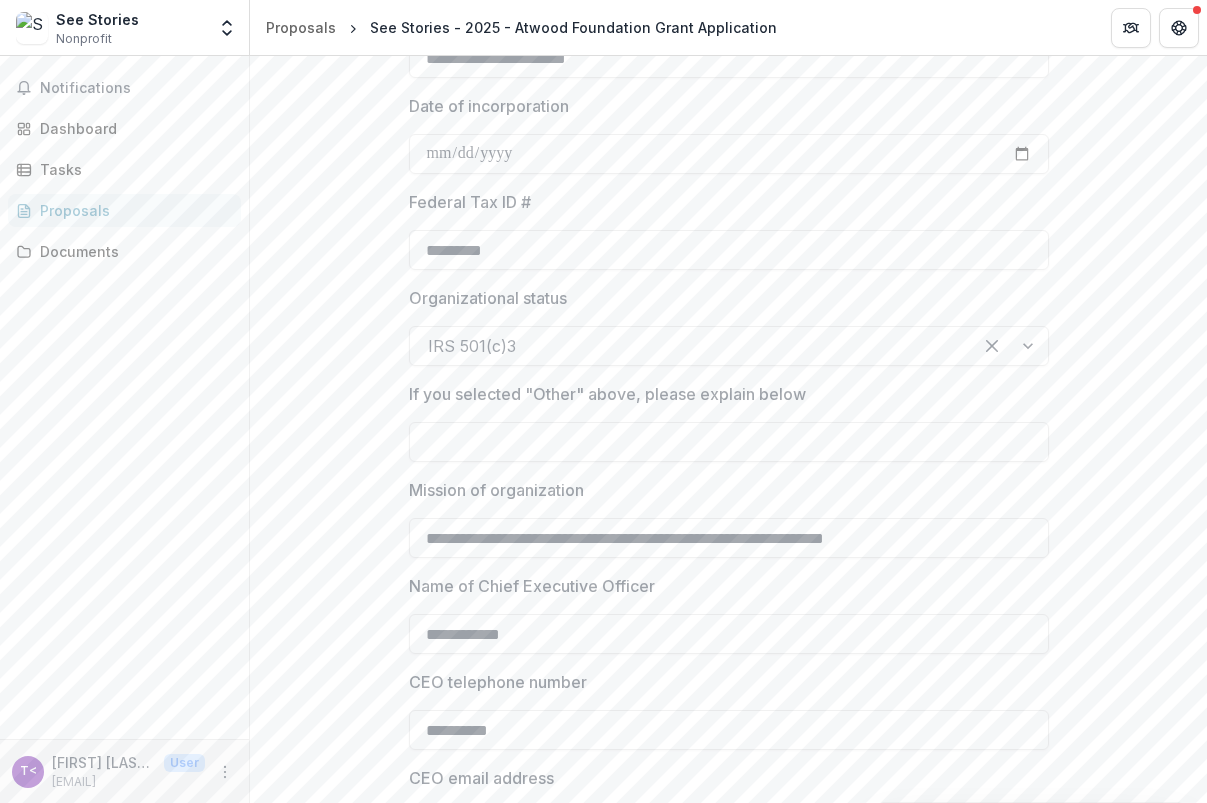 scroll, scrollTop: 0, scrollLeft: 0, axis: both 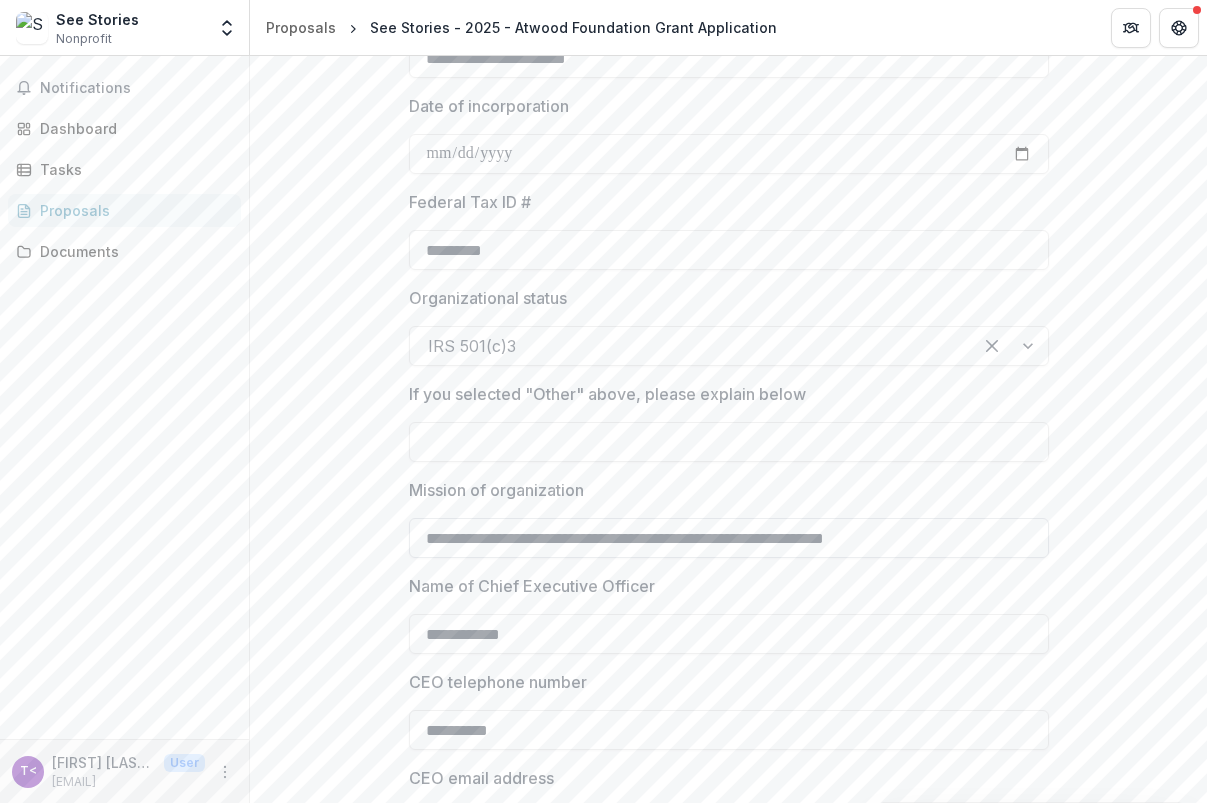 click on "**********" at bounding box center (729, 538) 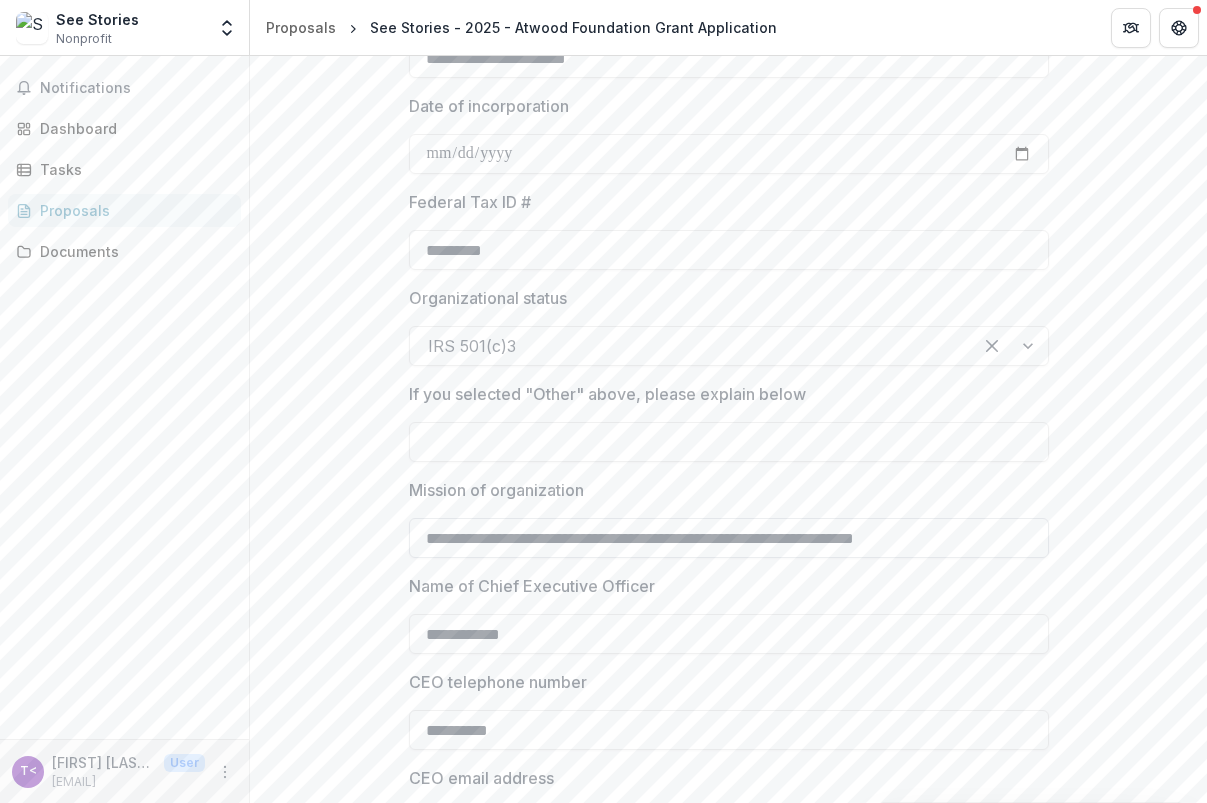 drag, startPoint x: 900, startPoint y: 547, endPoint x: 968, endPoint y: 547, distance: 68 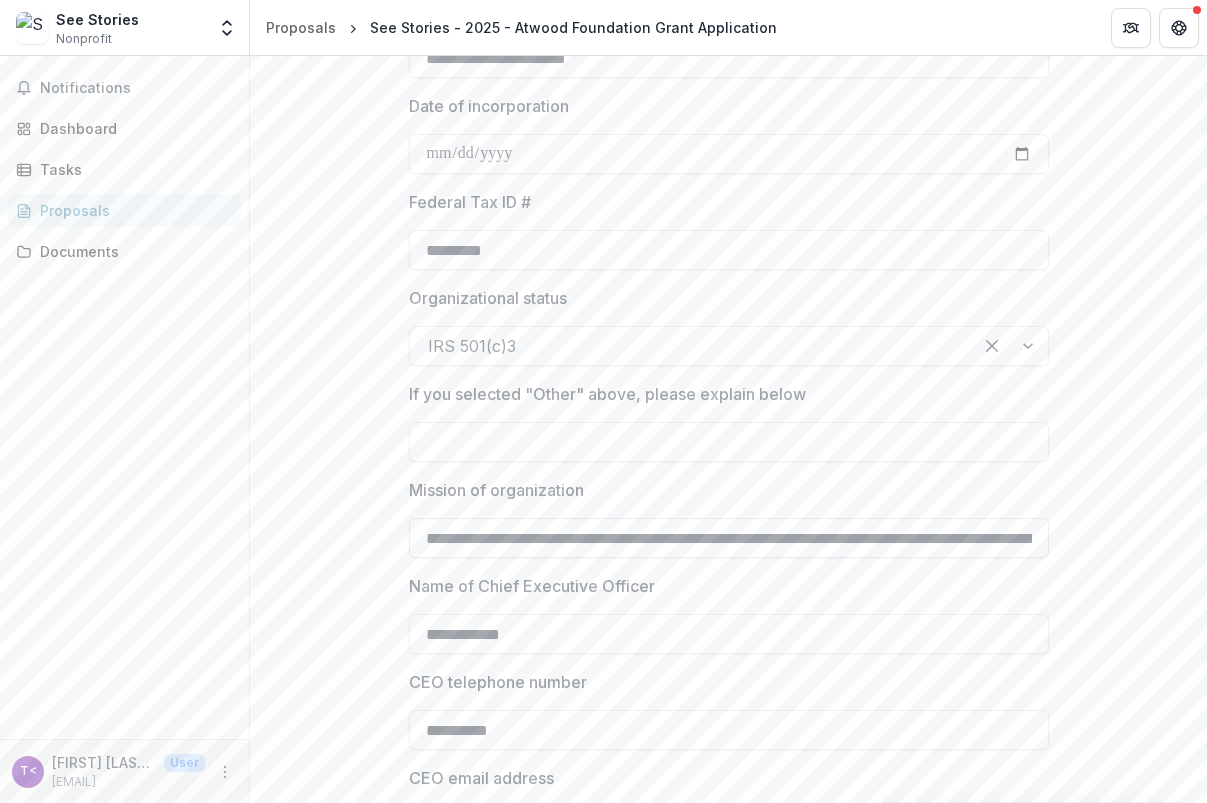 scroll, scrollTop: 0, scrollLeft: 2062, axis: horizontal 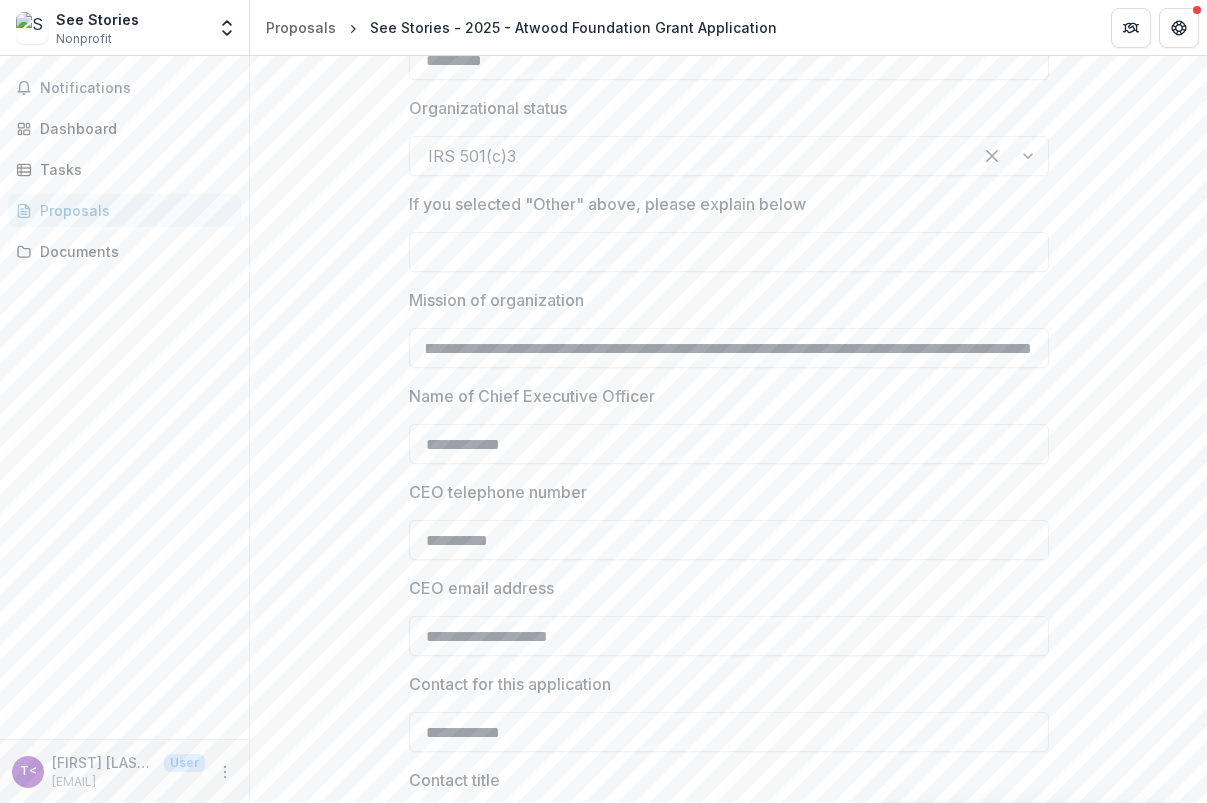 type on "**********" 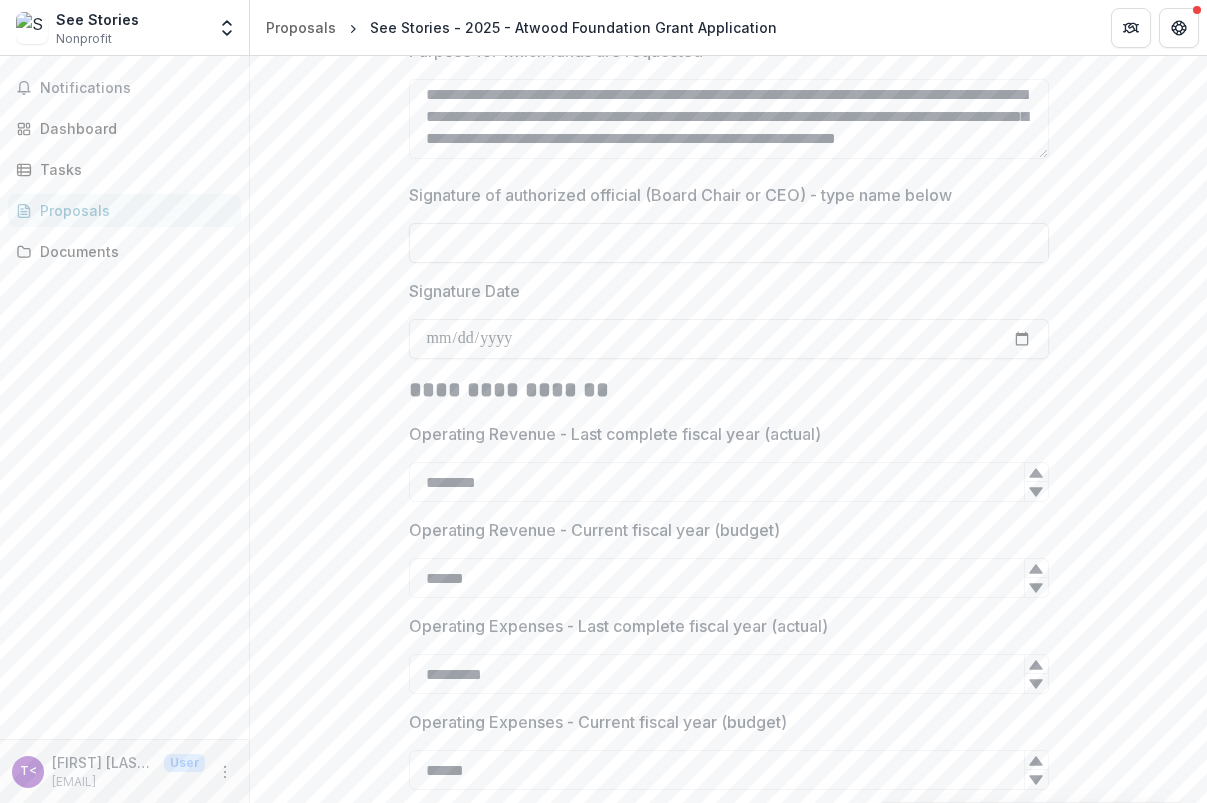 scroll, scrollTop: 2670, scrollLeft: 0, axis: vertical 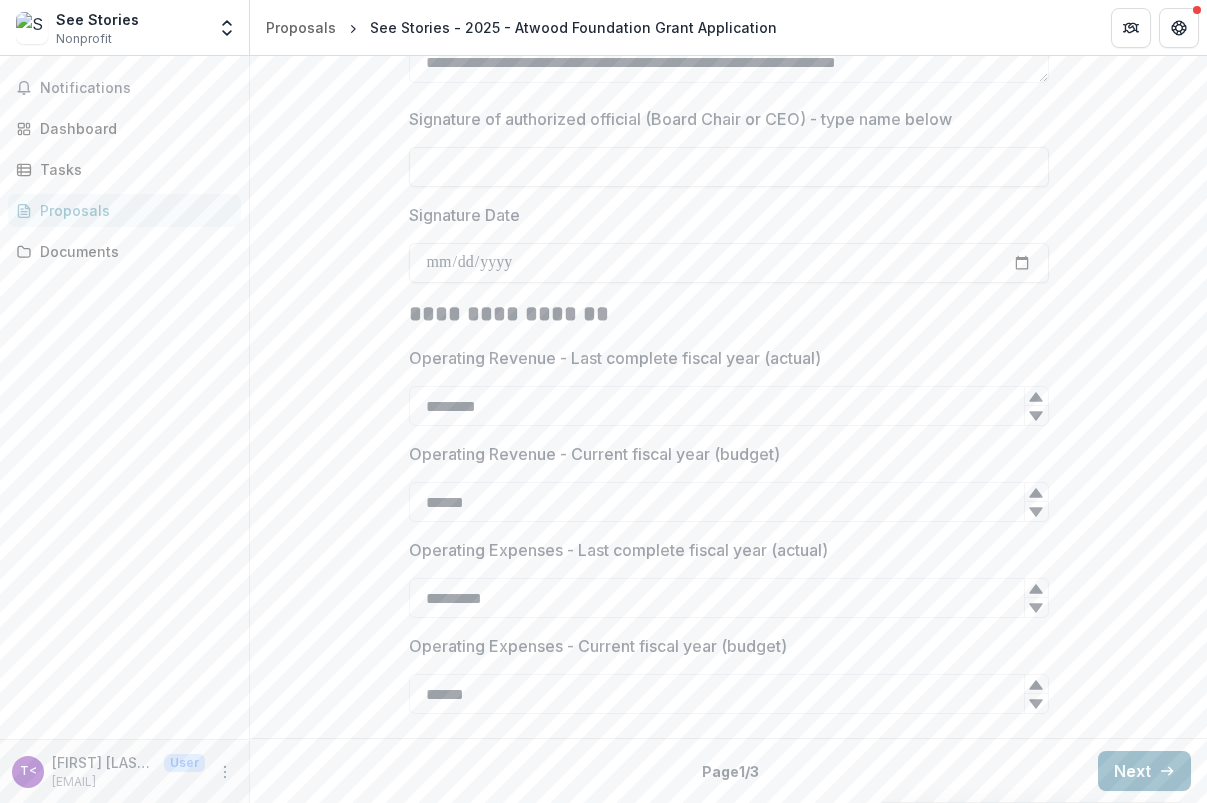 click on "Next" at bounding box center (1144, 771) 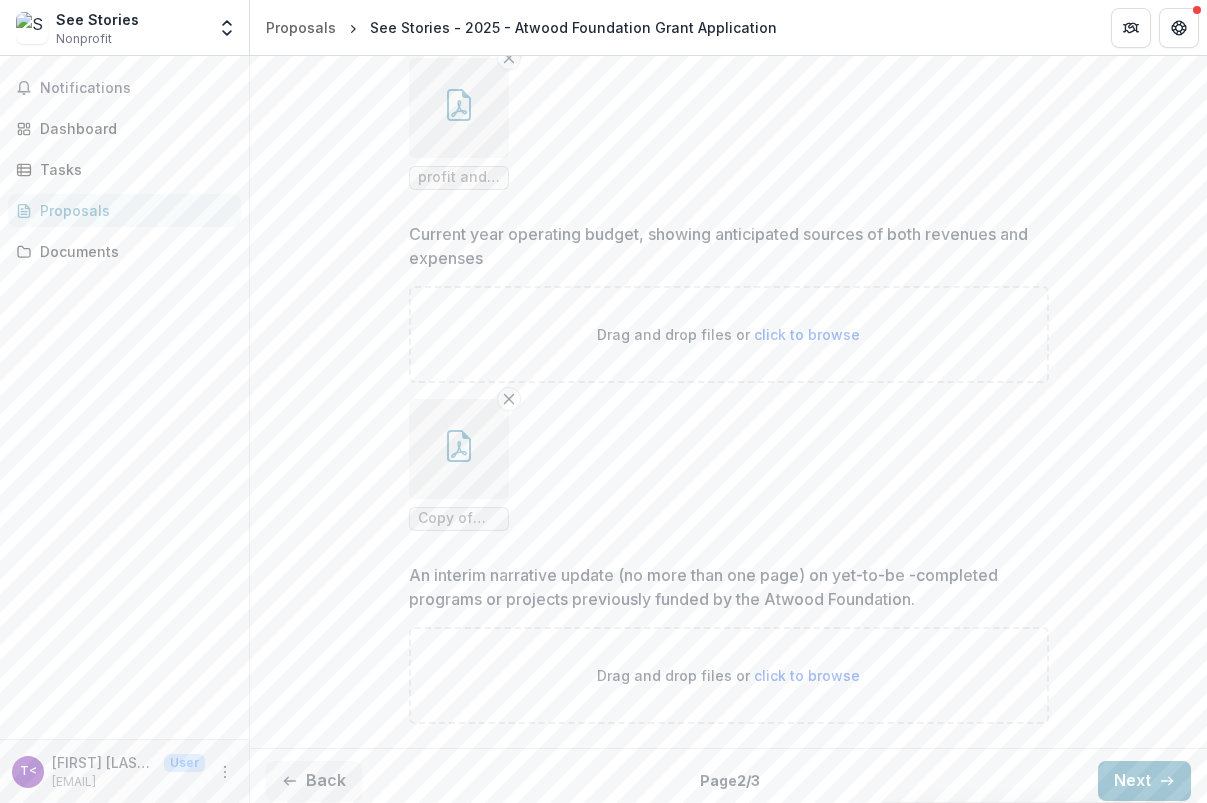 scroll, scrollTop: 3559, scrollLeft: 0, axis: vertical 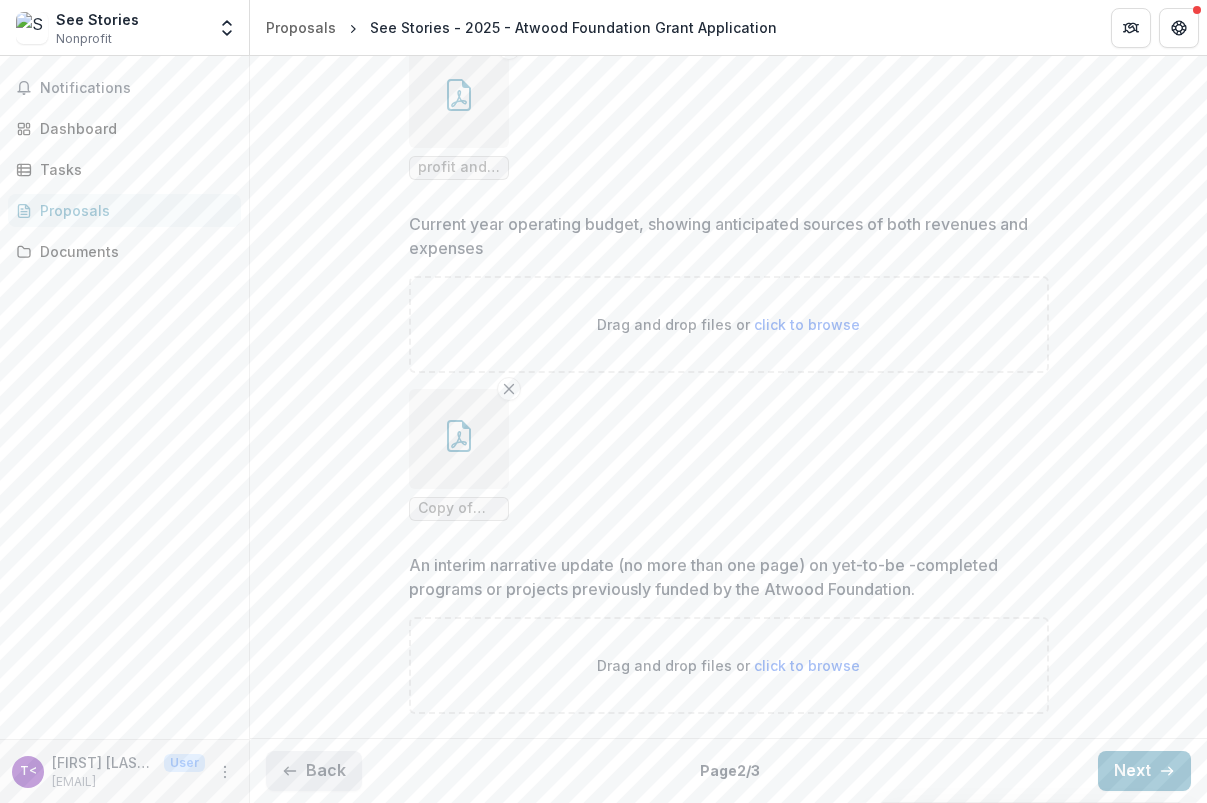 click on "Back" at bounding box center (314, 771) 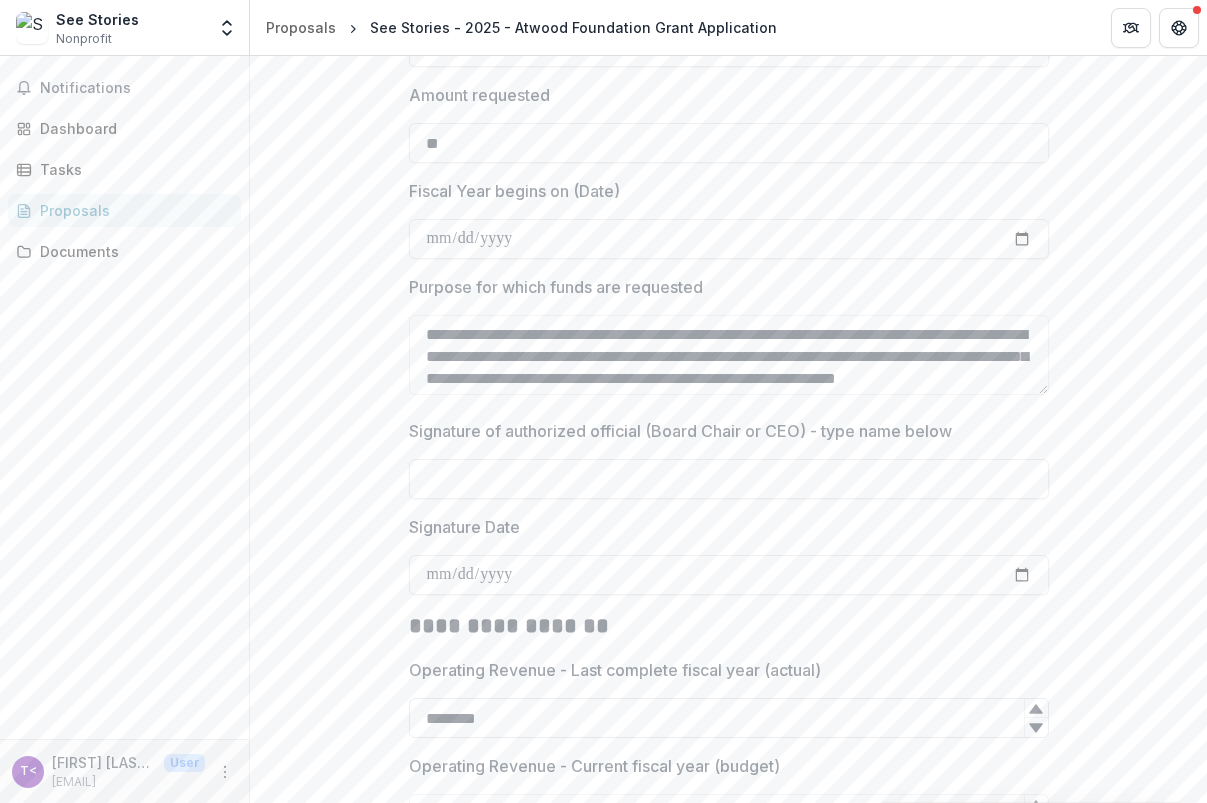 scroll, scrollTop: 2326, scrollLeft: 0, axis: vertical 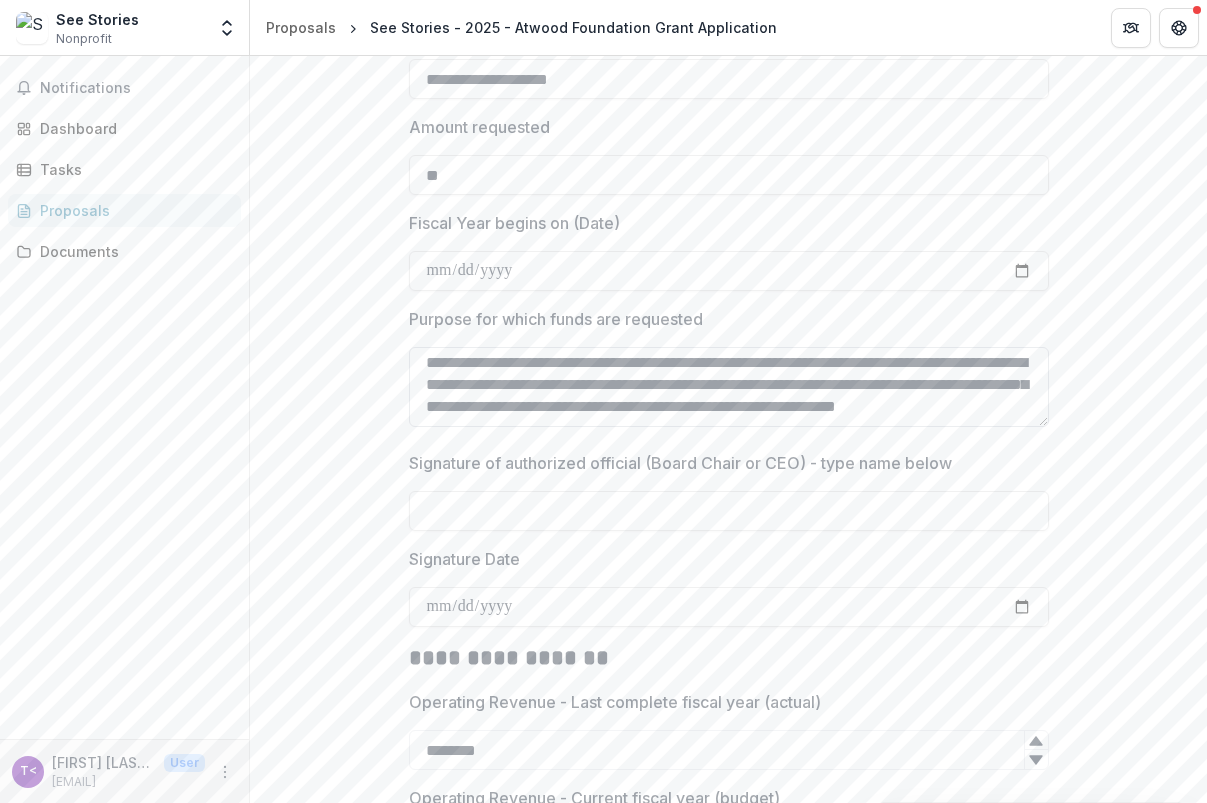 click on "**********" at bounding box center (729, 387) 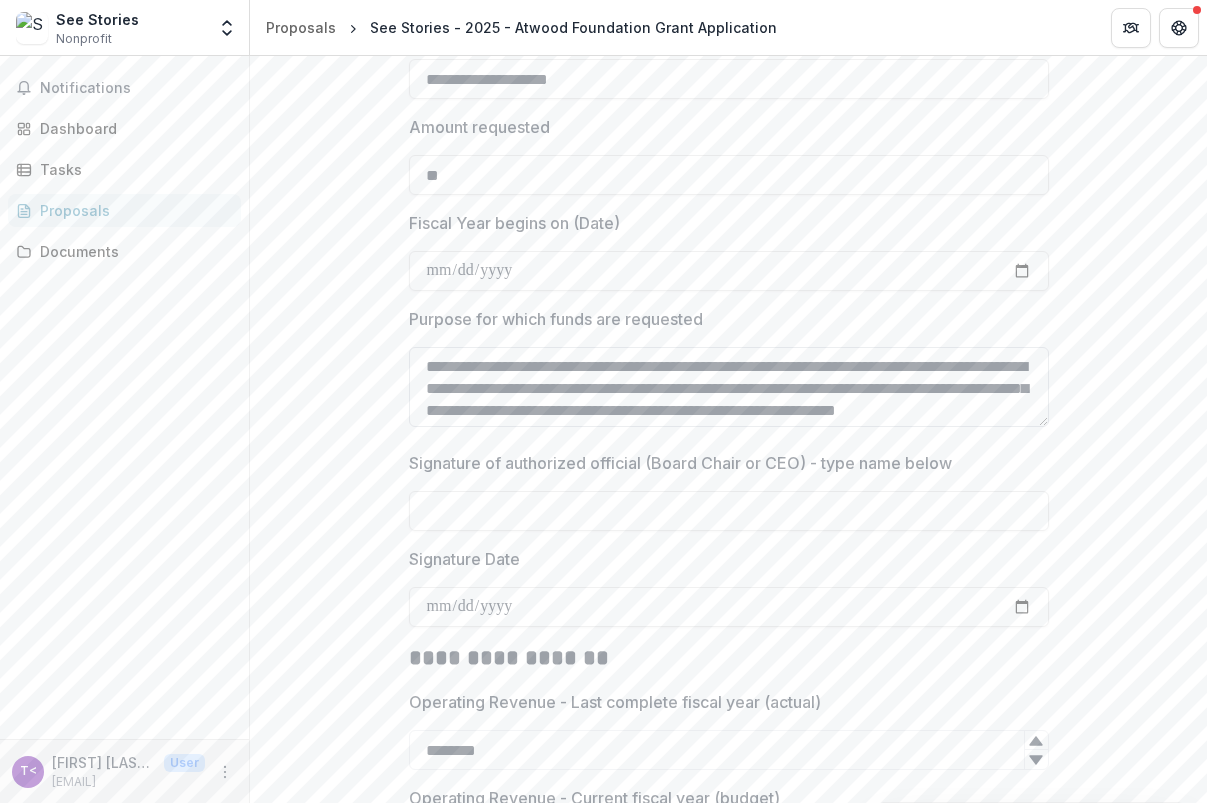 scroll, scrollTop: 26, scrollLeft: 0, axis: vertical 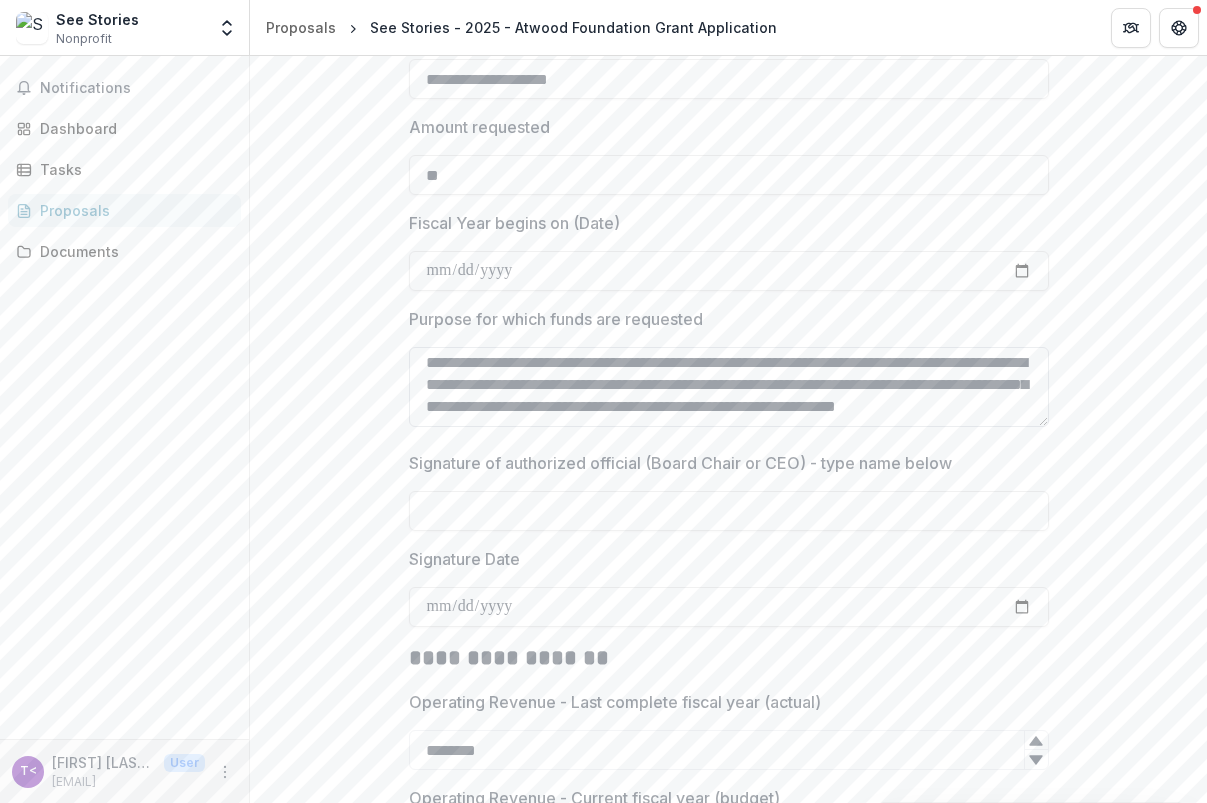 click on "**********" at bounding box center (729, 387) 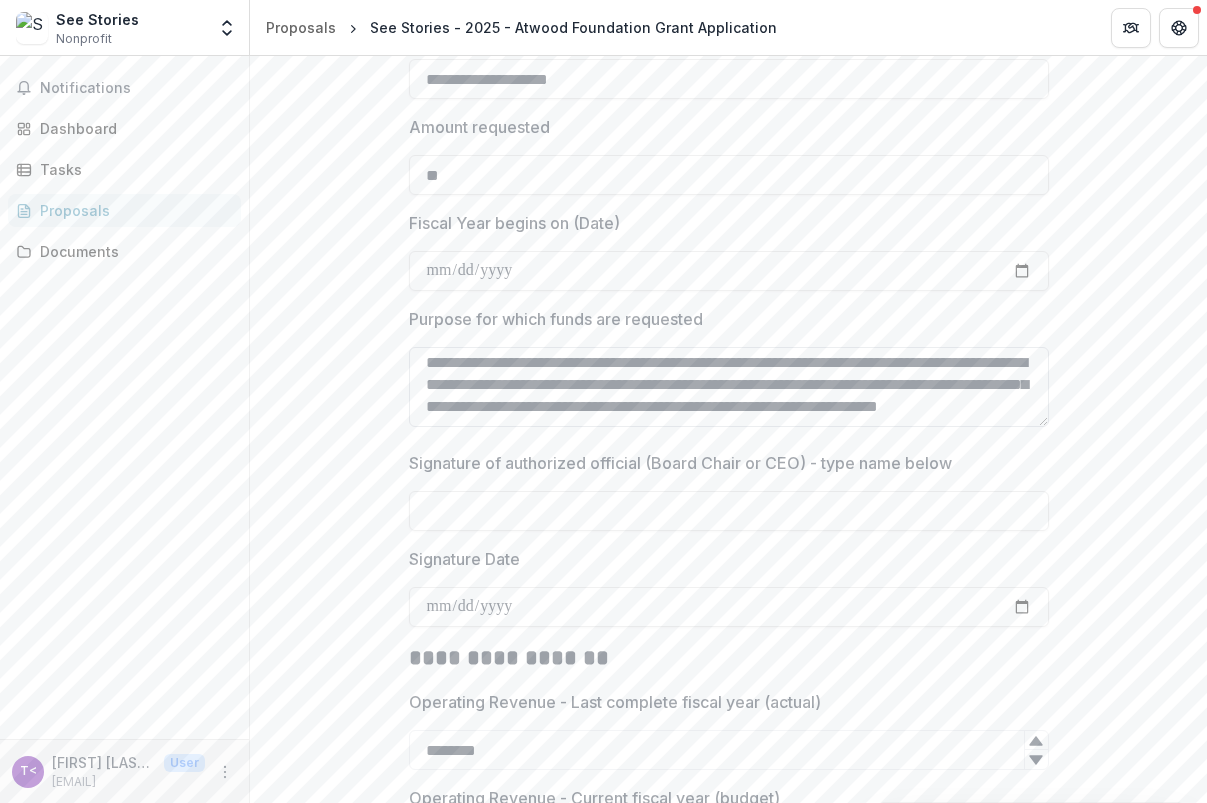 click on "**********" at bounding box center [729, 387] 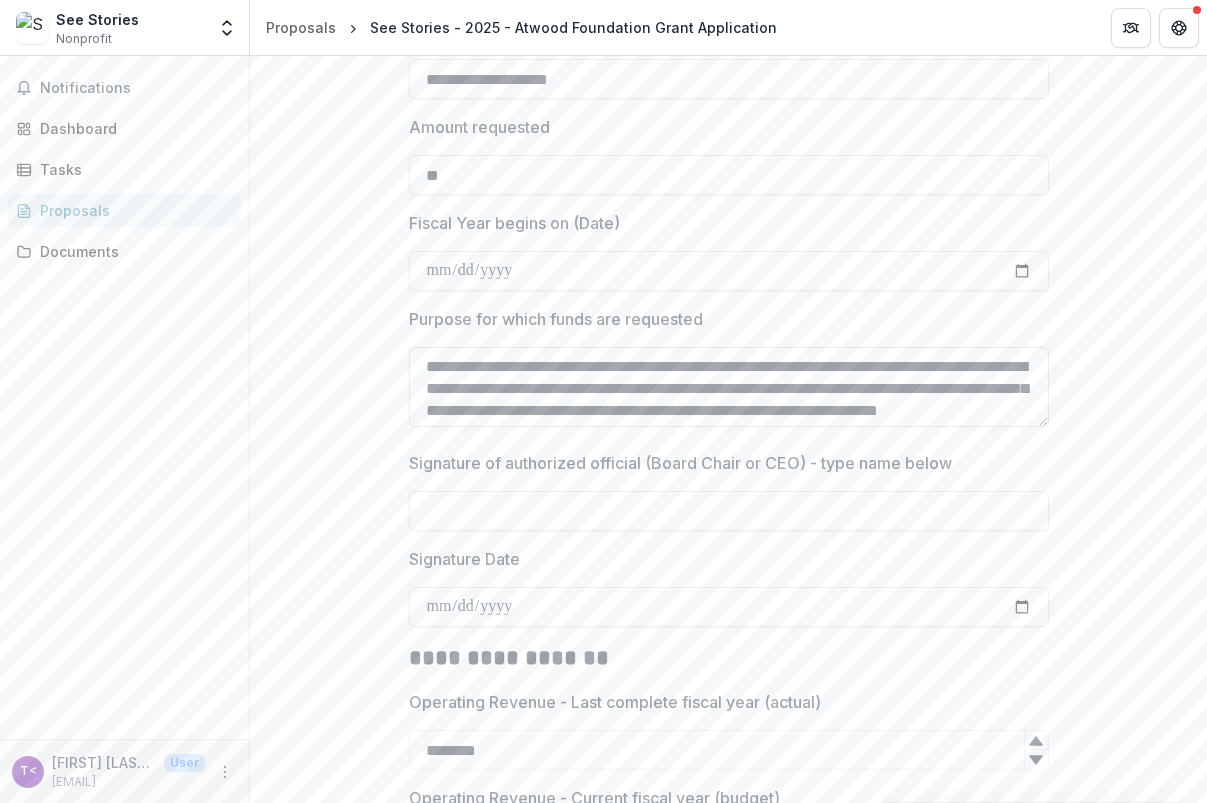 scroll, scrollTop: 26, scrollLeft: 0, axis: vertical 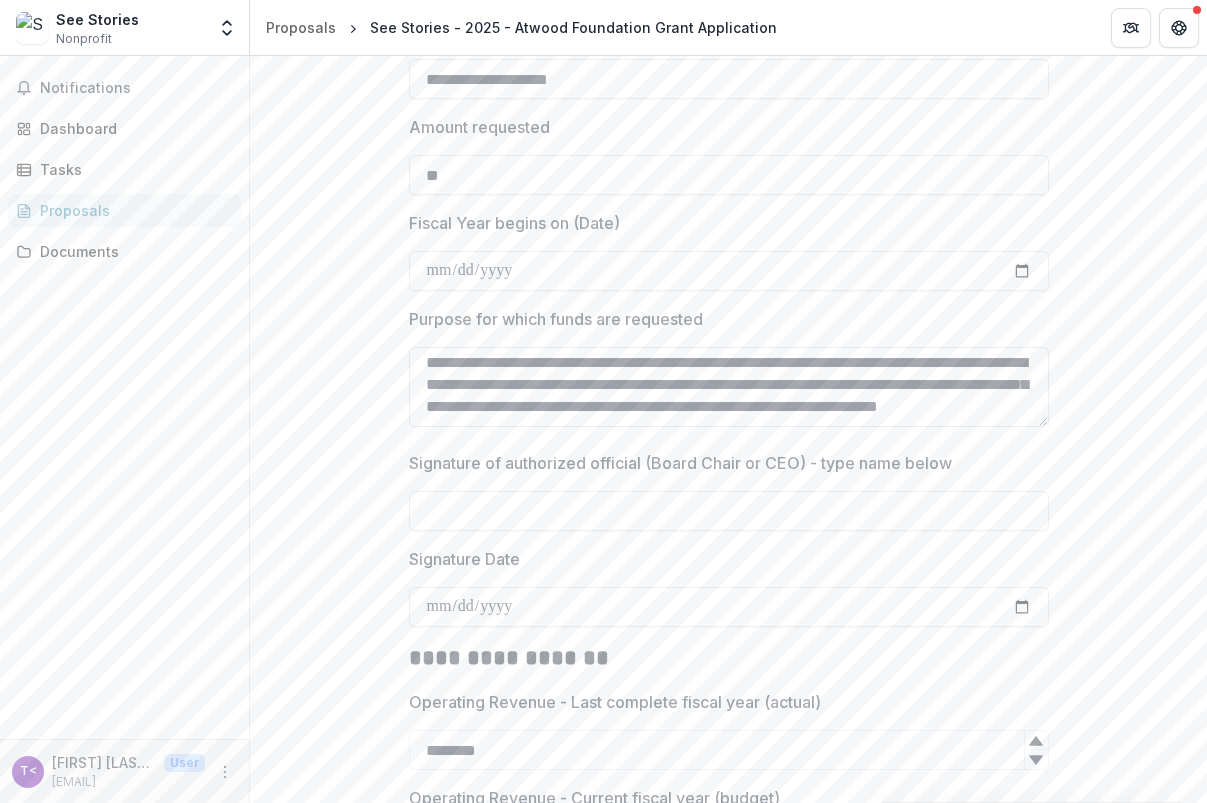 click on "**********" at bounding box center [729, 387] 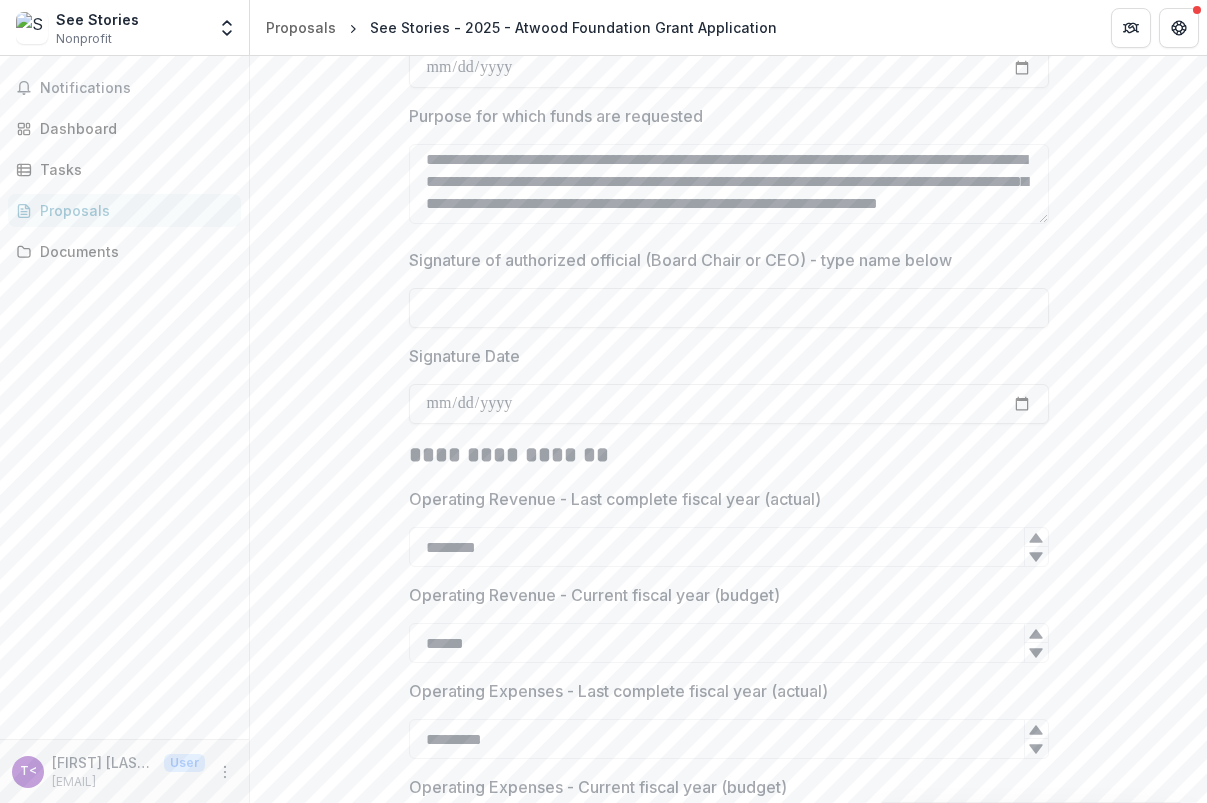 scroll, scrollTop: 2670, scrollLeft: 0, axis: vertical 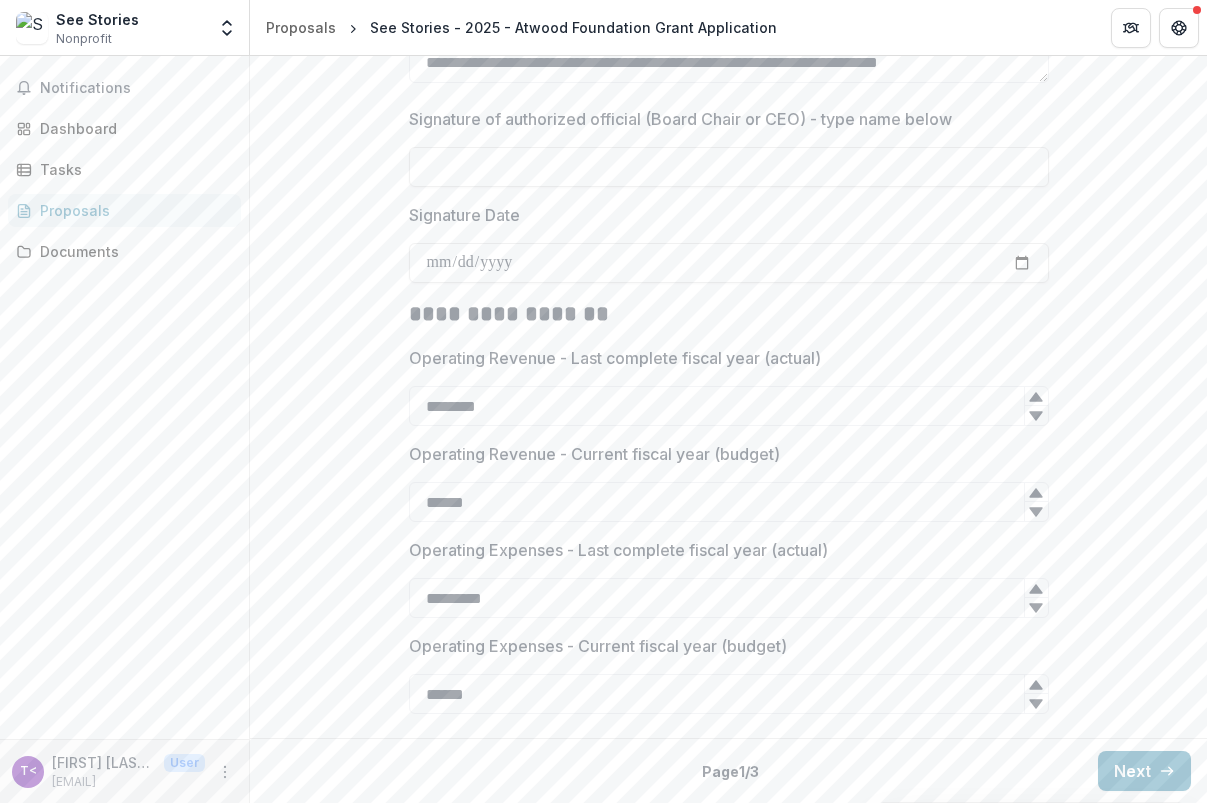 type on "**********" 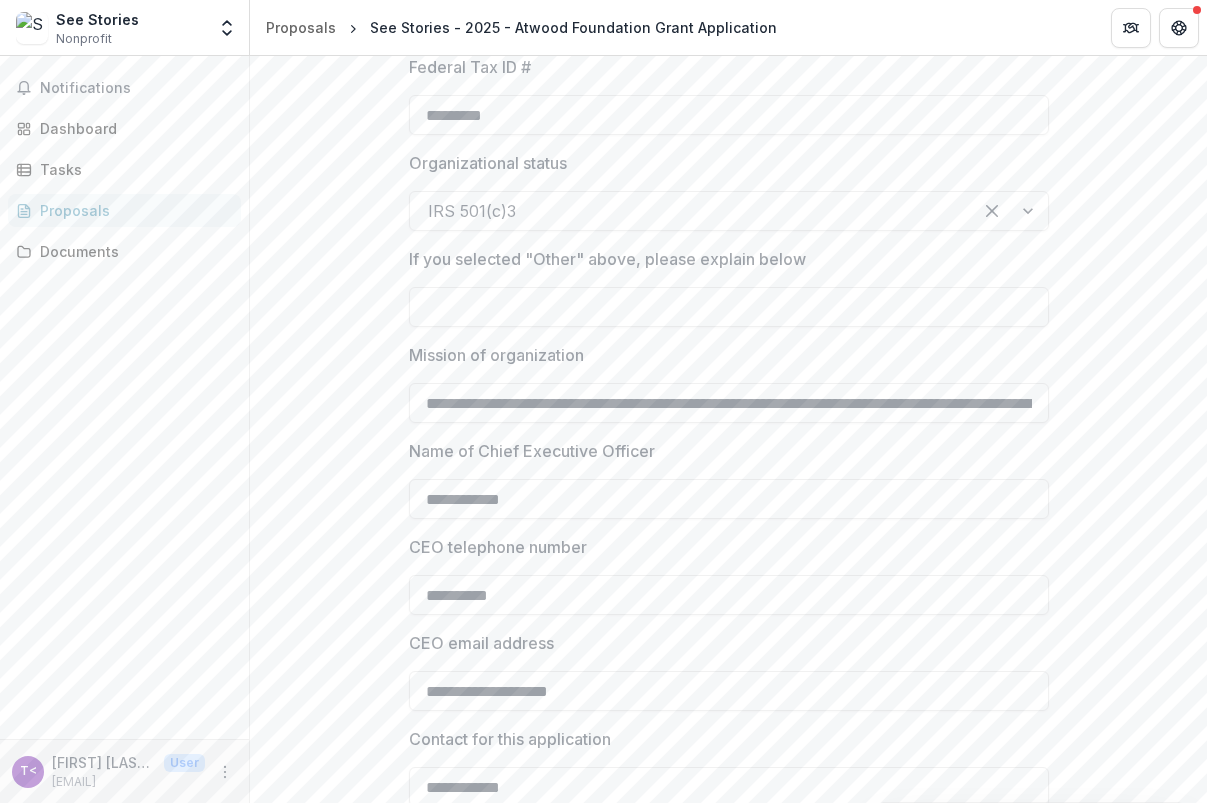 scroll, scrollTop: 1314, scrollLeft: 0, axis: vertical 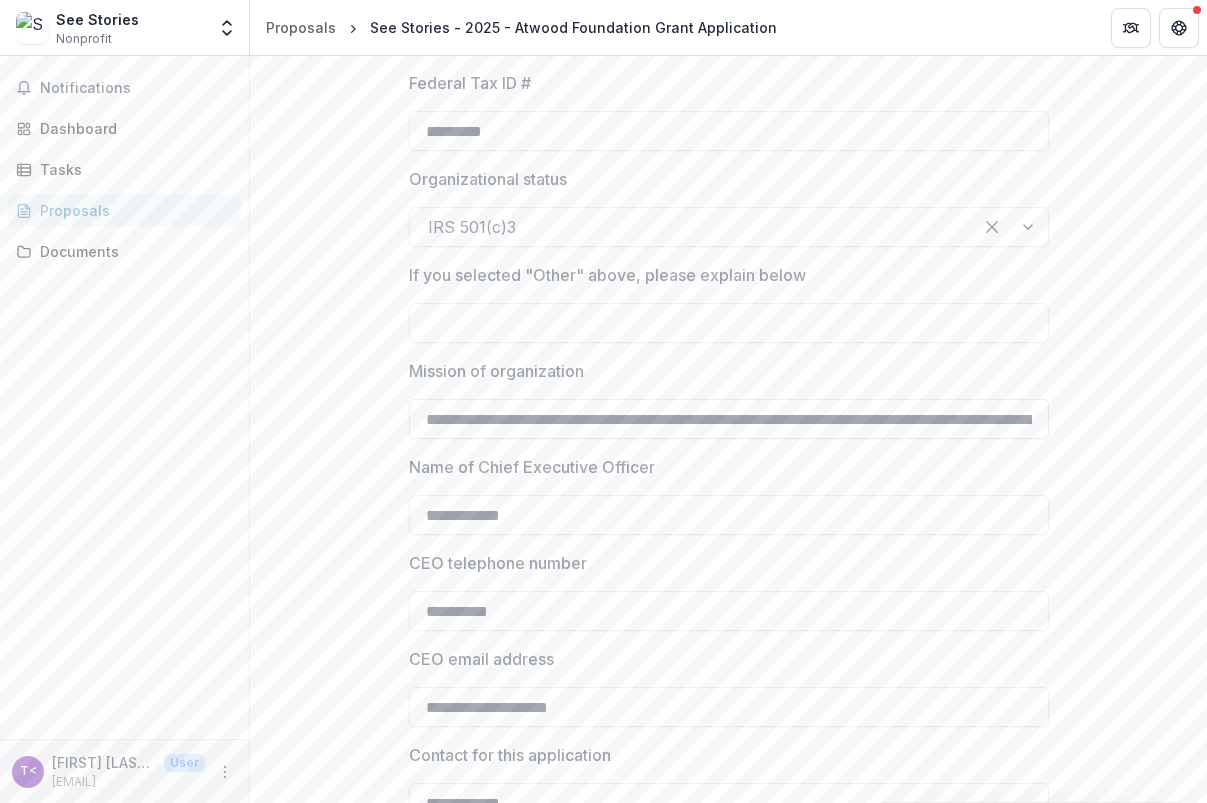 click on "**********" at bounding box center [729, 419] 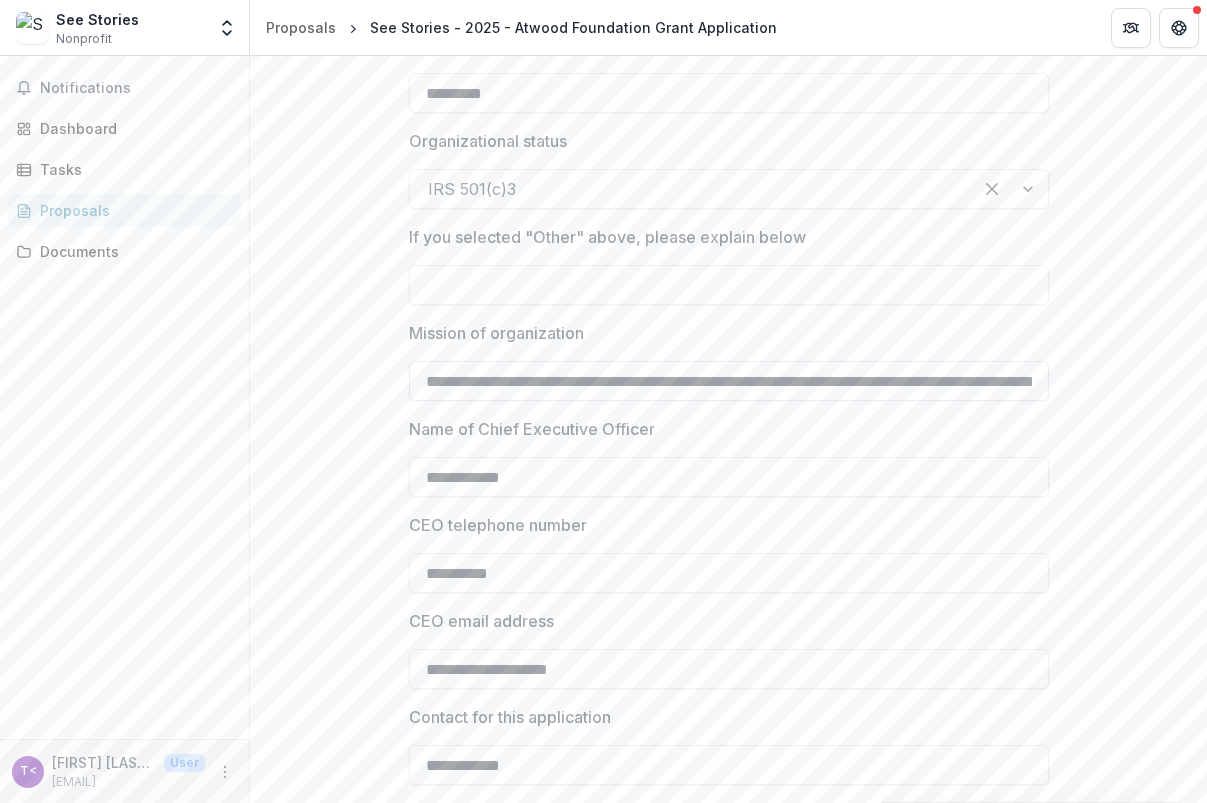 scroll, scrollTop: 1351, scrollLeft: 0, axis: vertical 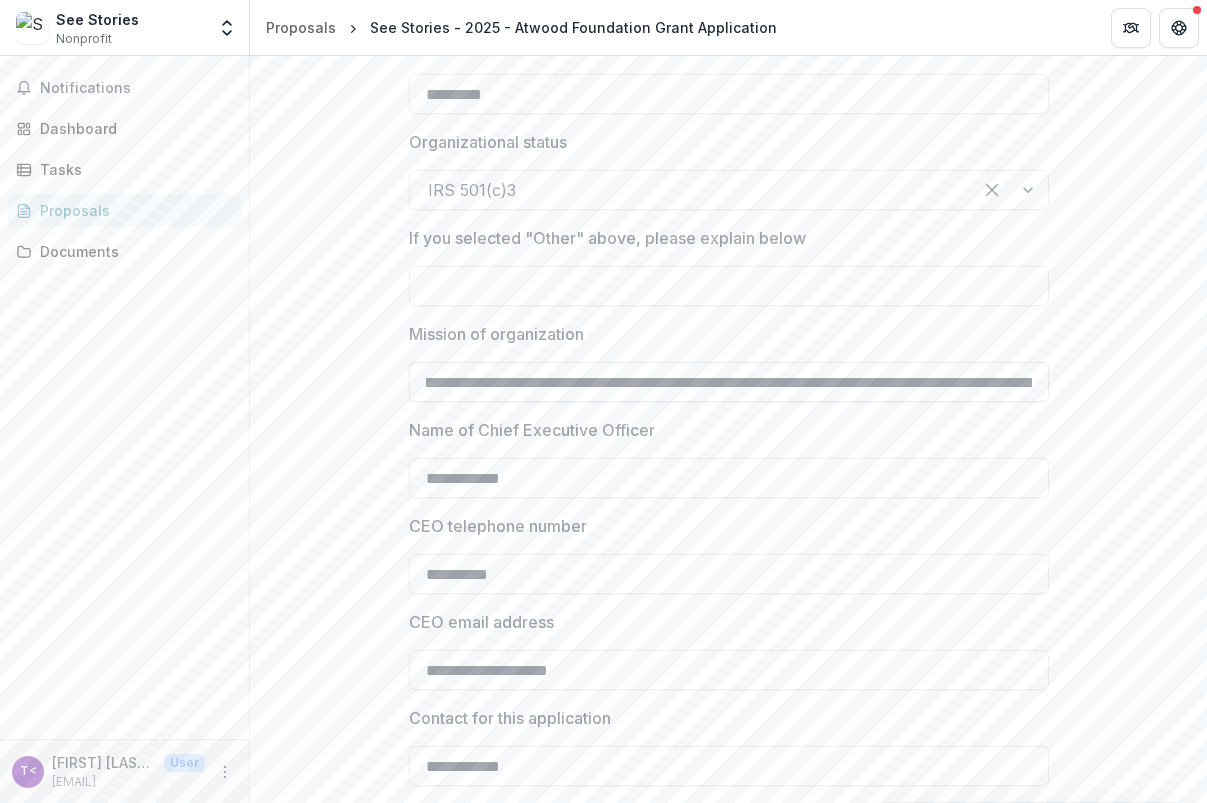 drag, startPoint x: 892, startPoint y: 387, endPoint x: 778, endPoint y: 383, distance: 114.07015 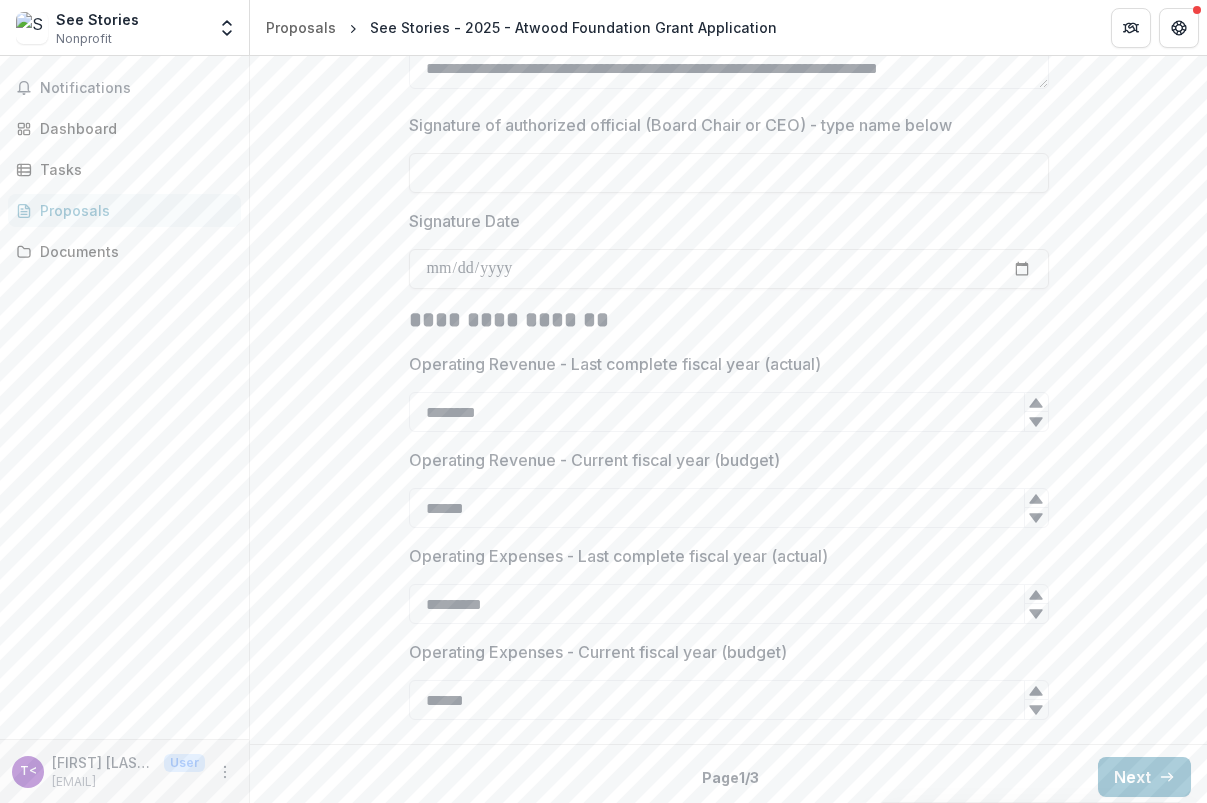scroll, scrollTop: 2670, scrollLeft: 0, axis: vertical 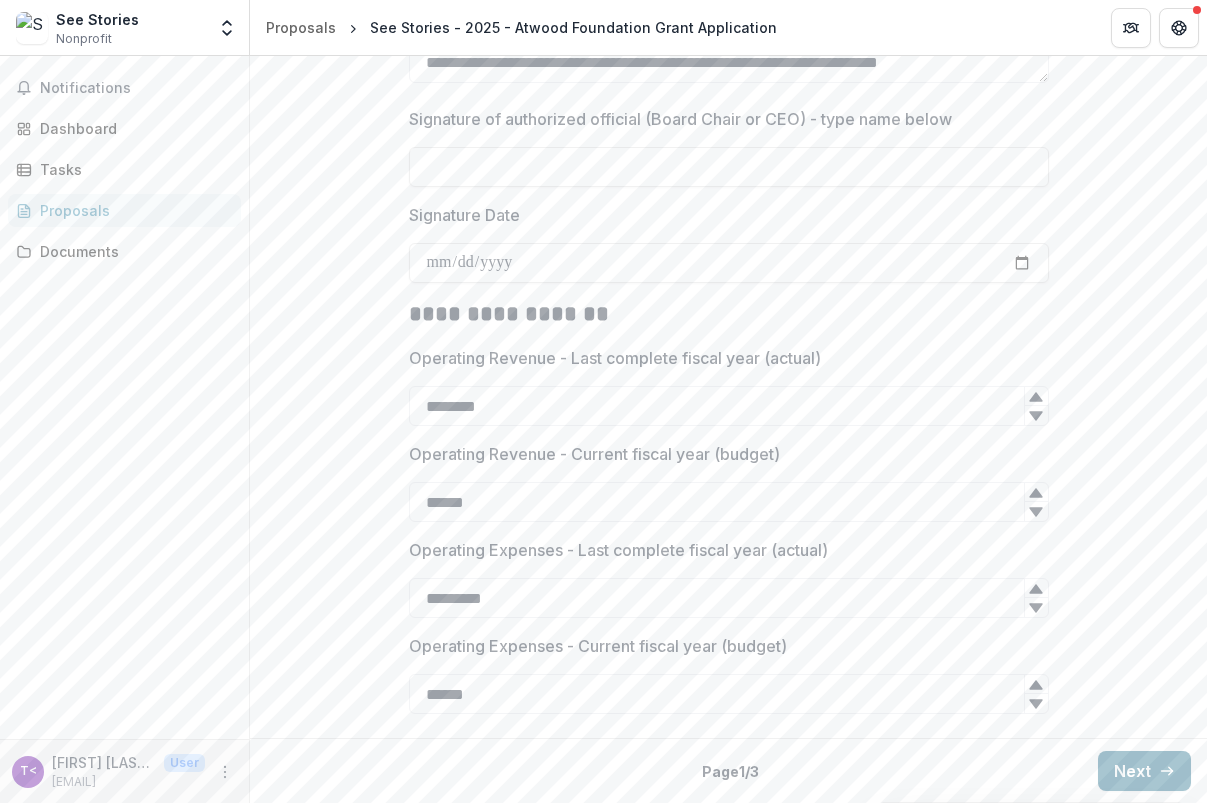 type on "**********" 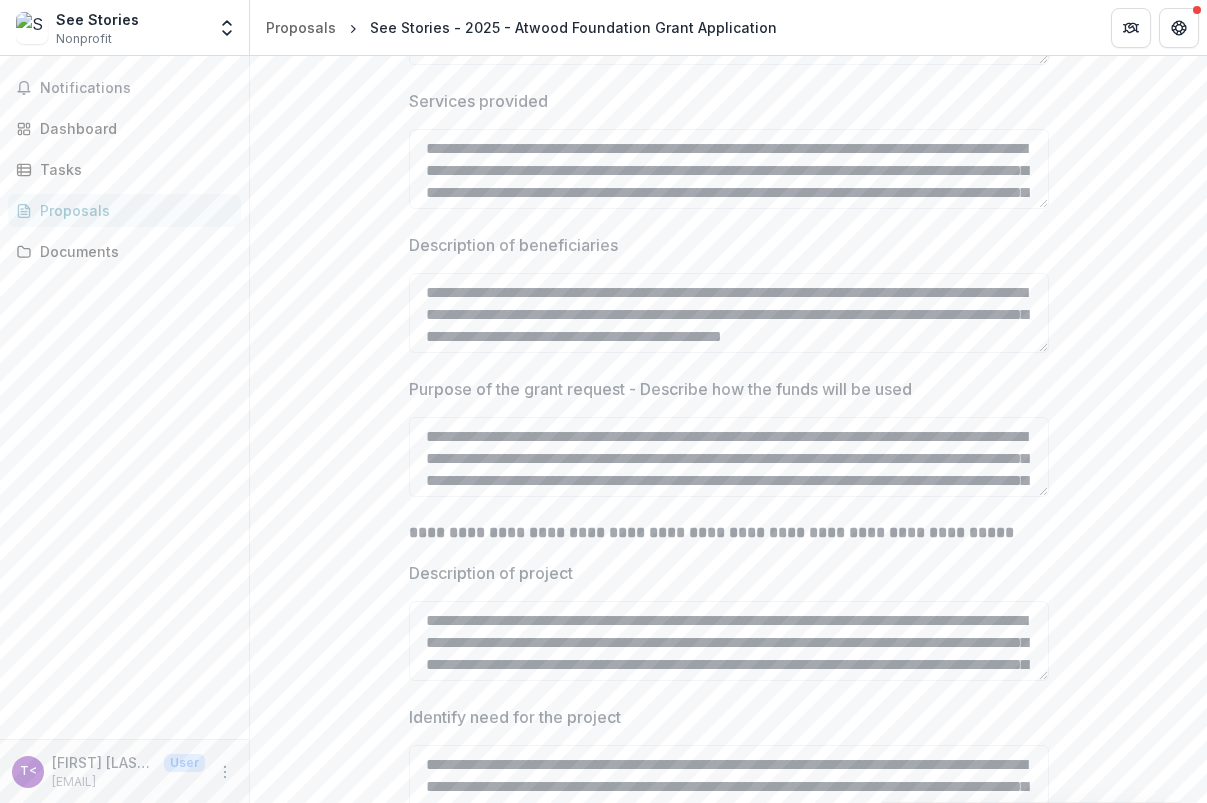 scroll, scrollTop: 0, scrollLeft: 0, axis: both 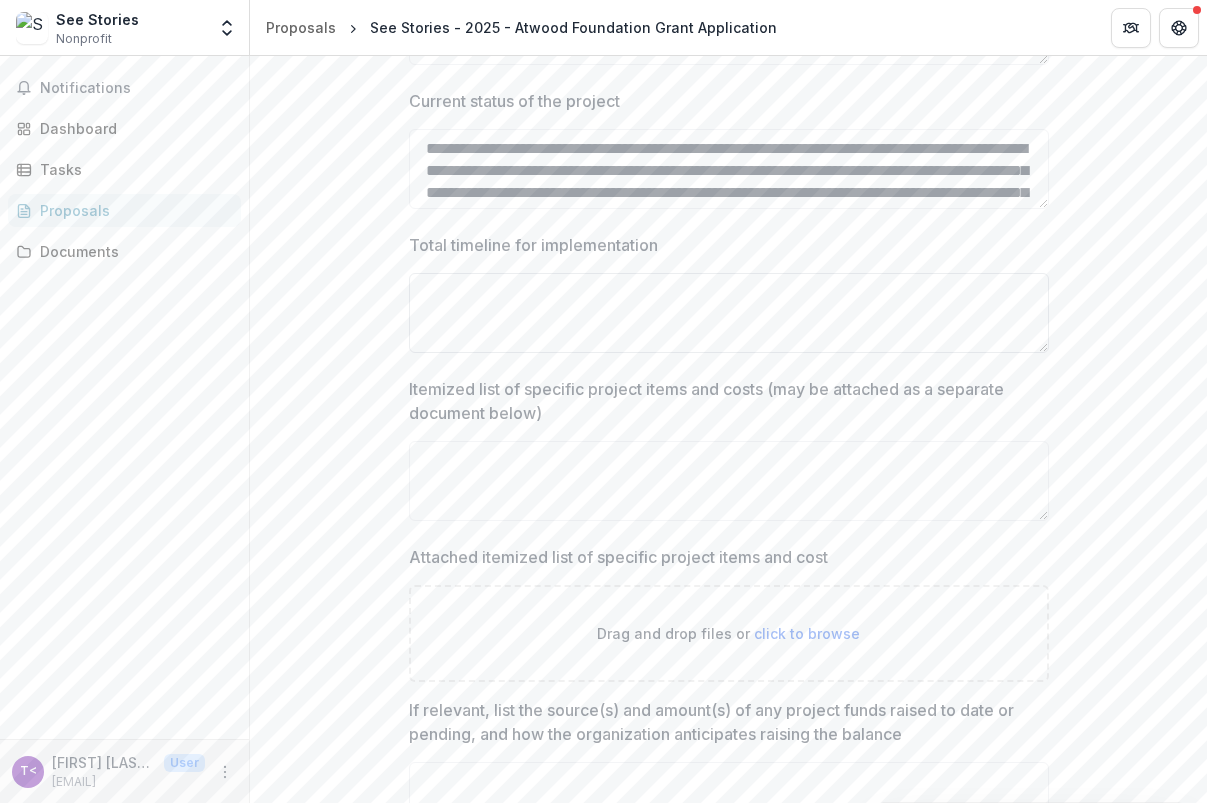 click on "Total timeline for implementation" at bounding box center (729, 313) 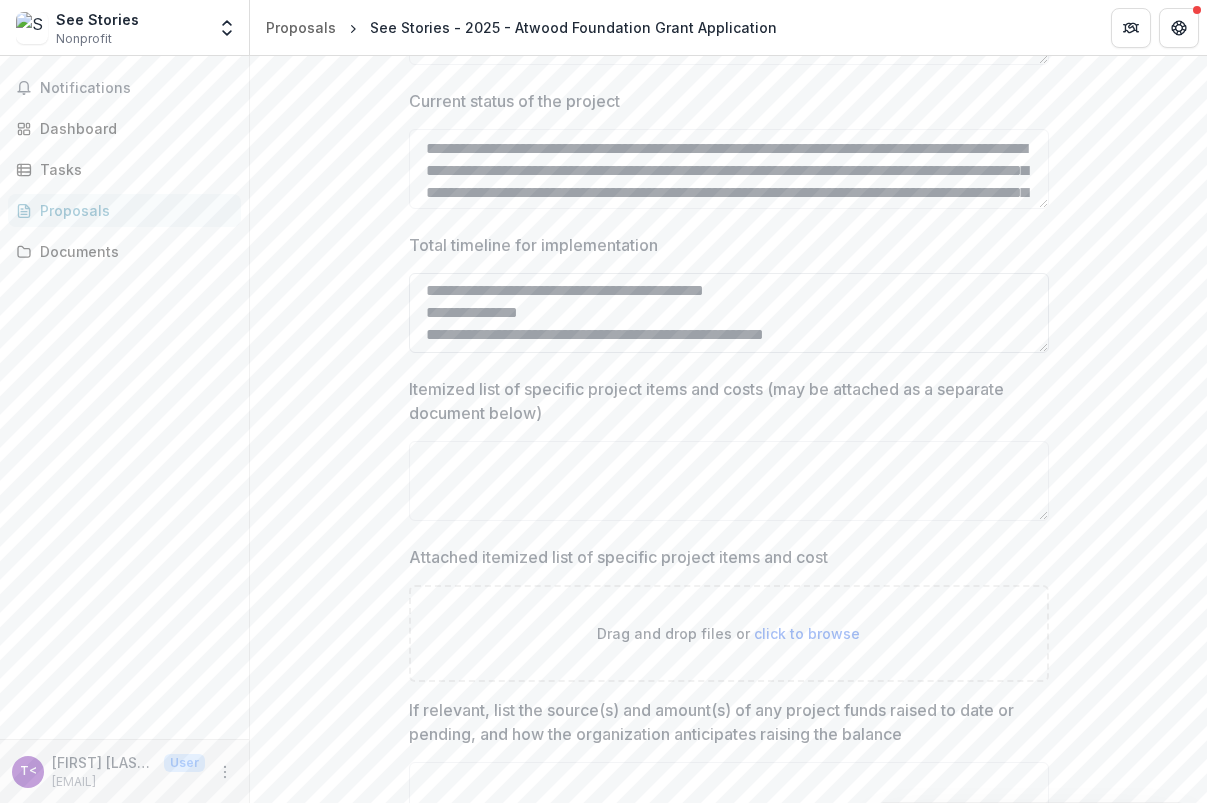 scroll, scrollTop: 158, scrollLeft: 0, axis: vertical 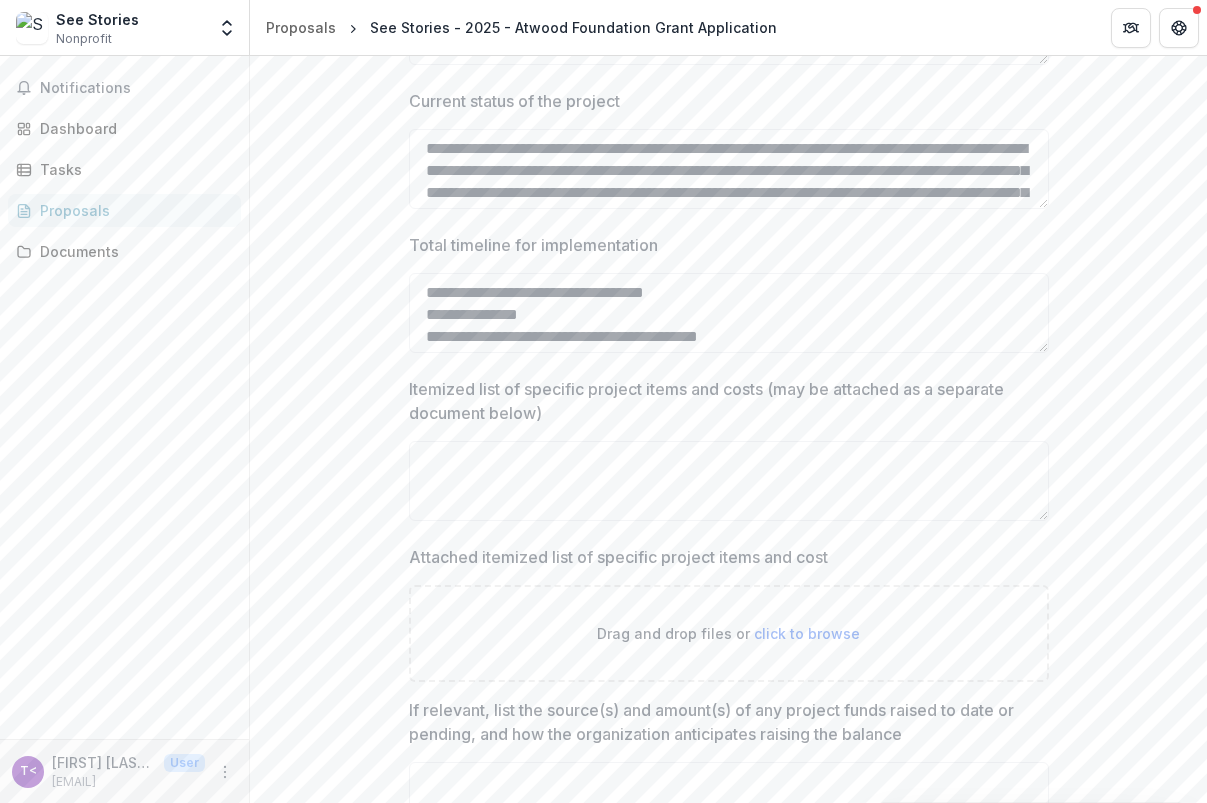 drag, startPoint x: 776, startPoint y: 330, endPoint x: 397, endPoint y: 197, distance: 401.65906 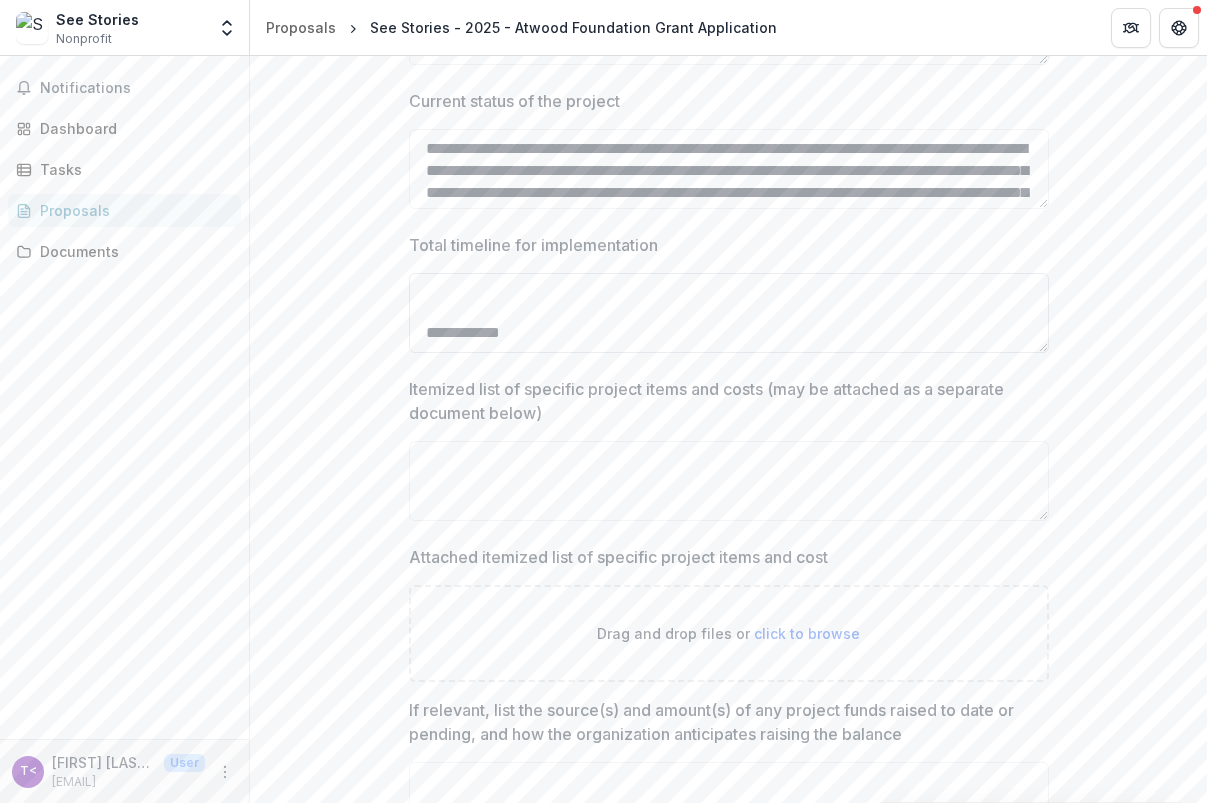 drag, startPoint x: 547, startPoint y: 335, endPoint x: 409, endPoint y: 319, distance: 138.92444 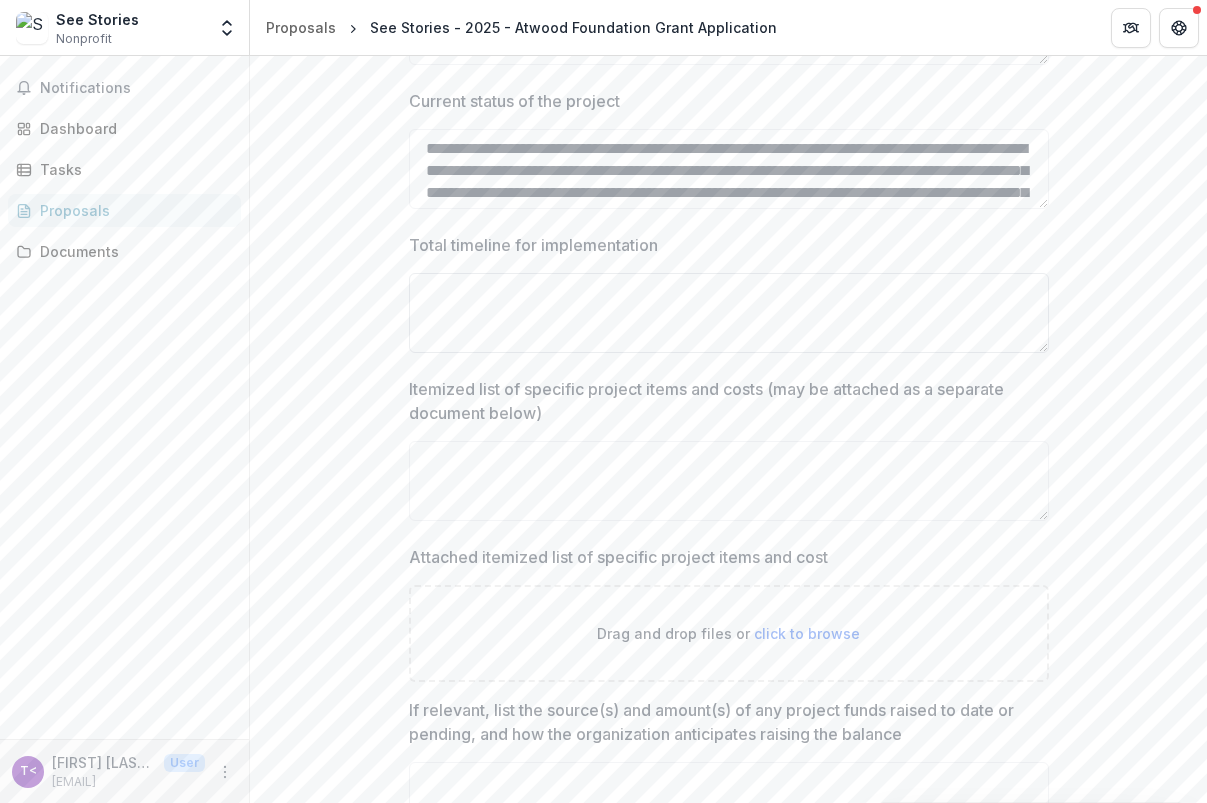 scroll, scrollTop: 0, scrollLeft: 0, axis: both 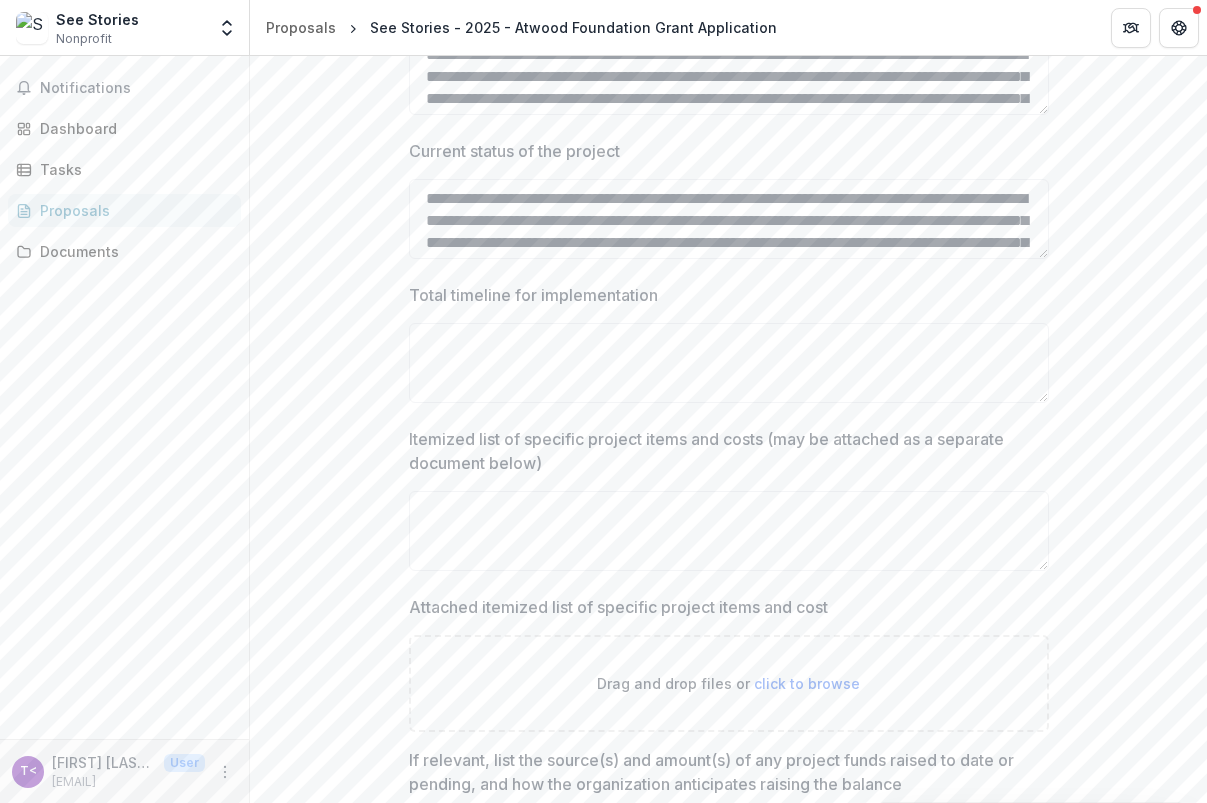 paste on "**********" 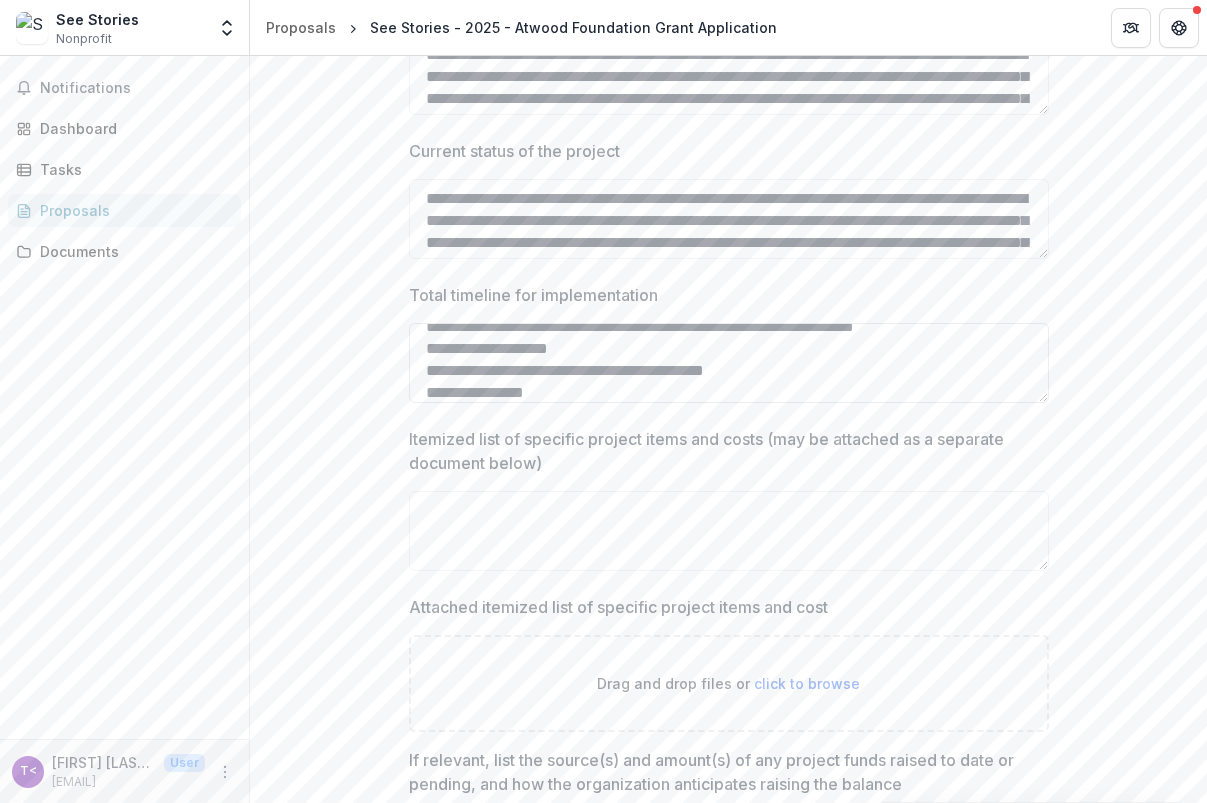 scroll, scrollTop: 106, scrollLeft: 0, axis: vertical 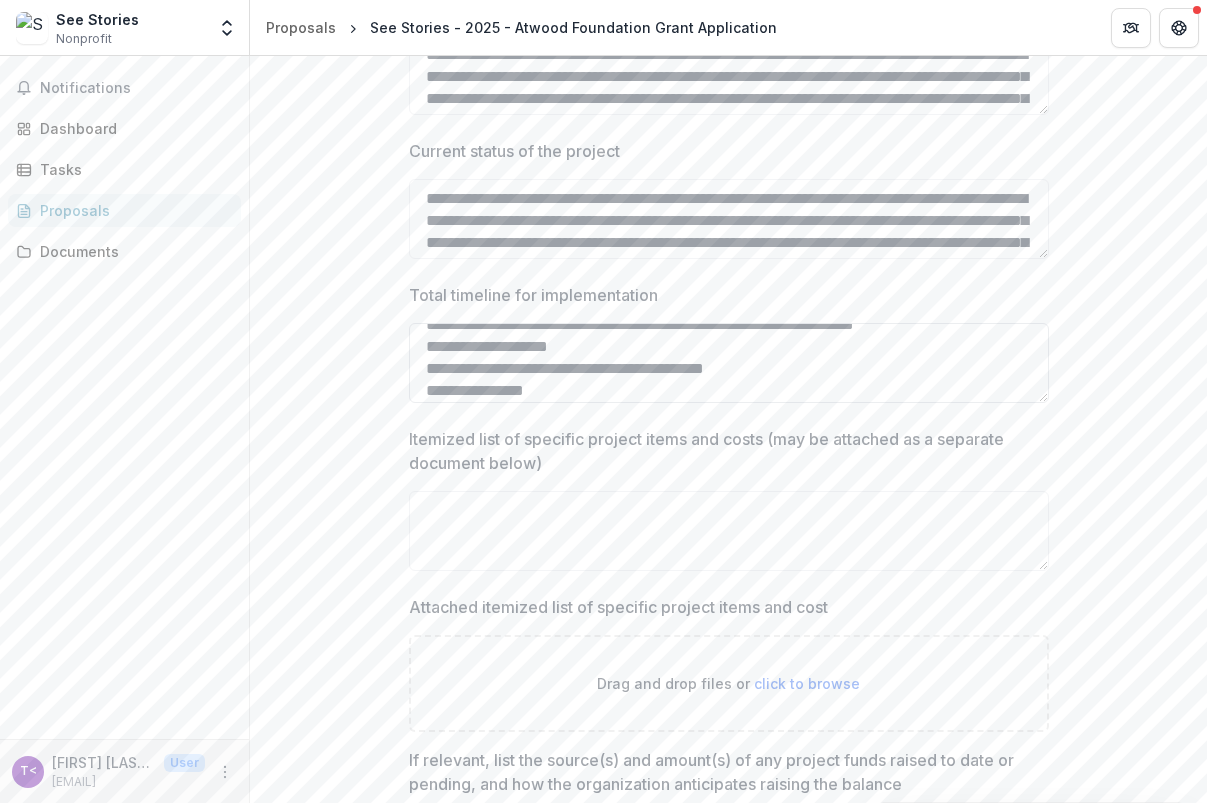 click on "**********" at bounding box center (729, 363) 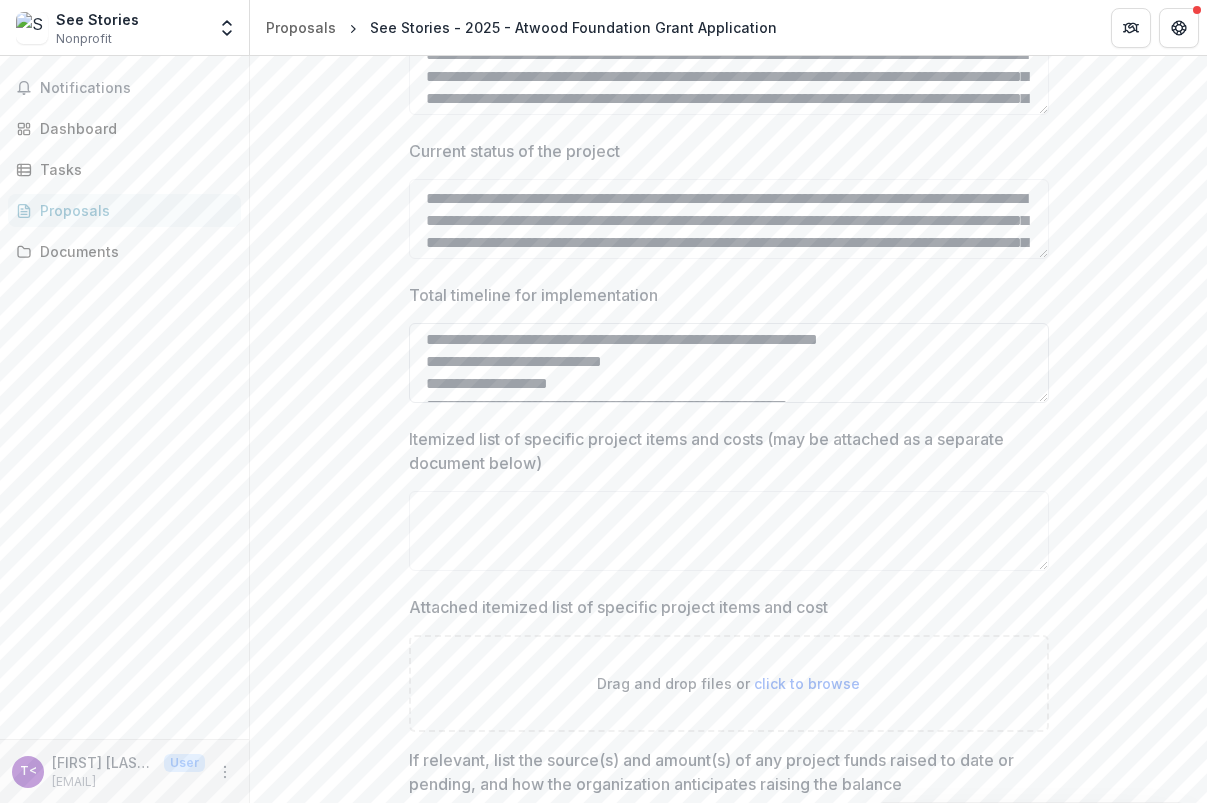 scroll, scrollTop: 265, scrollLeft: 0, axis: vertical 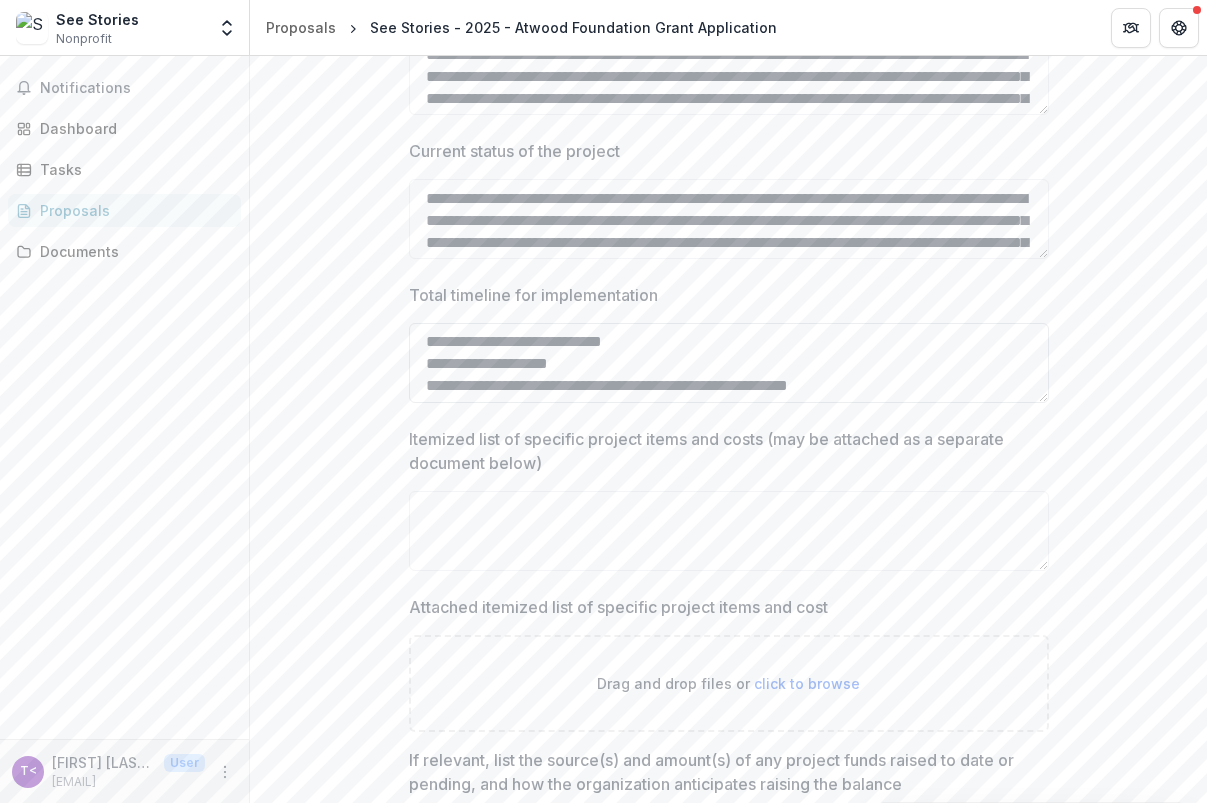 click on "**********" at bounding box center [729, 363] 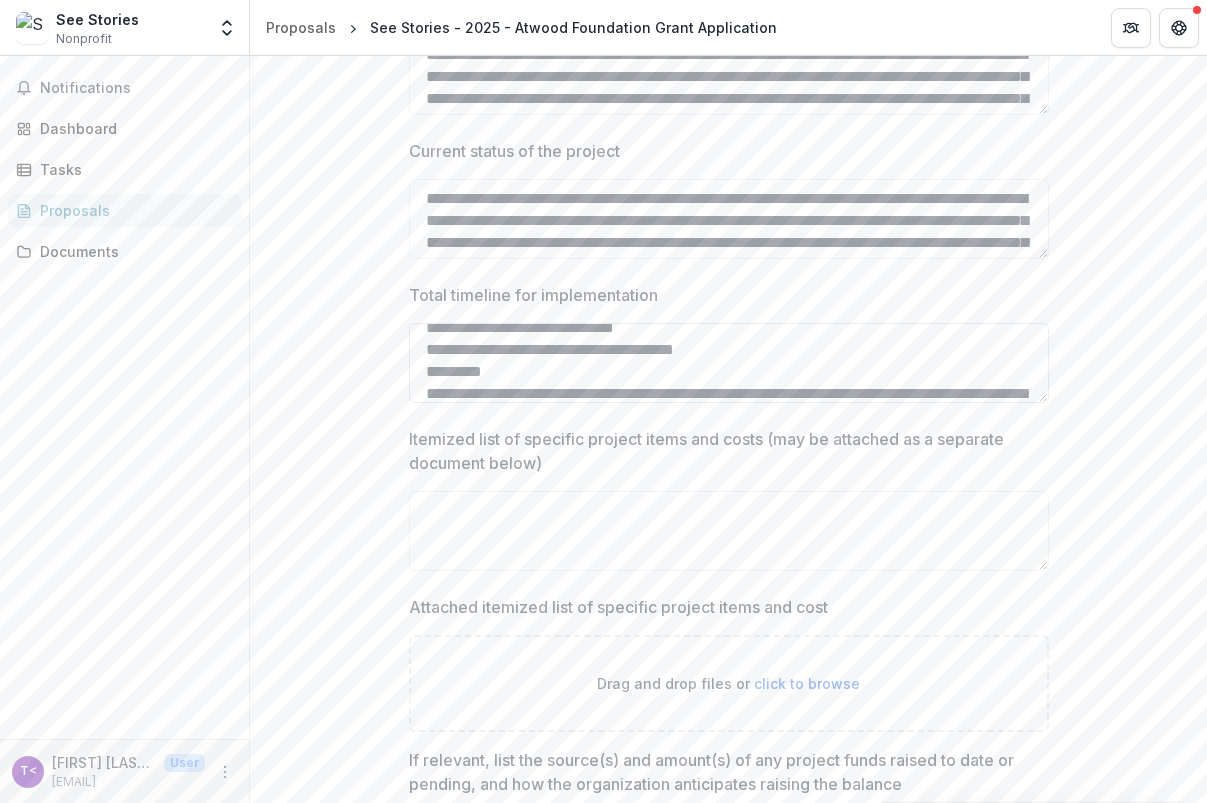 scroll, scrollTop: 383, scrollLeft: 0, axis: vertical 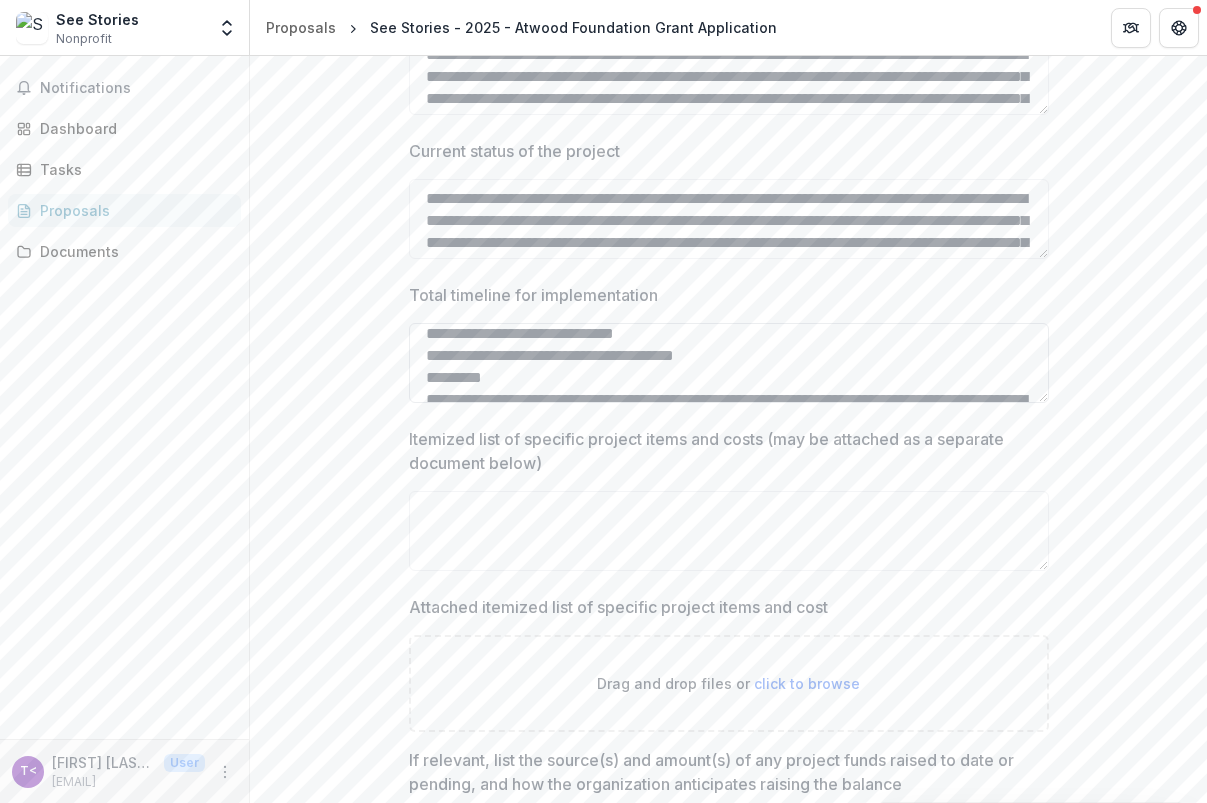click on "**********" at bounding box center [729, 363] 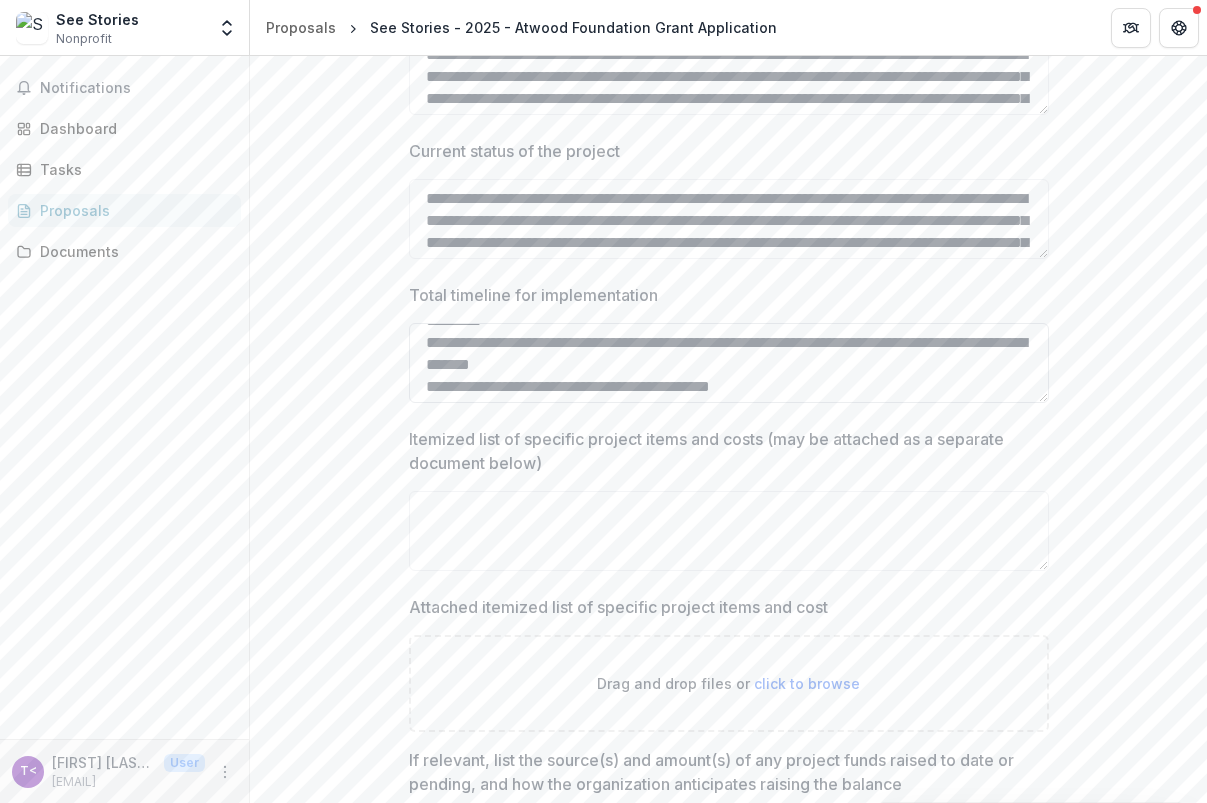 scroll, scrollTop: 510, scrollLeft: 0, axis: vertical 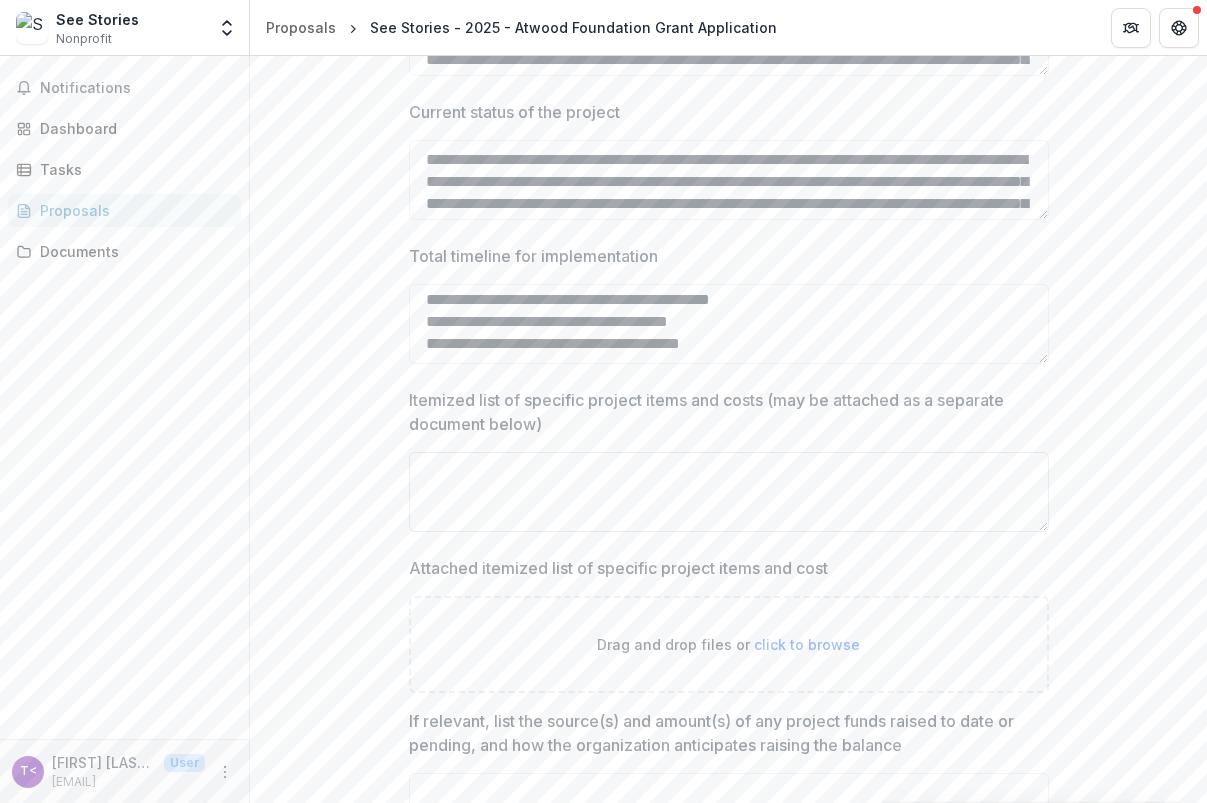 type on "**********" 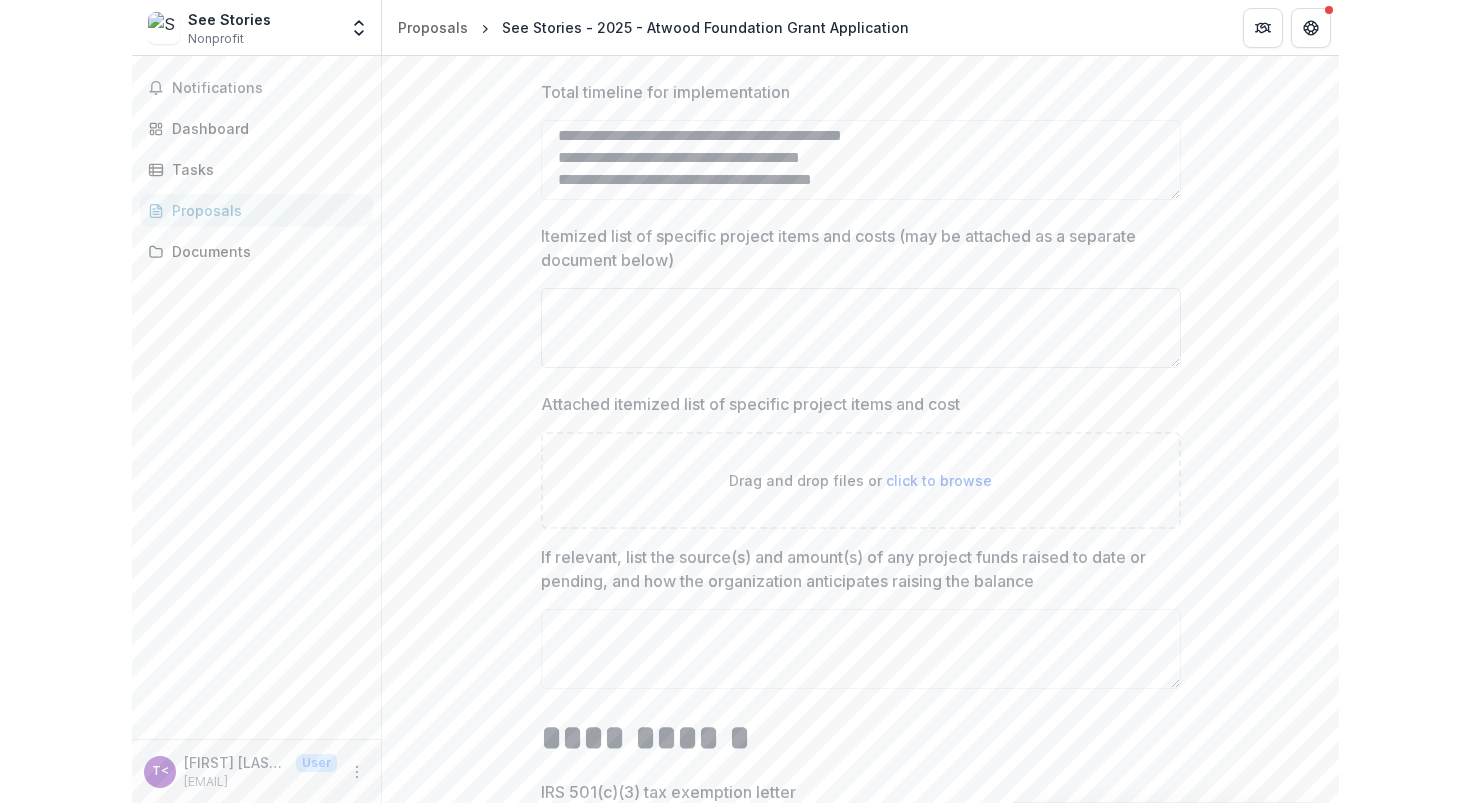 scroll, scrollTop: 1420, scrollLeft: 0, axis: vertical 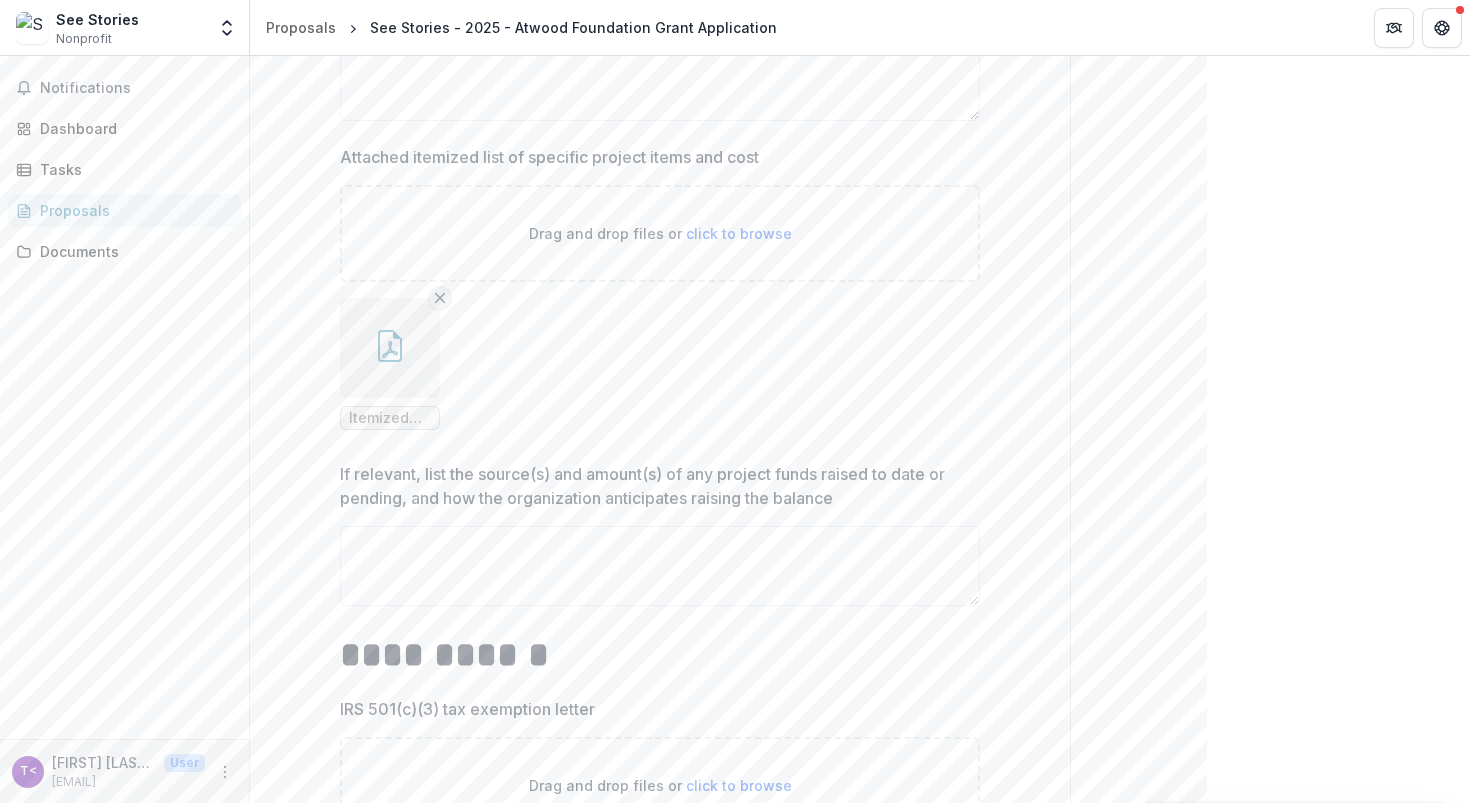 click 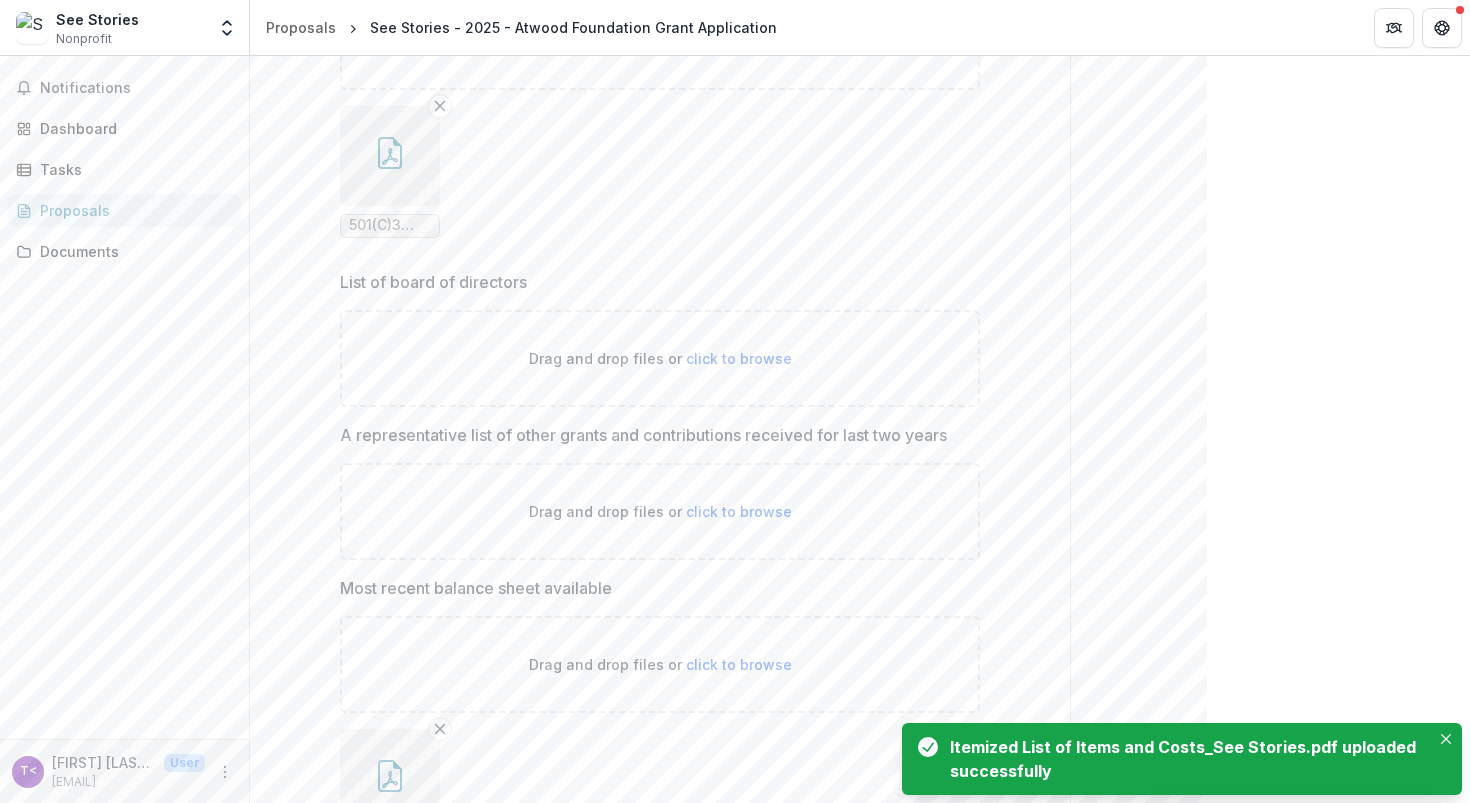 scroll, scrollTop: 2386, scrollLeft: 0, axis: vertical 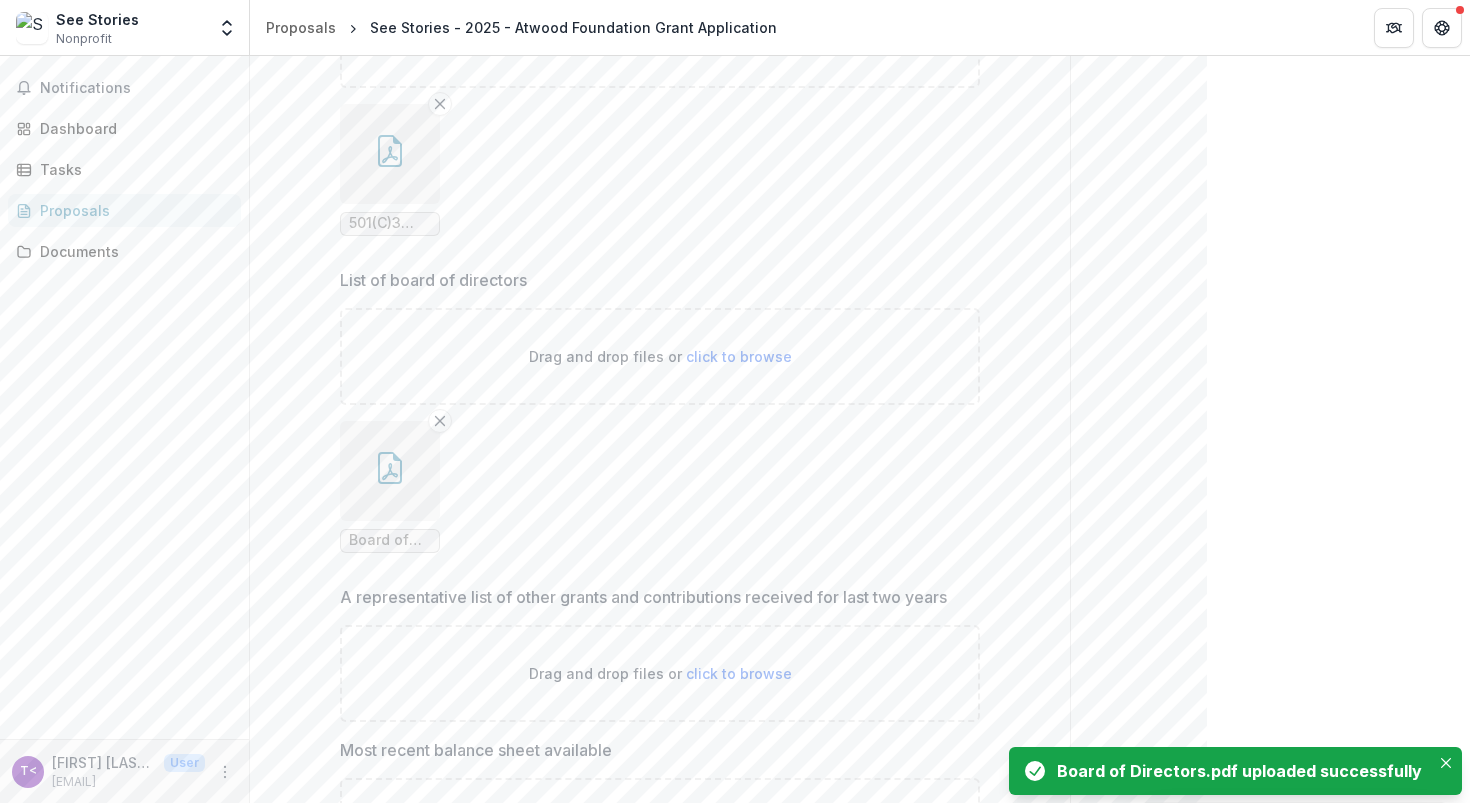click 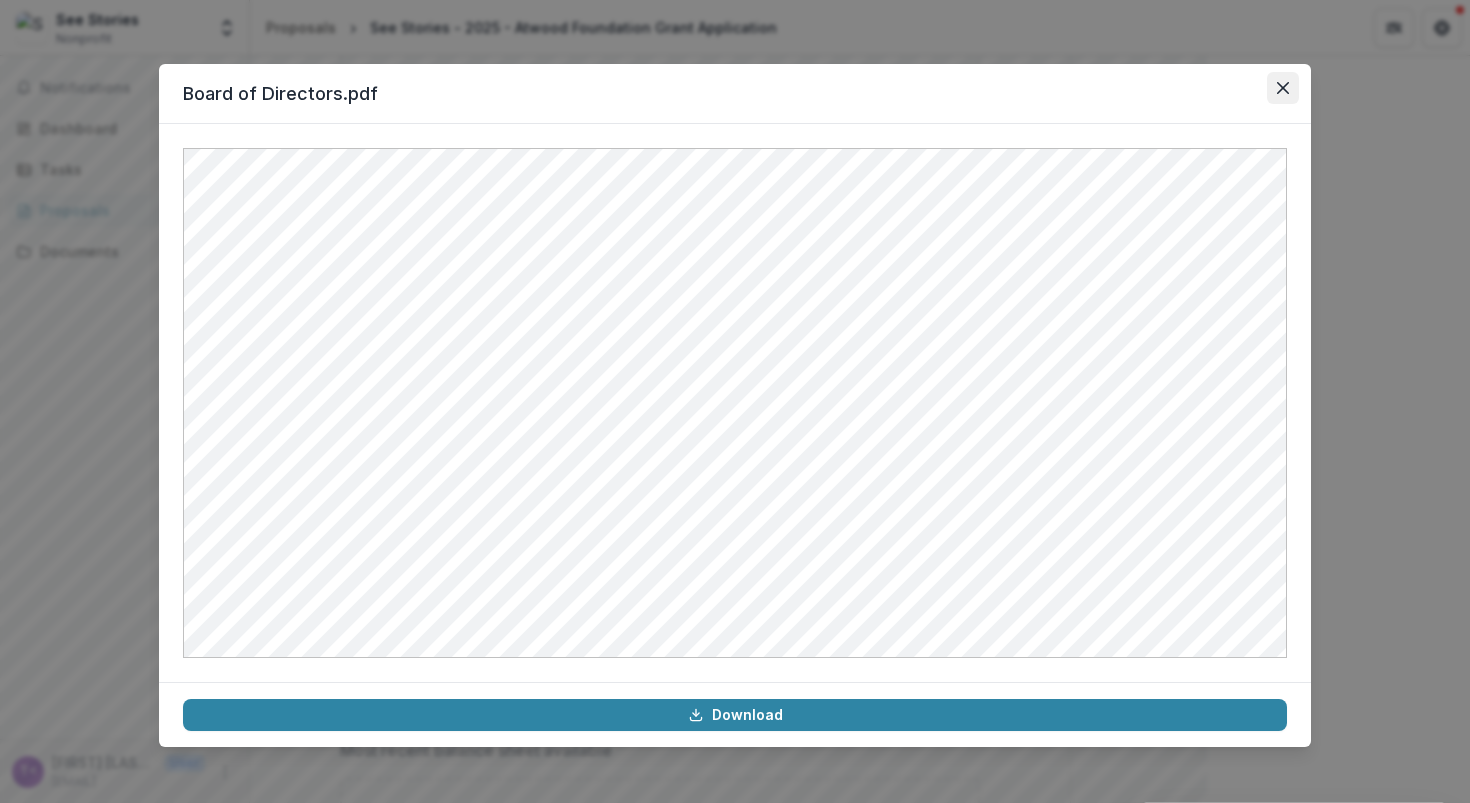 click 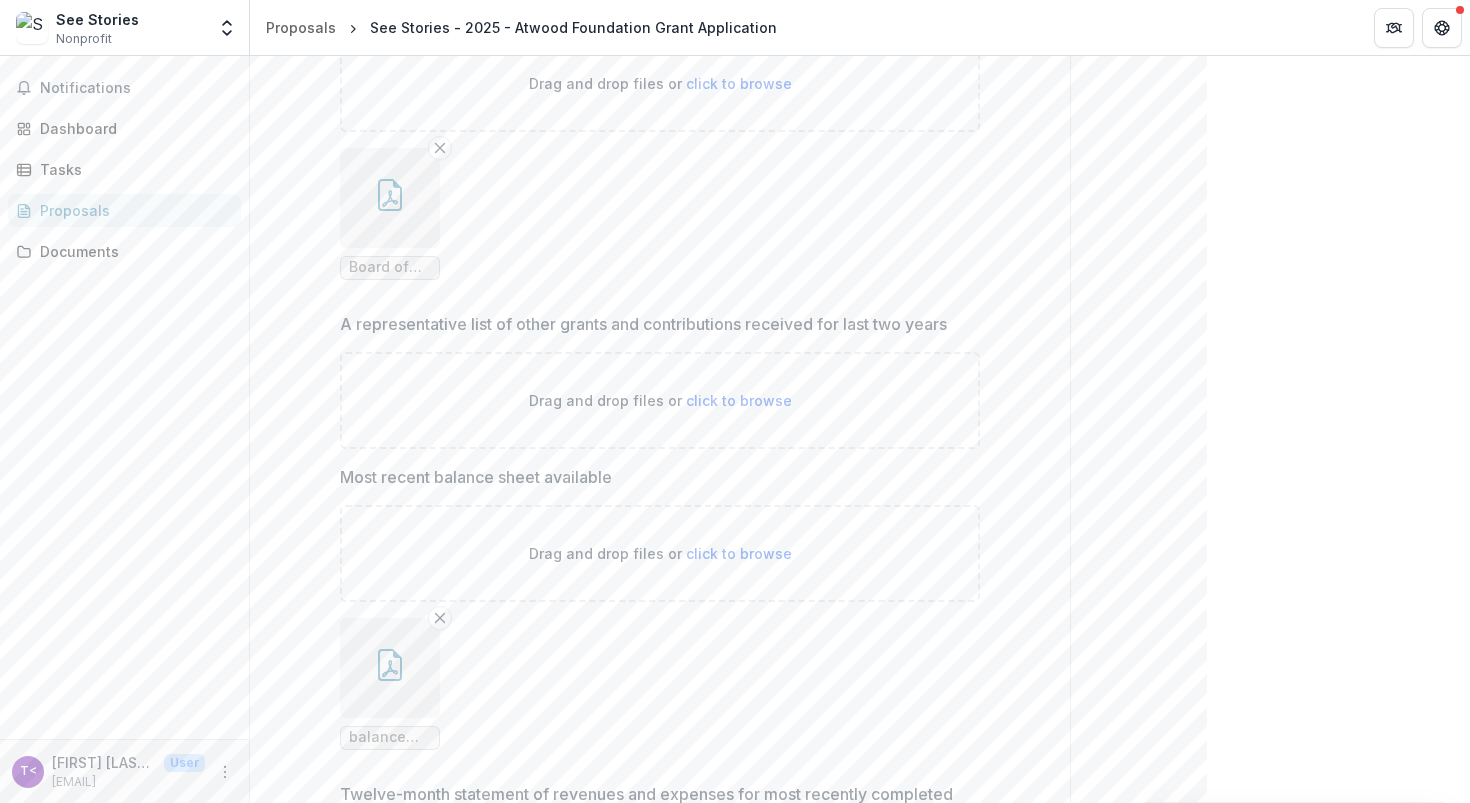 scroll, scrollTop: 2660, scrollLeft: 0, axis: vertical 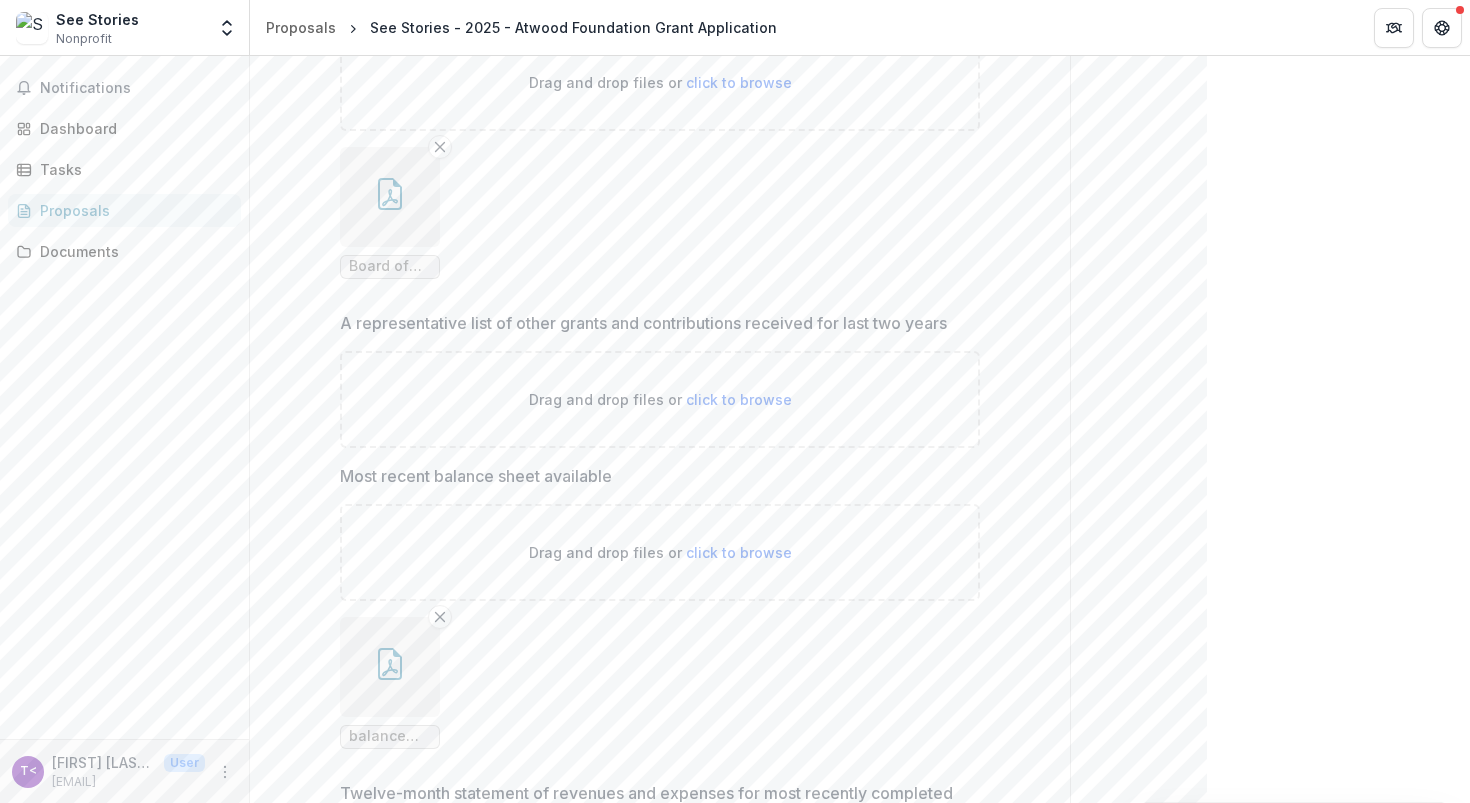 click on "click to browse" at bounding box center [739, 399] 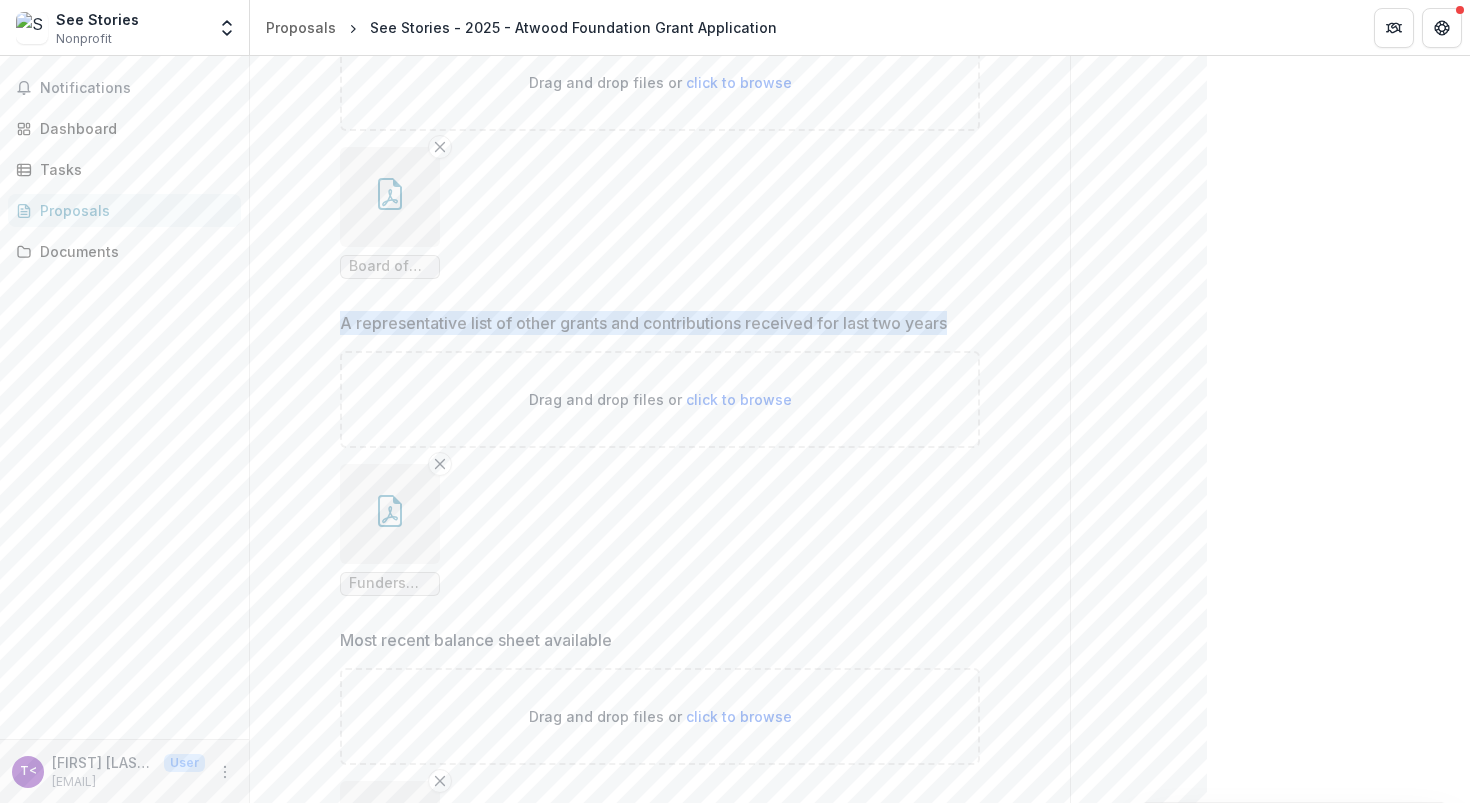 drag, startPoint x: 961, startPoint y: 326, endPoint x: 325, endPoint y: 331, distance: 636.01965 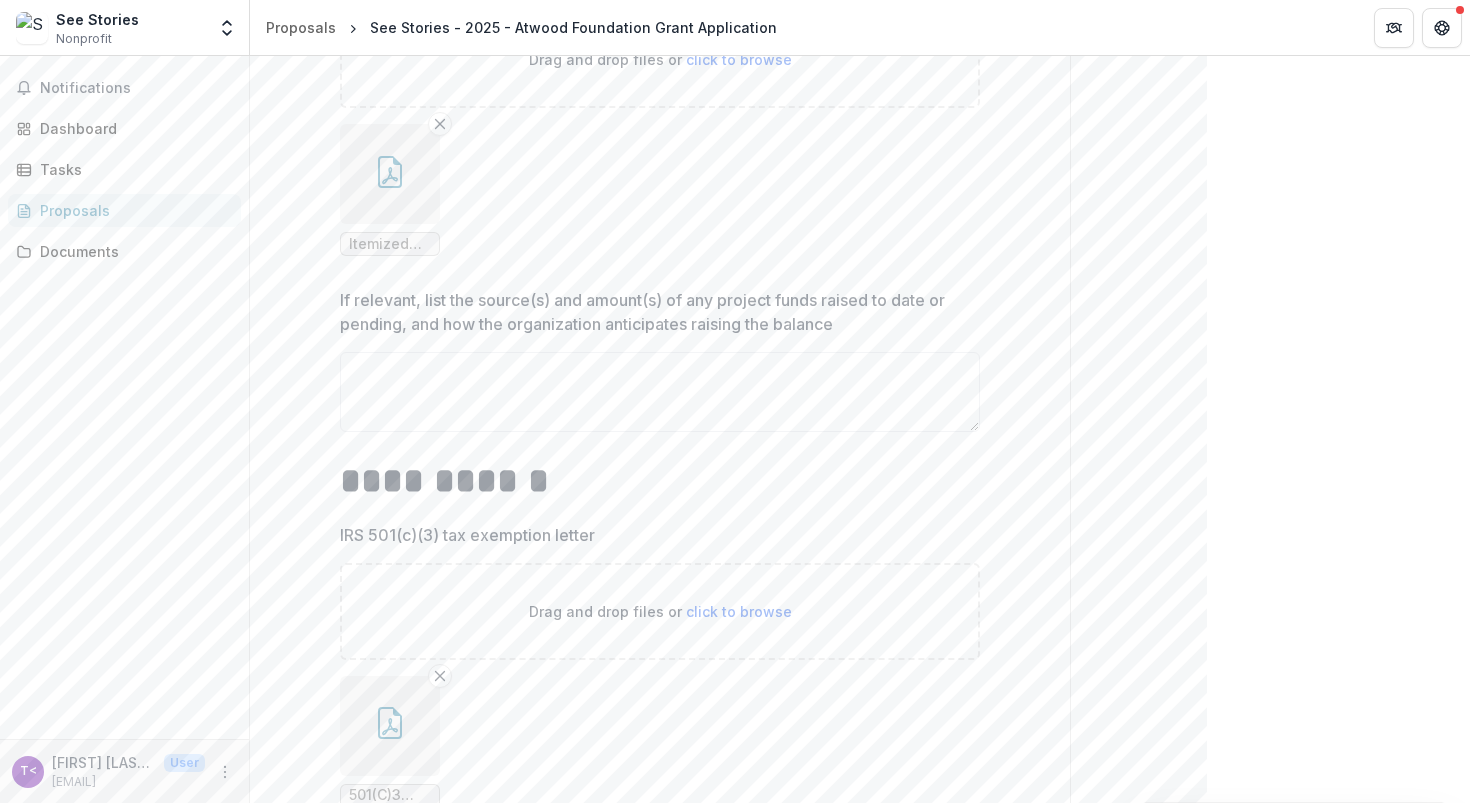 scroll, scrollTop: 1685, scrollLeft: 0, axis: vertical 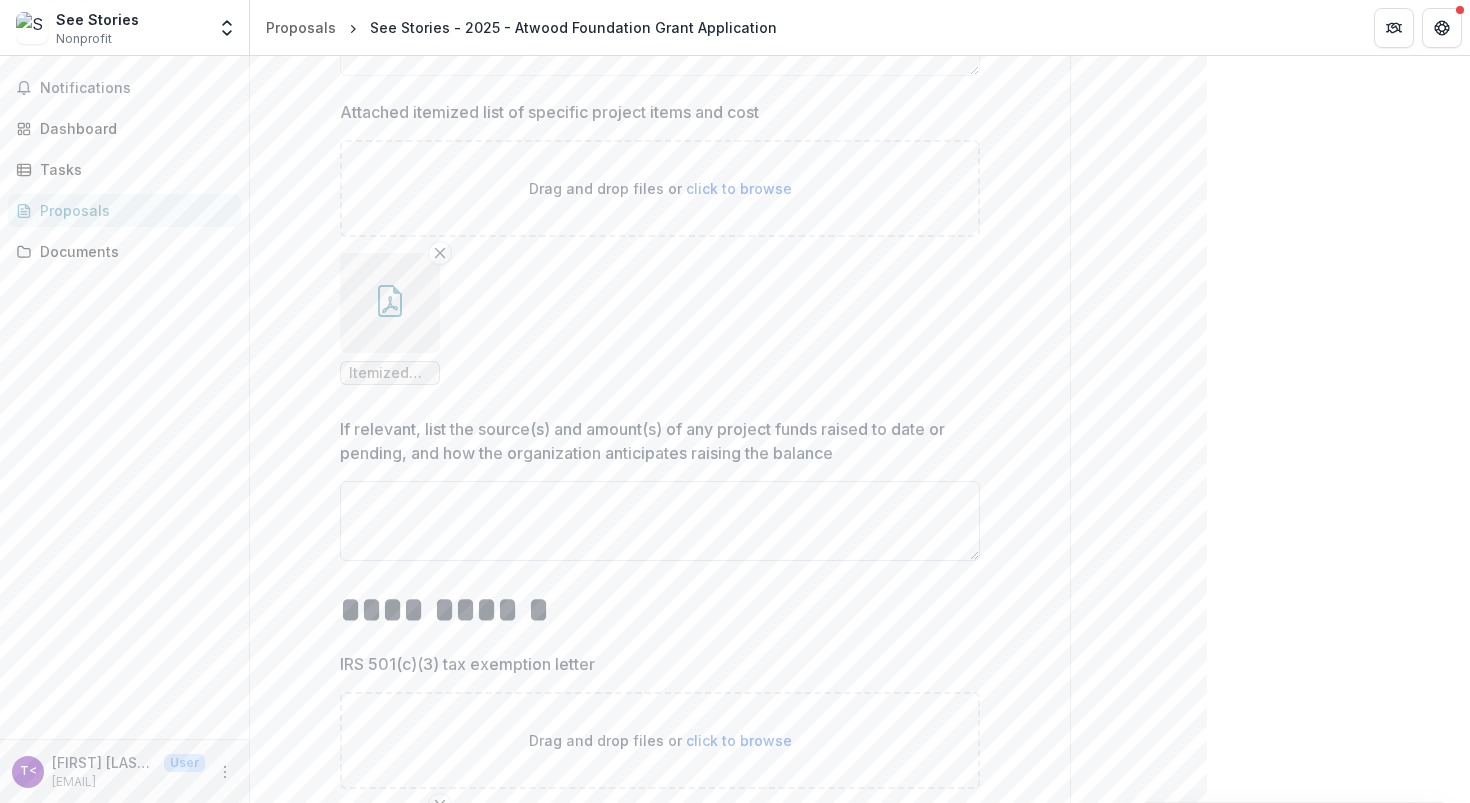 click on "If relevant, list the source(s) and amount(s) of any project funds raised to date or pending, and how the organization anticipates raising the balance" at bounding box center [660, 521] 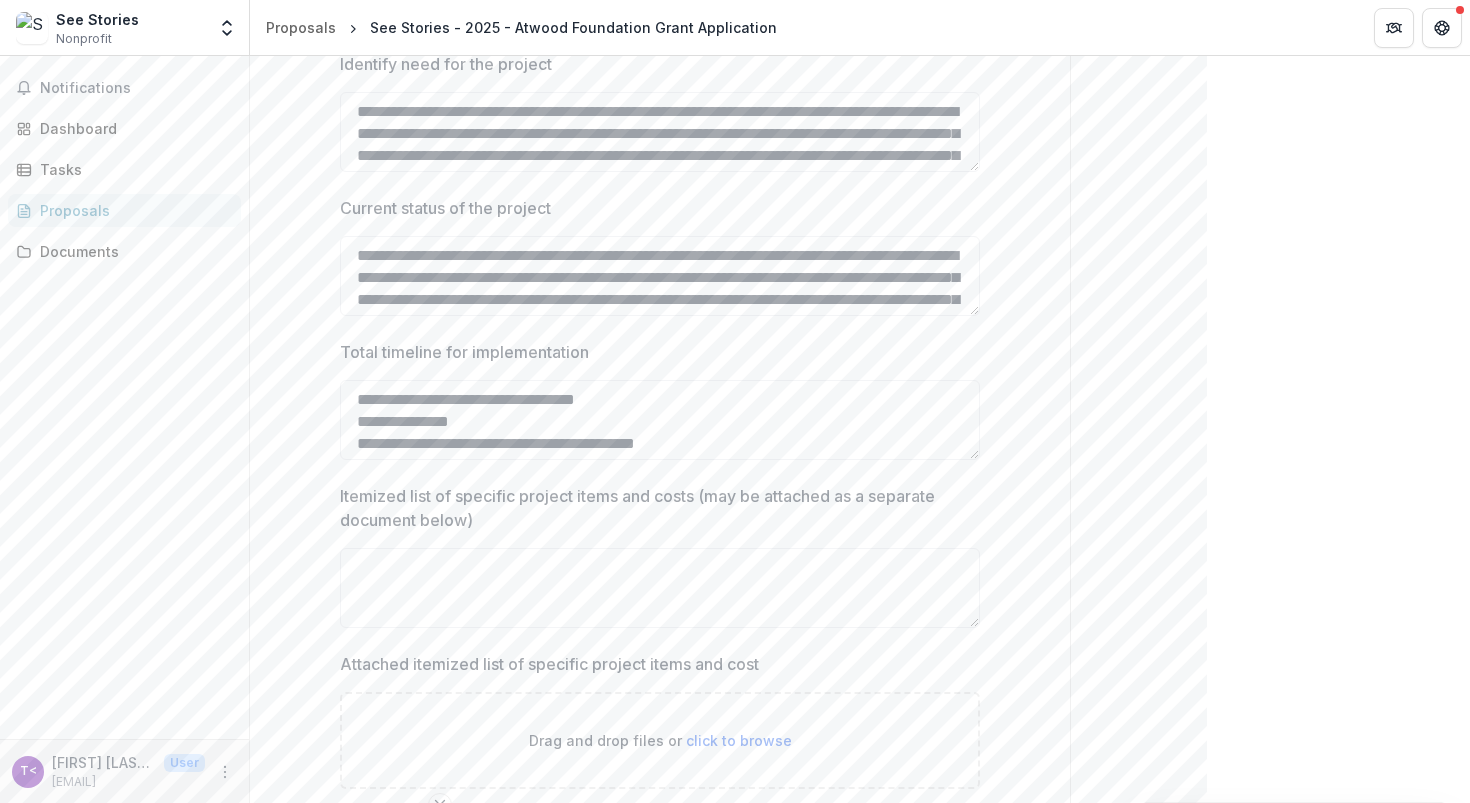 scroll, scrollTop: 957, scrollLeft: 0, axis: vertical 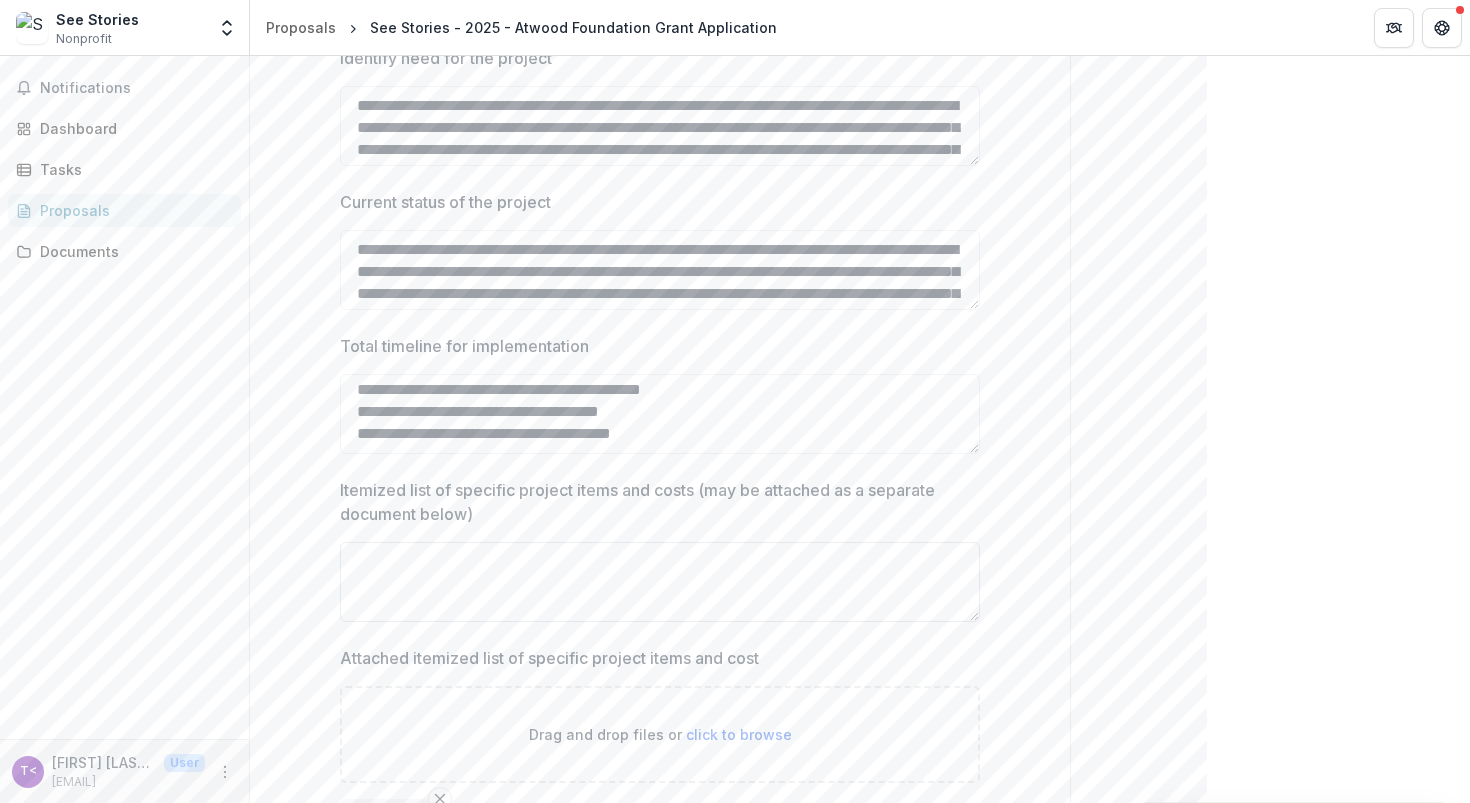 click on "Itemized list of specific project items and costs (may be attached as a separate document below)" at bounding box center (660, 582) 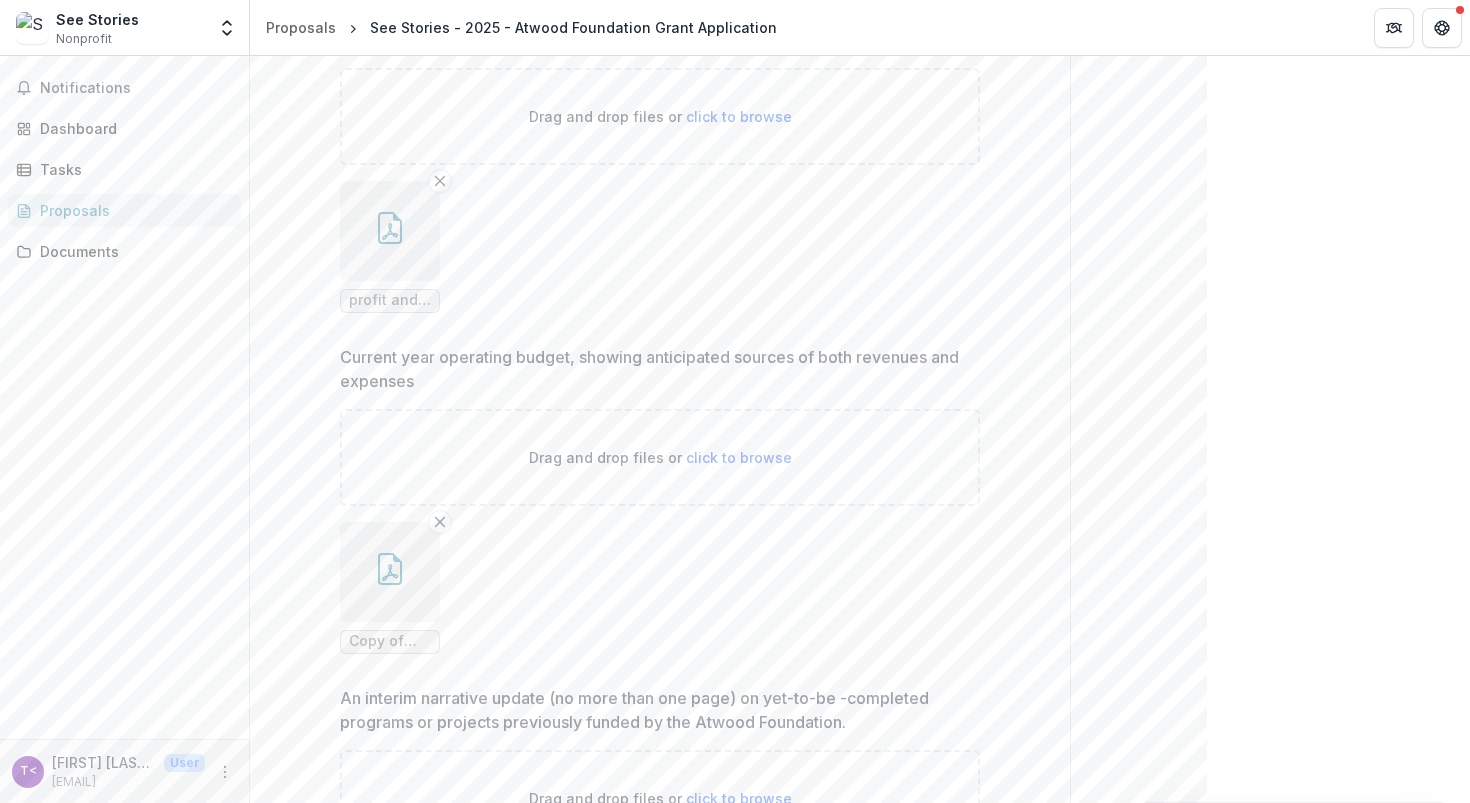 scroll, scrollTop: 3916, scrollLeft: 0, axis: vertical 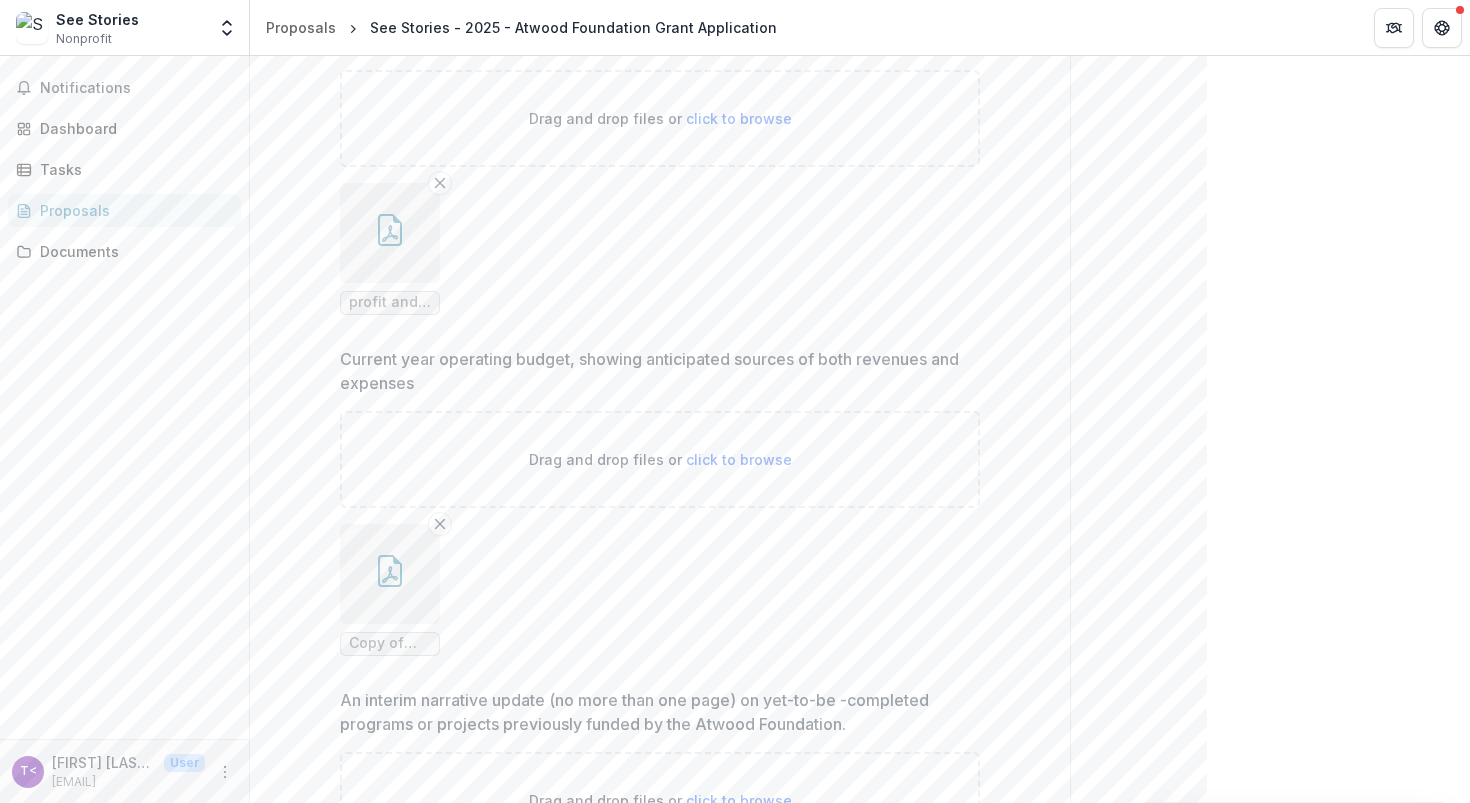click 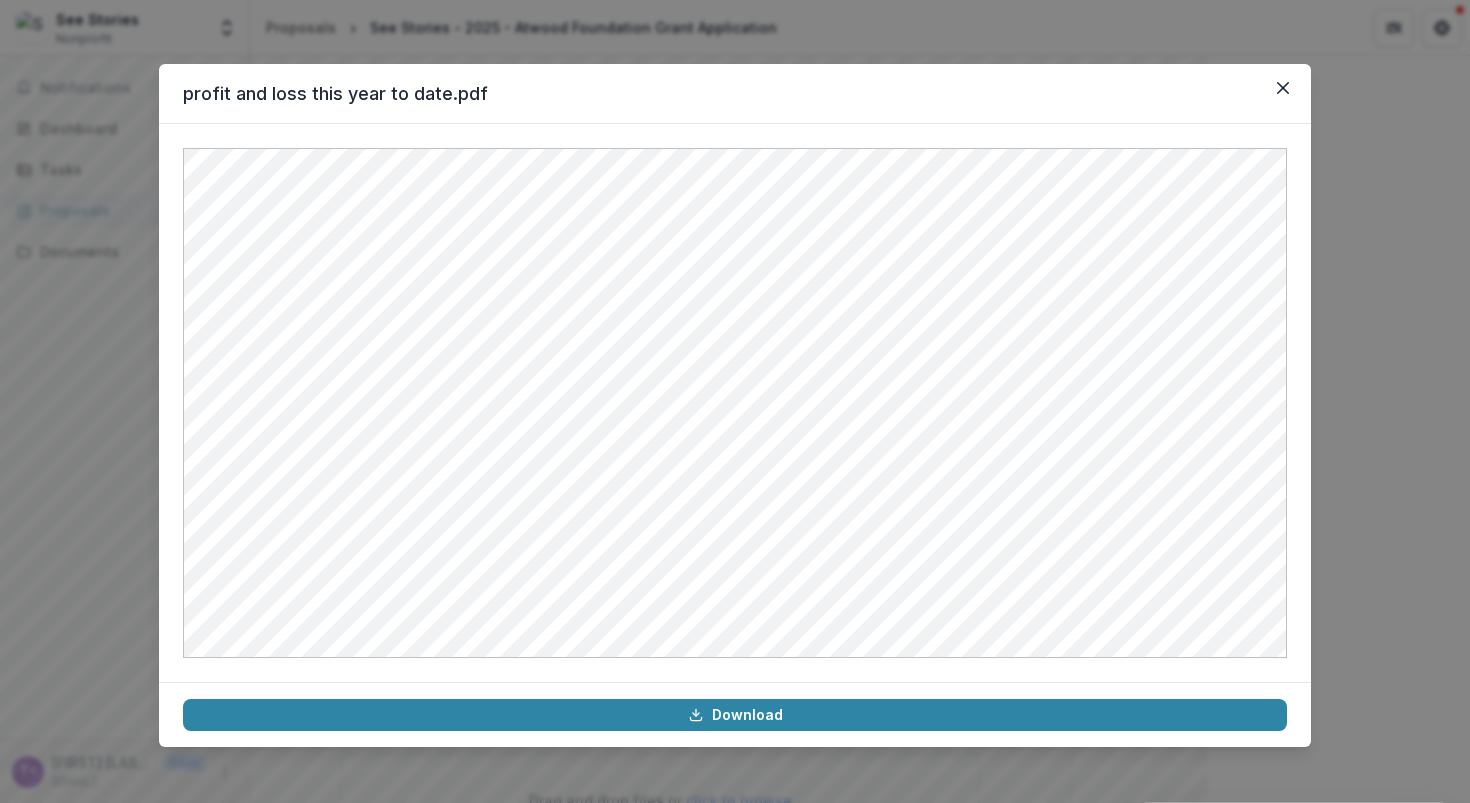 click on "profit and loss this year to date.pdf Download" at bounding box center [735, 401] 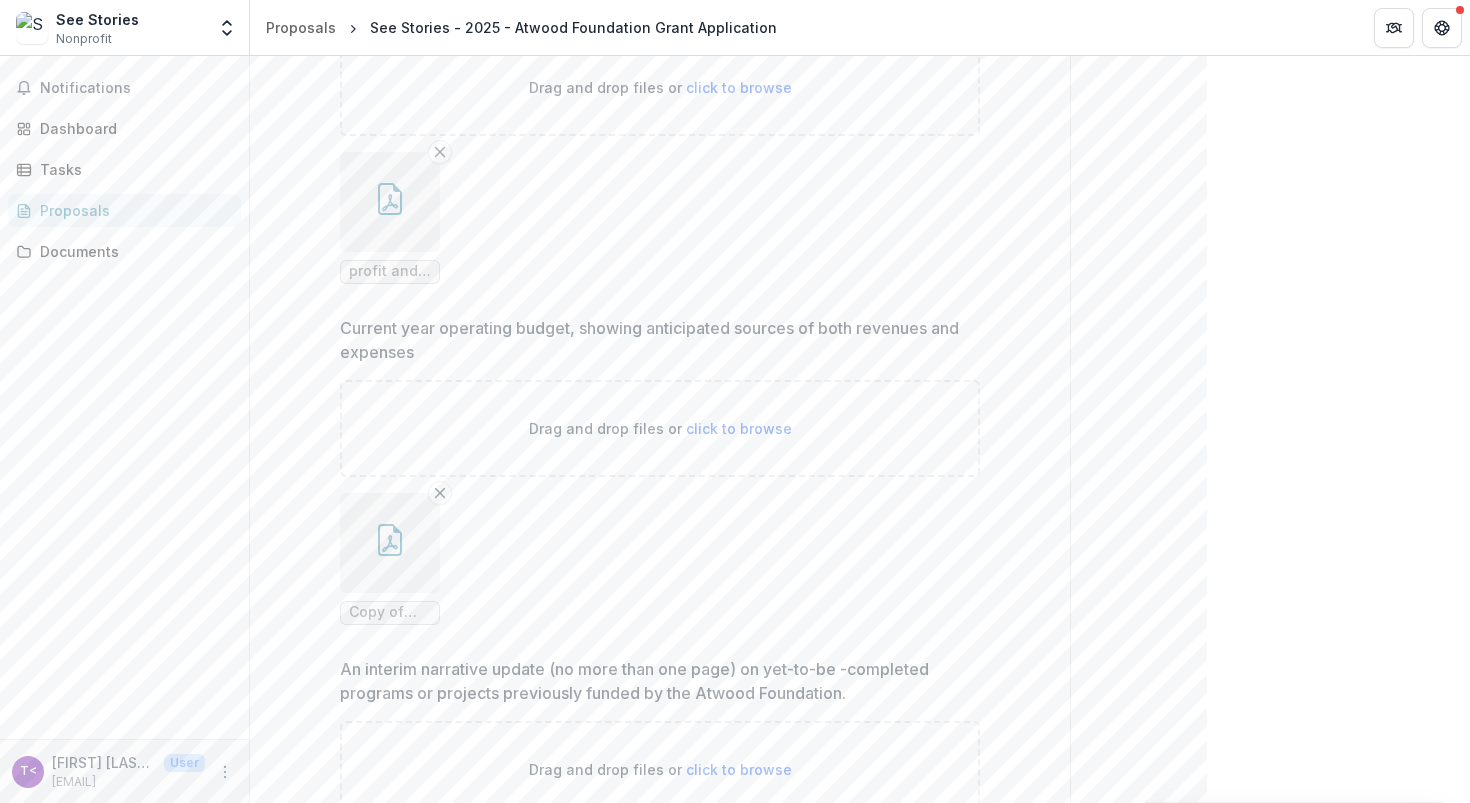 scroll, scrollTop: 4051, scrollLeft: 0, axis: vertical 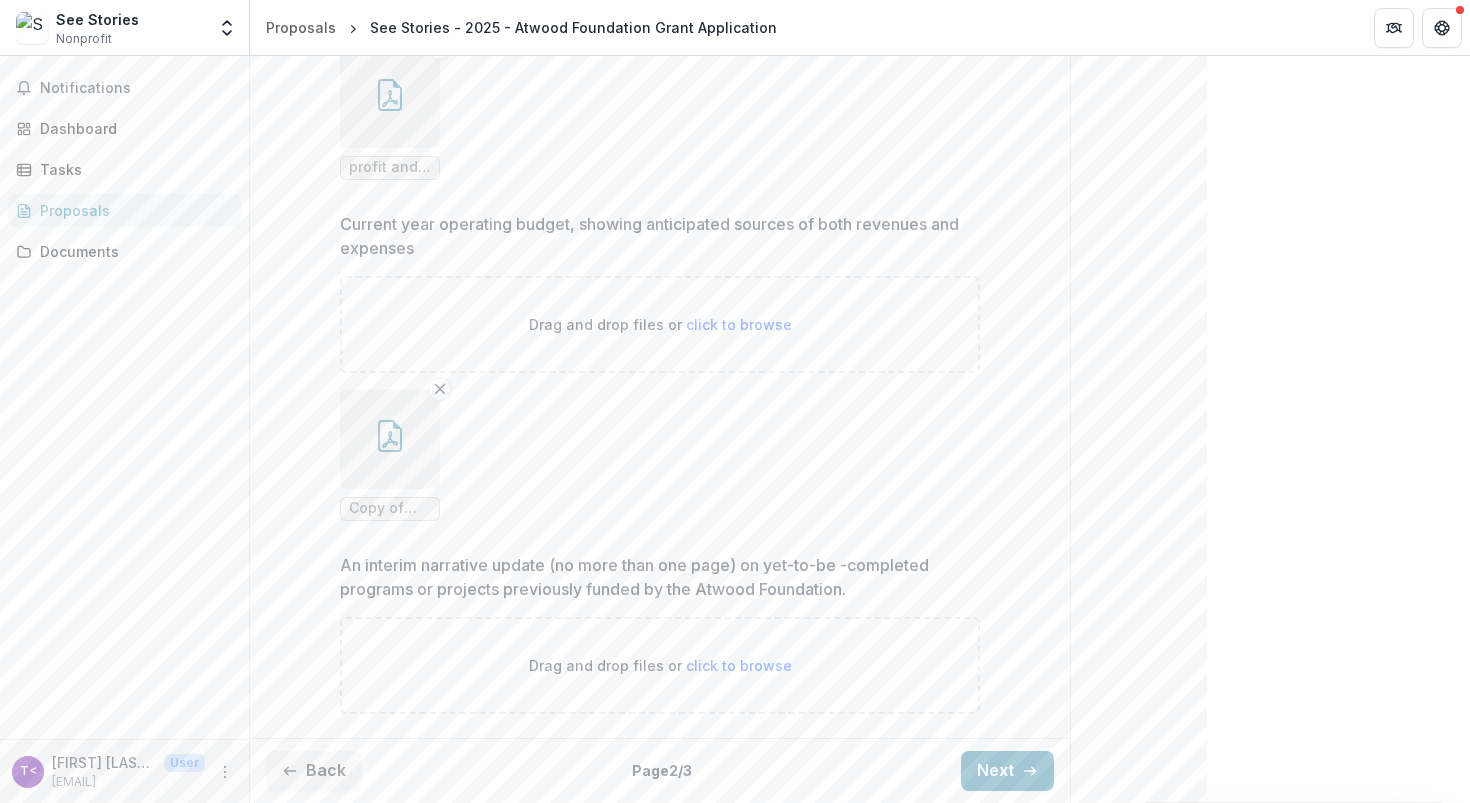 click 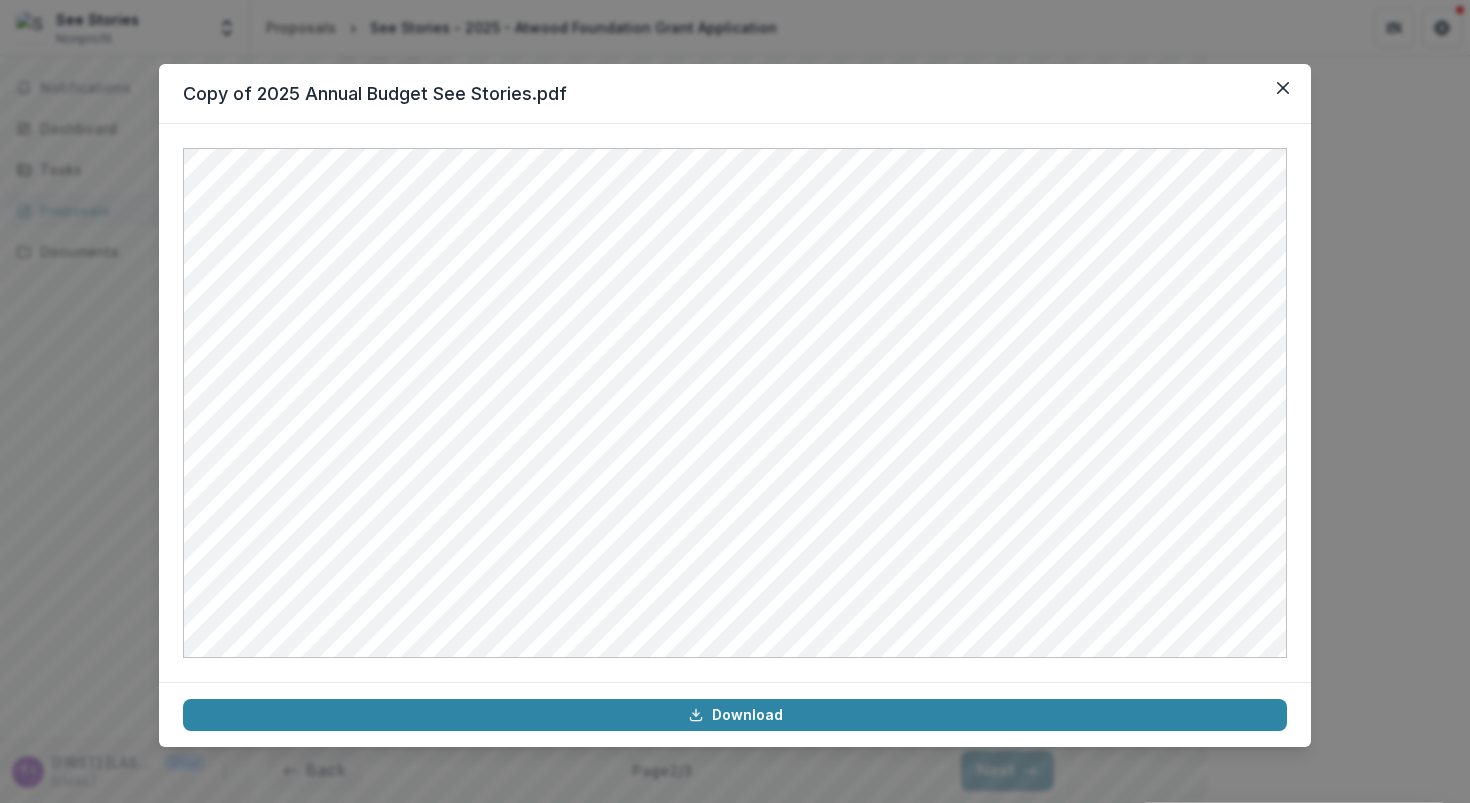 click on "Copy of 2025 Annual Budget See Stories.pdf Download" at bounding box center (735, 401) 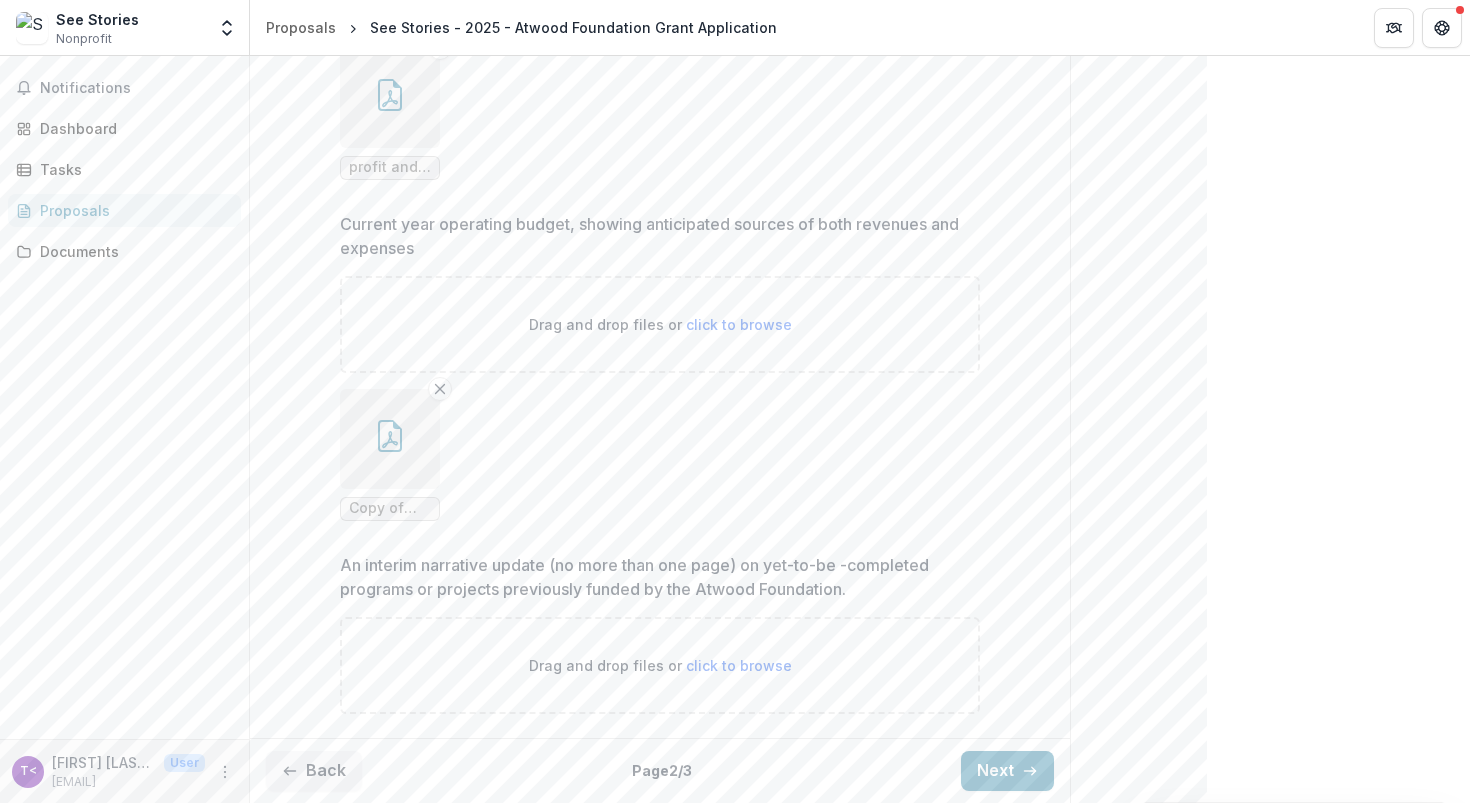 click on "Copy of 2025 Annual Budget See Stories.pdf" at bounding box center [660, 455] 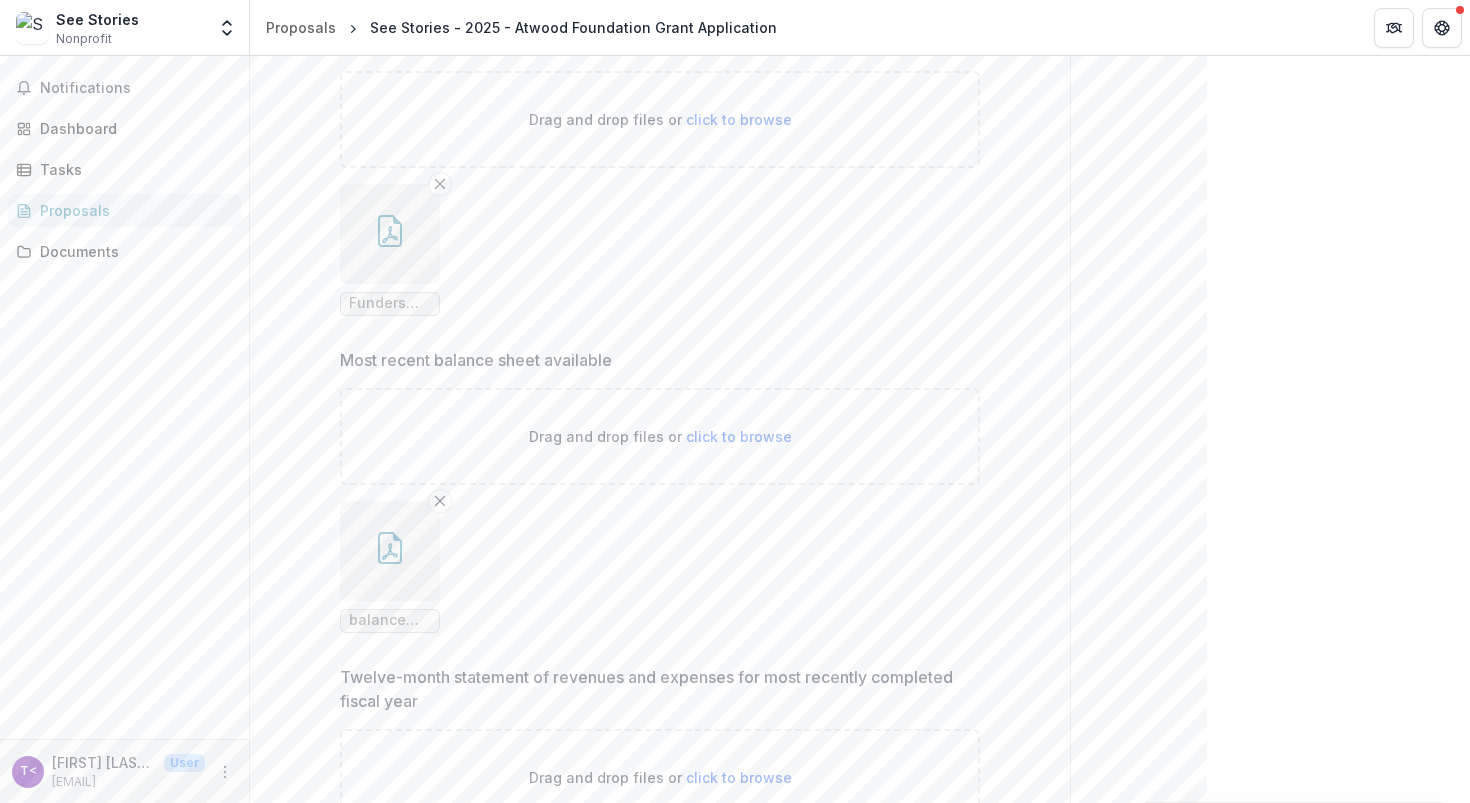 scroll, scrollTop: 2927, scrollLeft: 0, axis: vertical 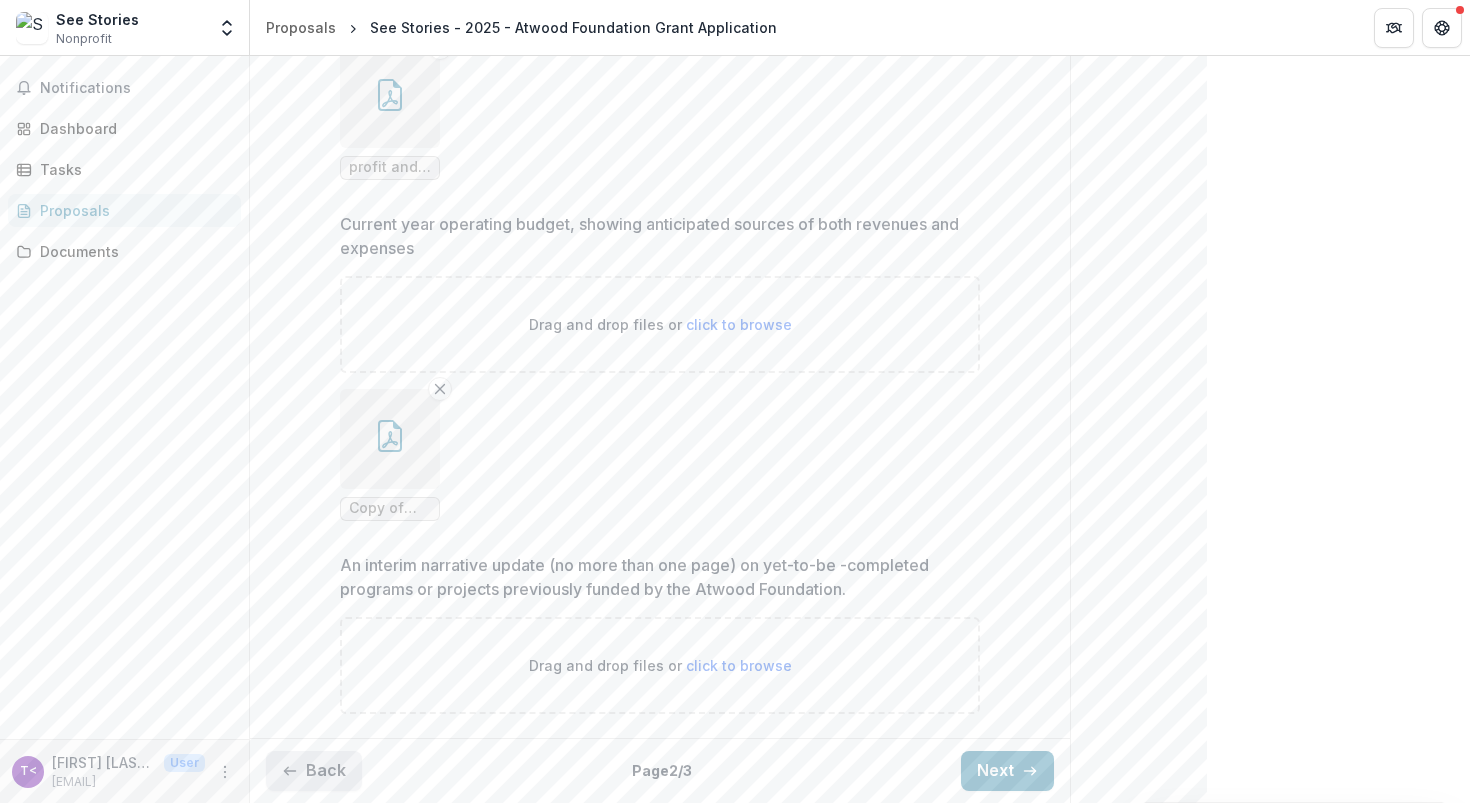 click on "Back" at bounding box center [314, 771] 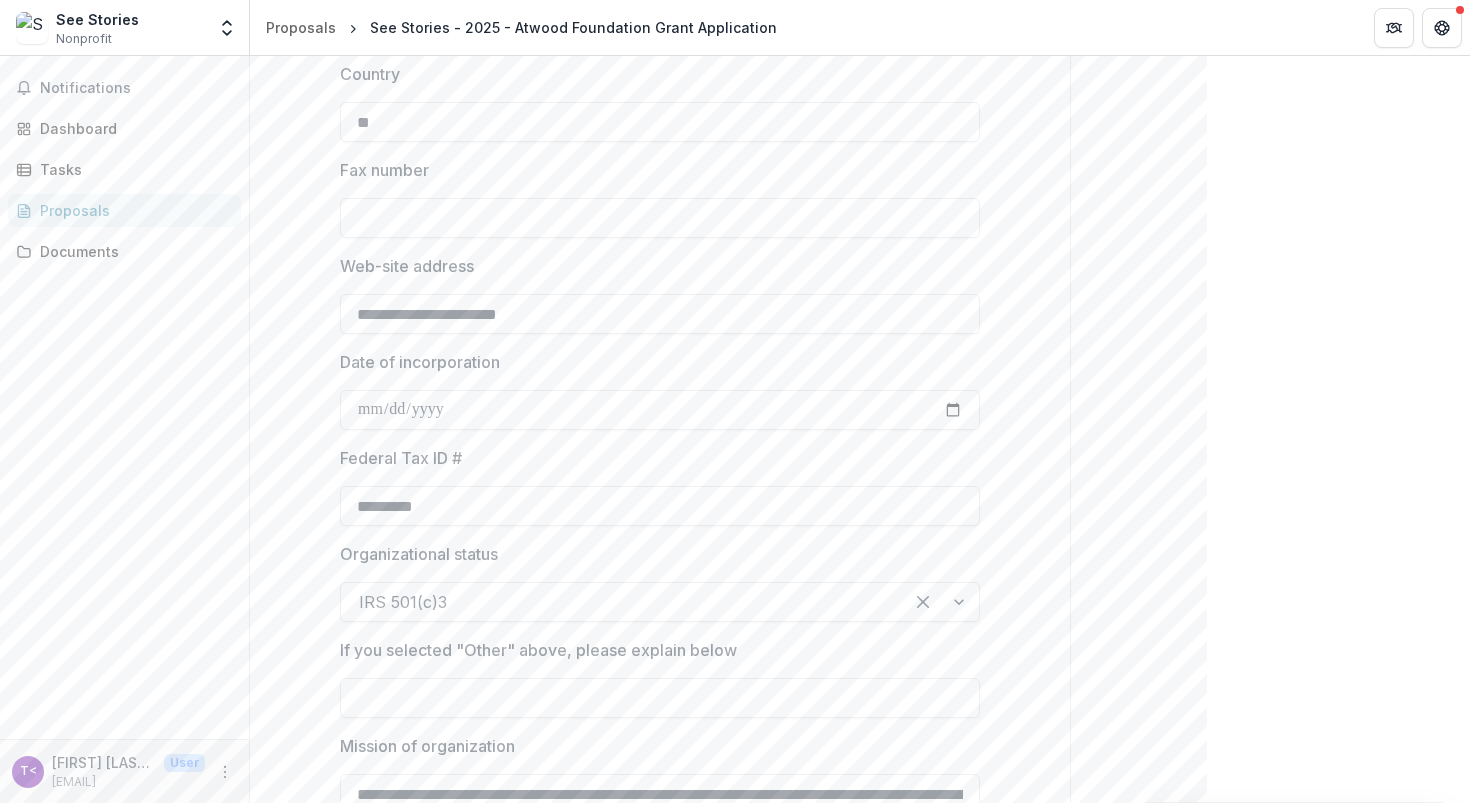 scroll, scrollTop: 1051, scrollLeft: 0, axis: vertical 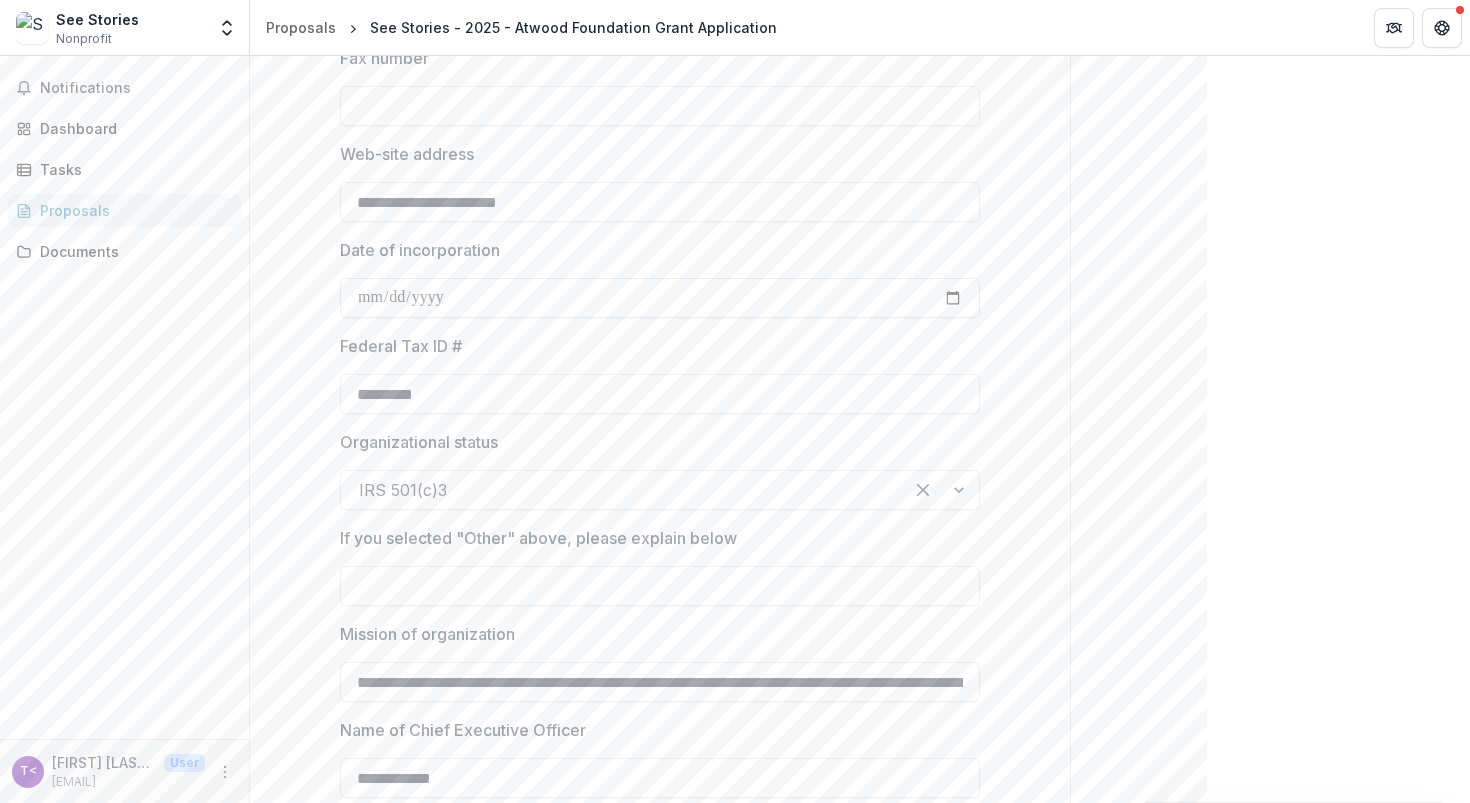 click on "Date of incorporation" at bounding box center (660, 298) 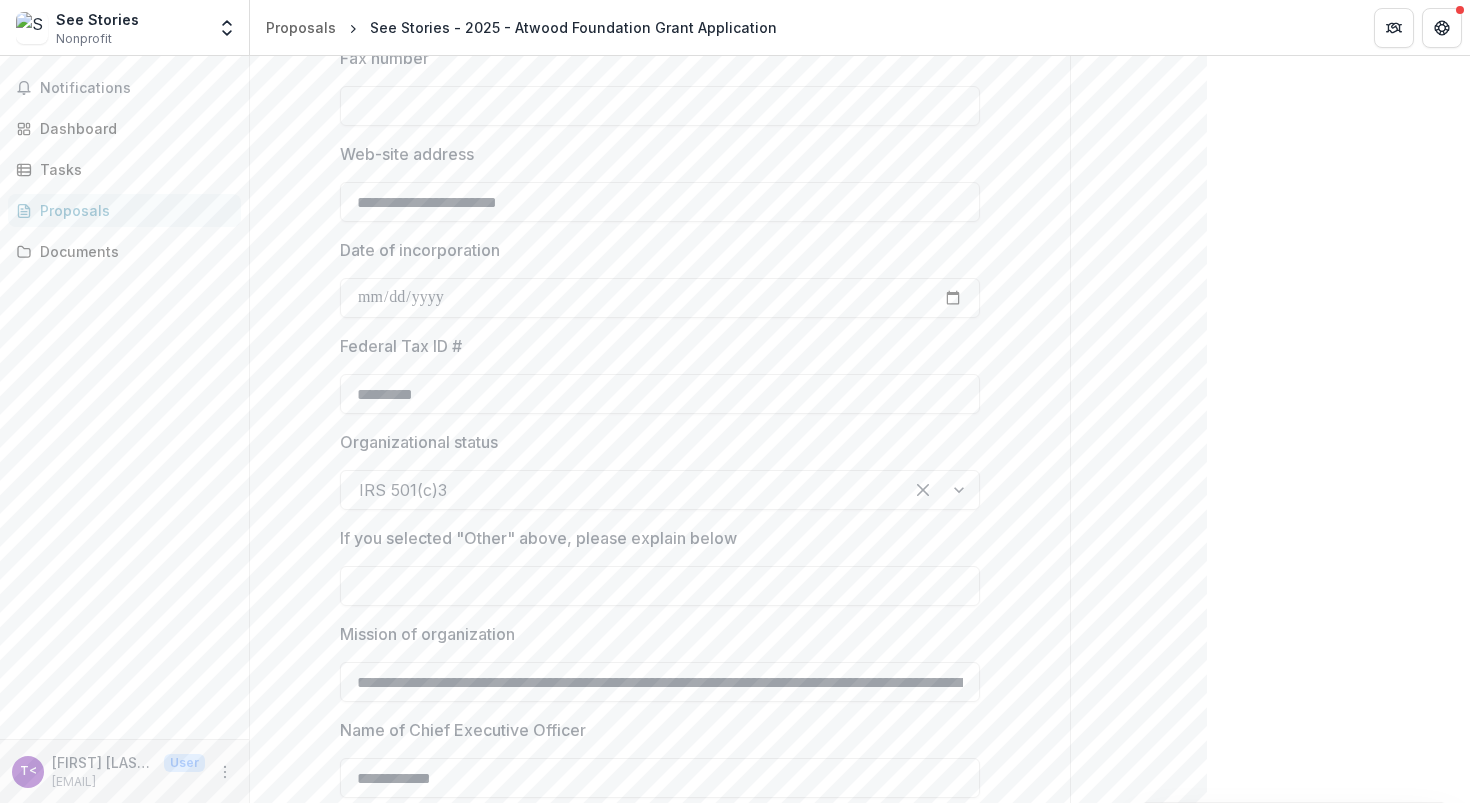 click on "Date of incorporation" at bounding box center [660, 278] 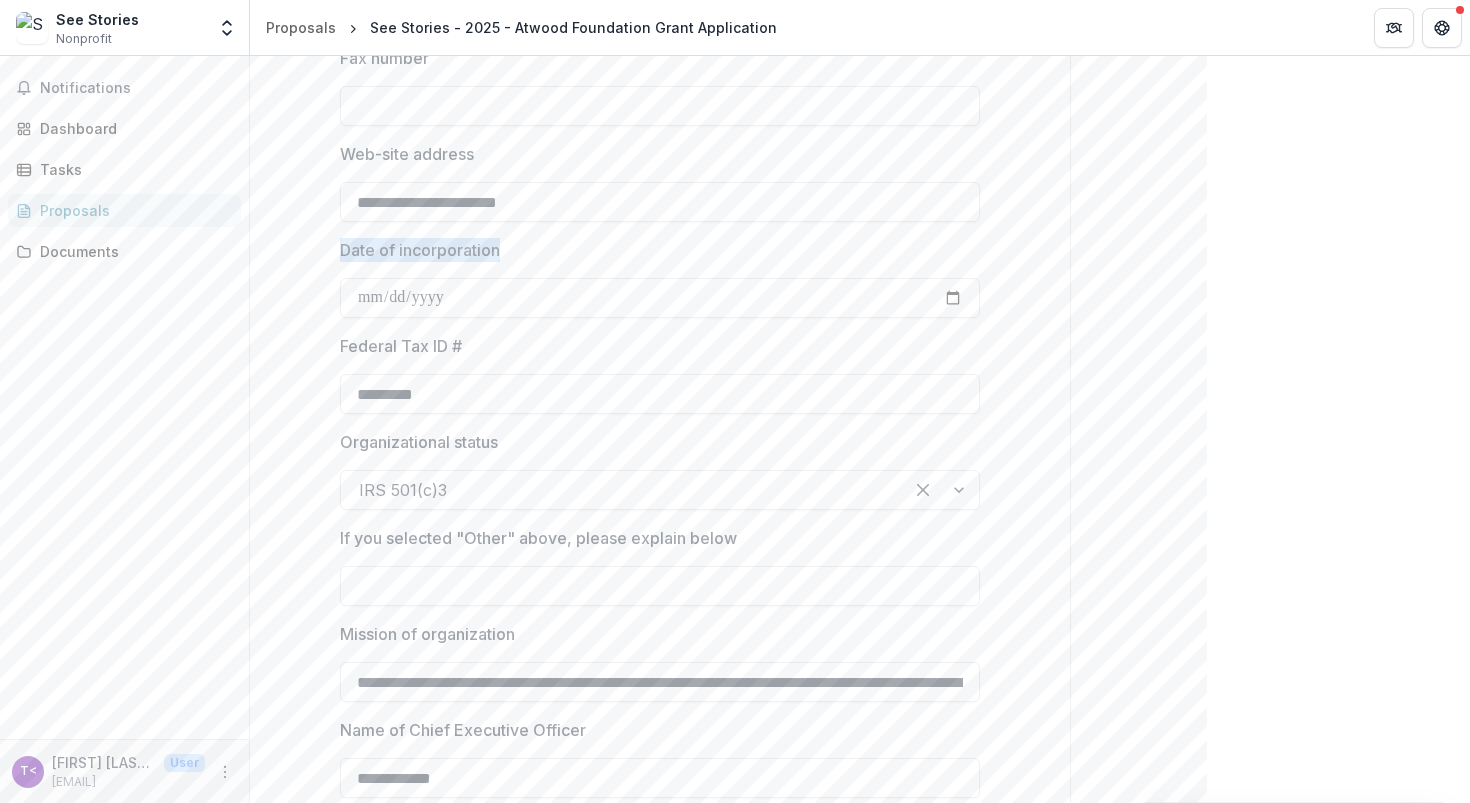 drag, startPoint x: 518, startPoint y: 251, endPoint x: 288, endPoint y: 251, distance: 230 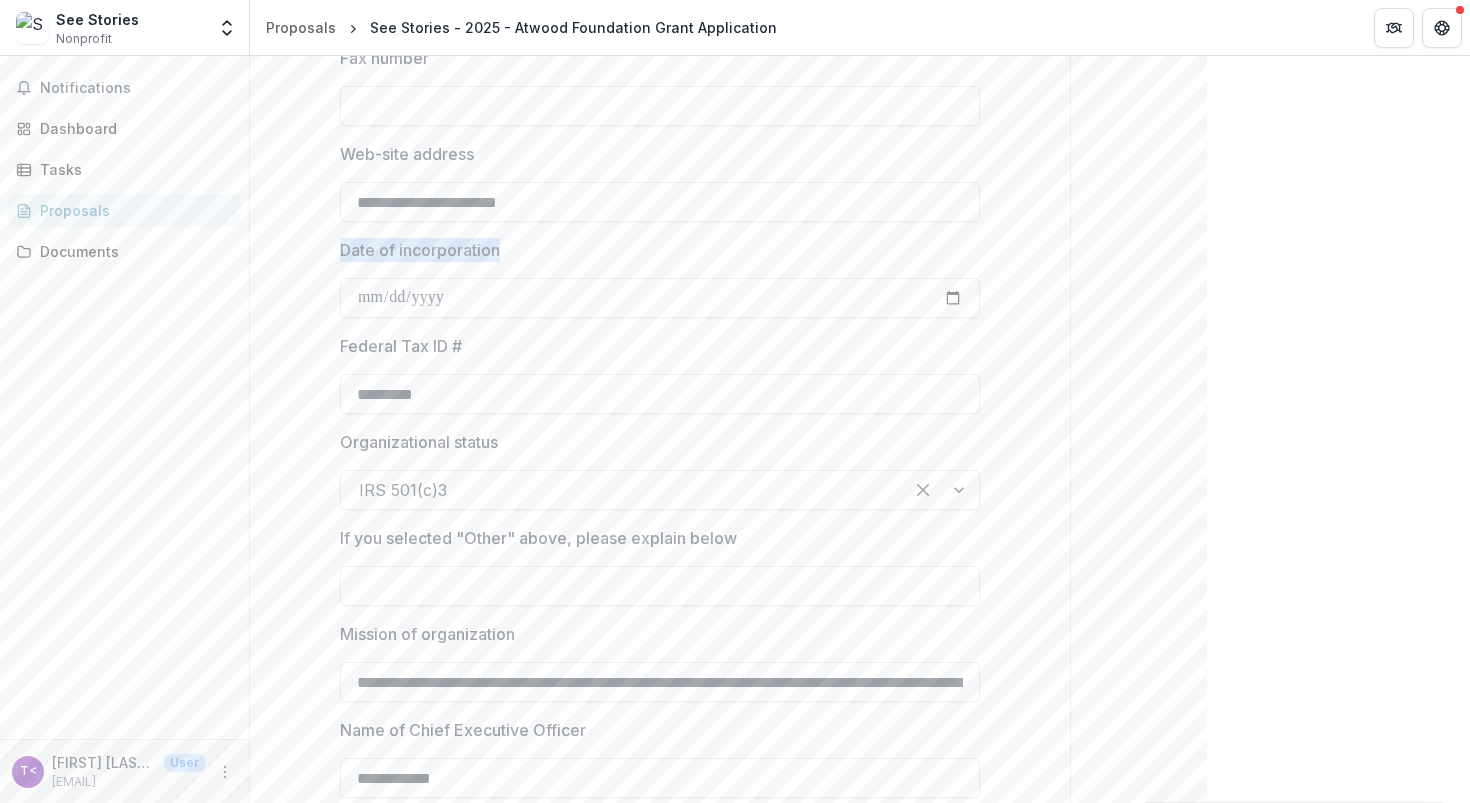click on "**********" at bounding box center (660, 820) 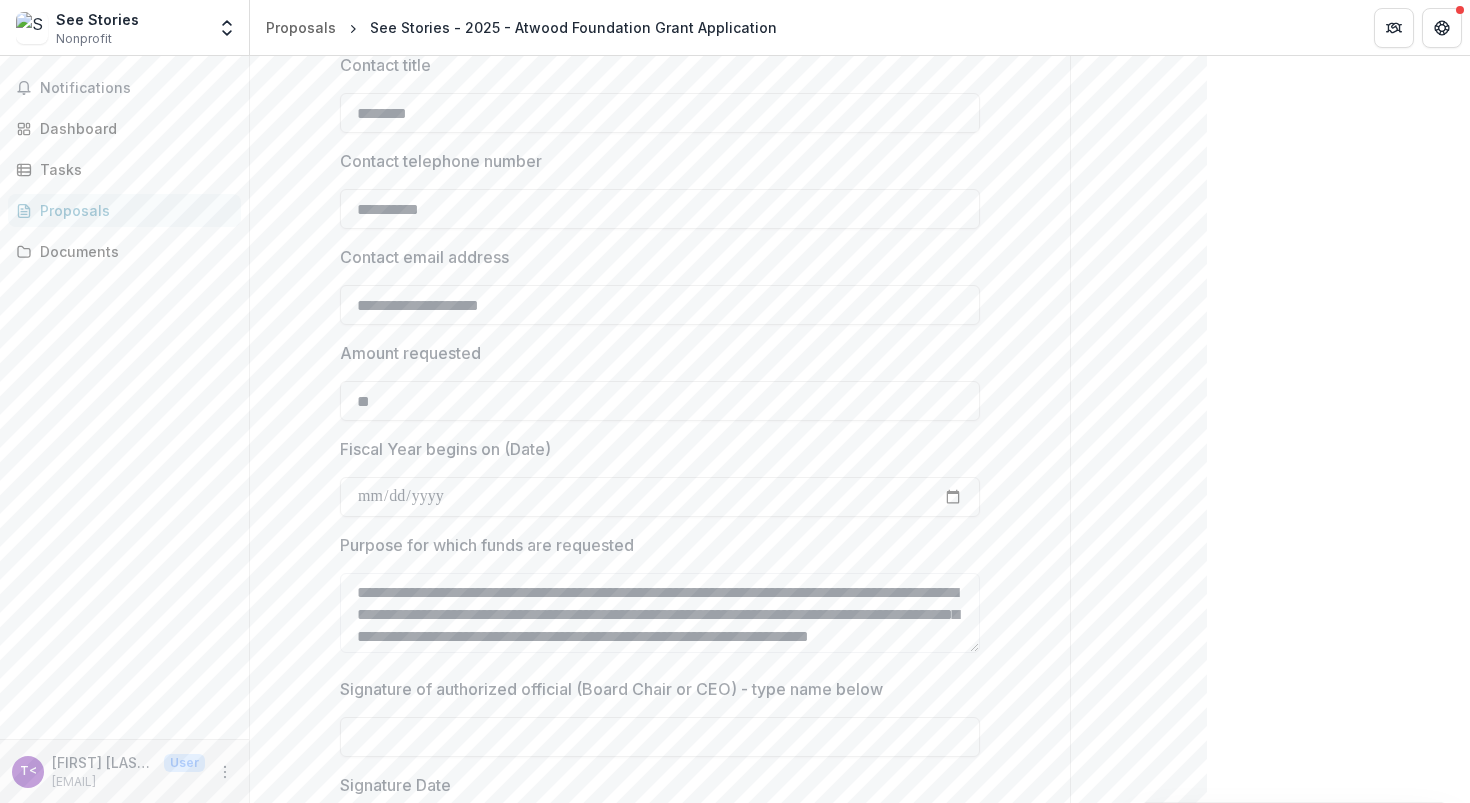 scroll, scrollTop: 2122, scrollLeft: 0, axis: vertical 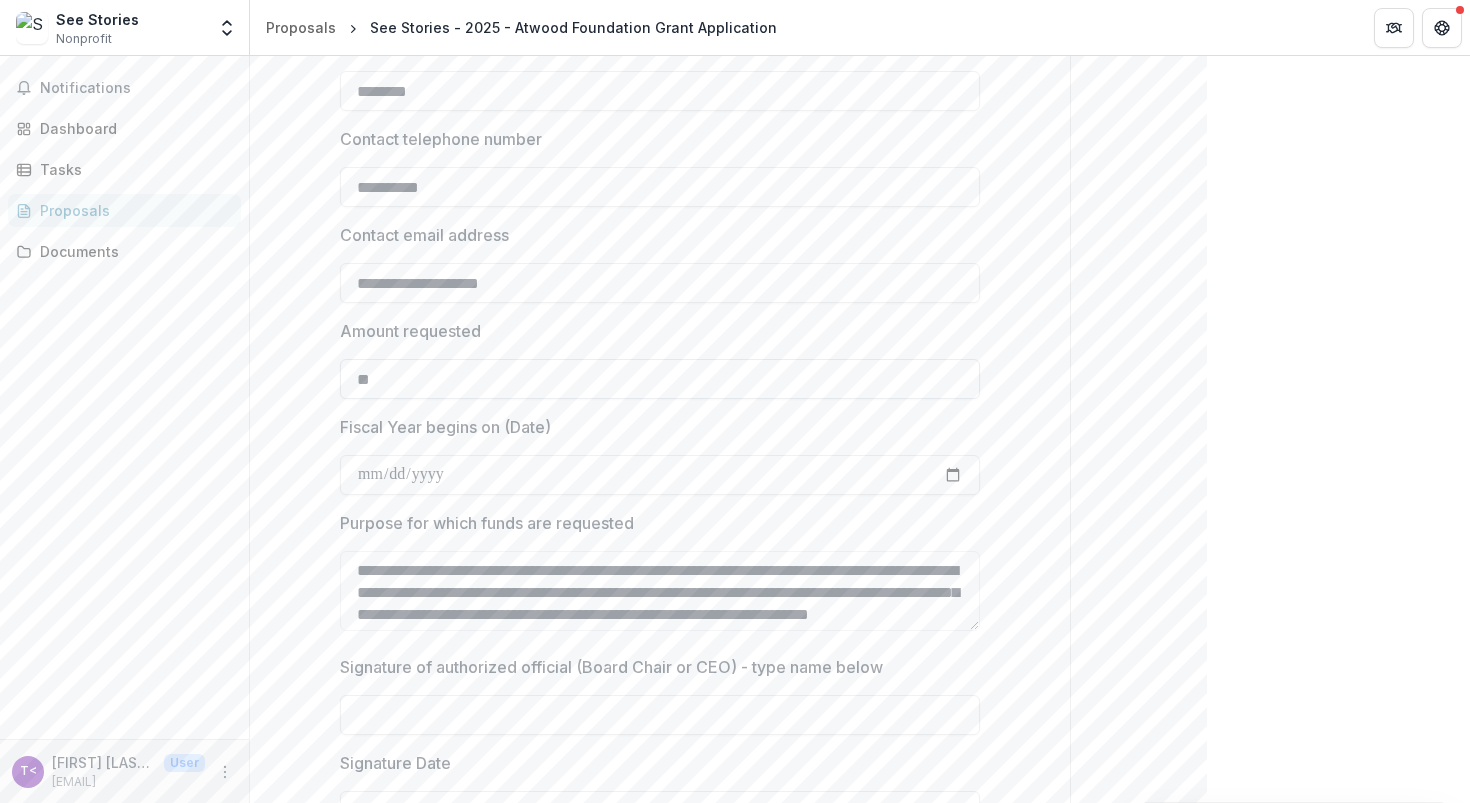 click on "**" at bounding box center [660, 379] 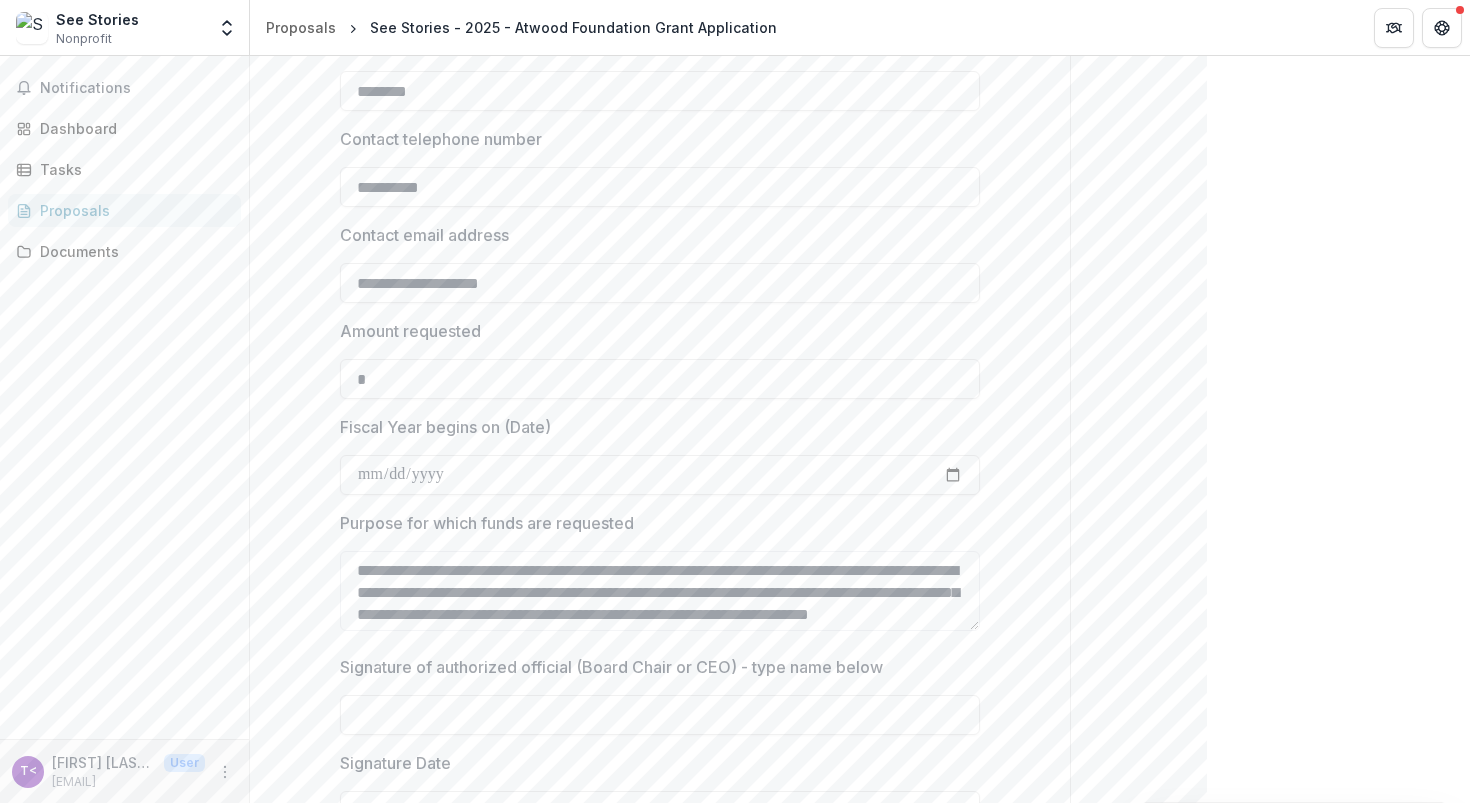 paste on "******" 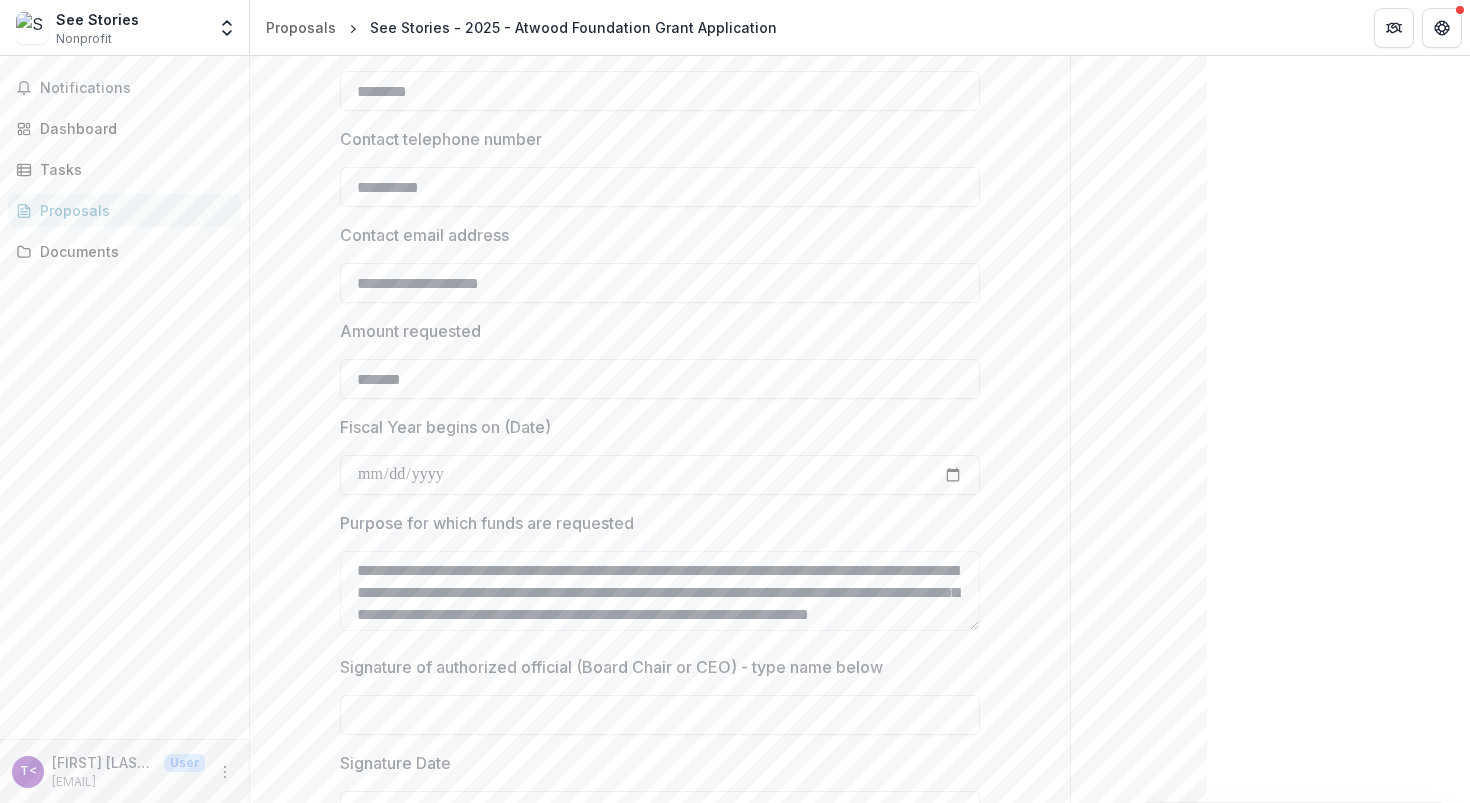 type on "*******" 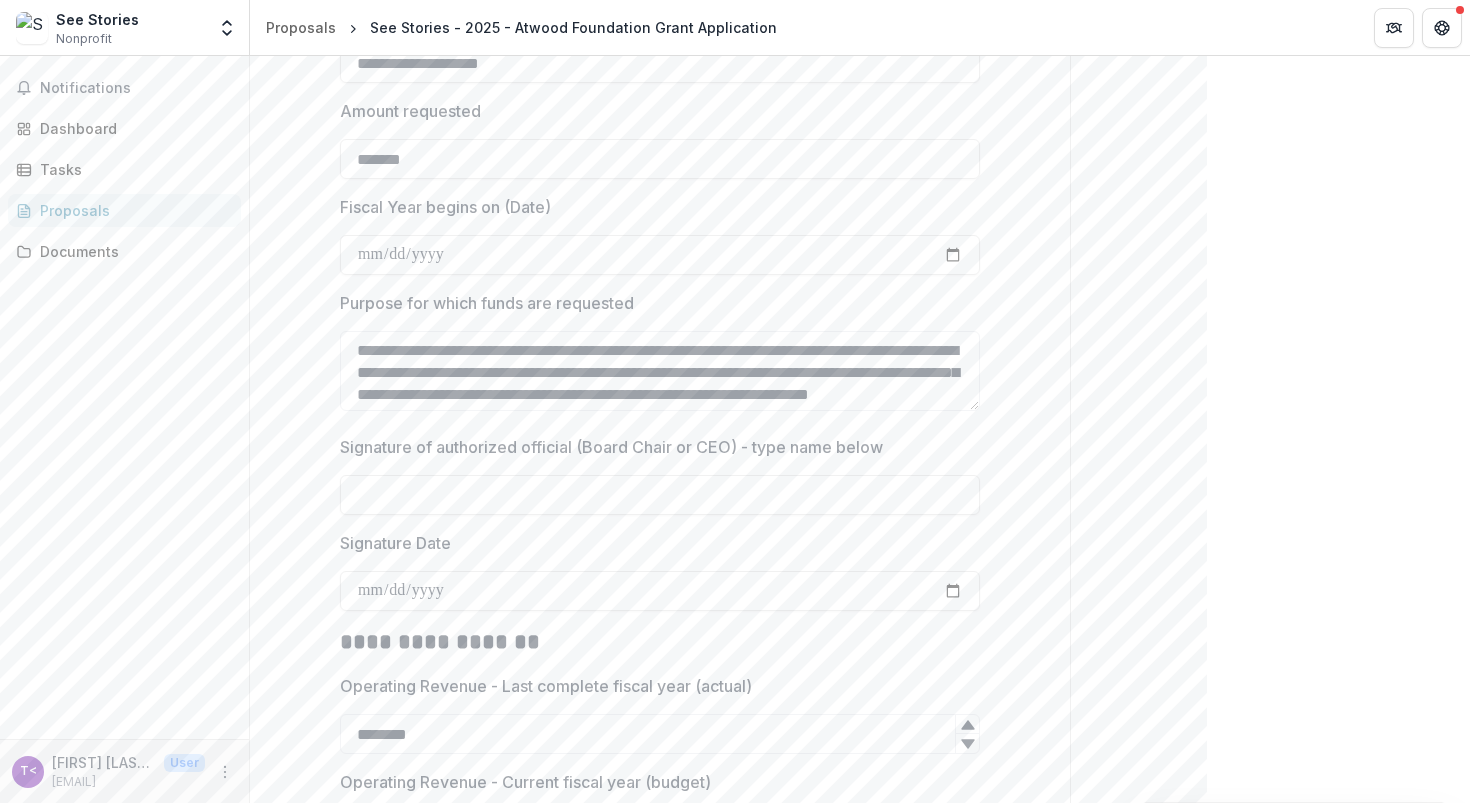 scroll, scrollTop: 2345, scrollLeft: 0, axis: vertical 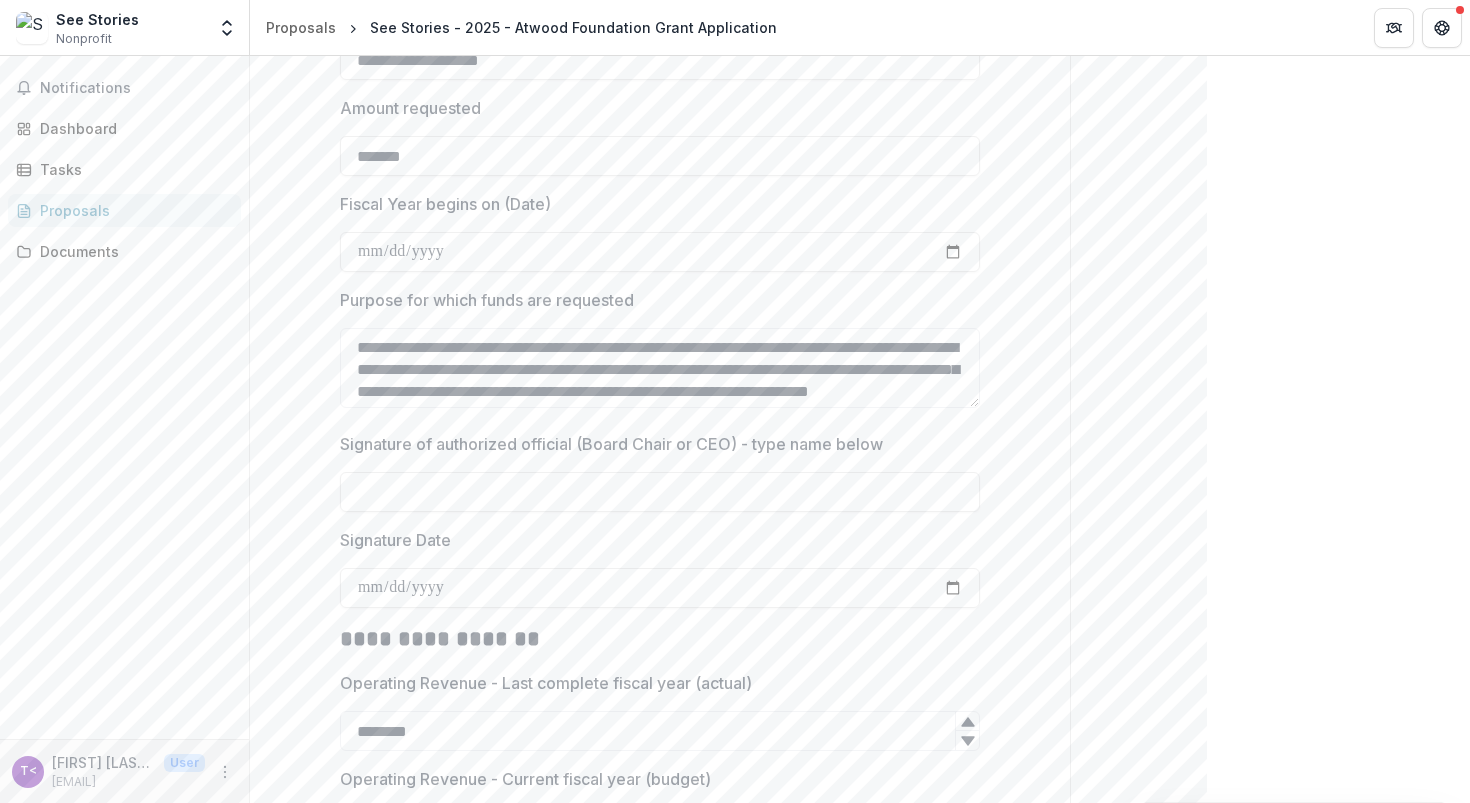 click on "Fiscal Year begins on (Date)" at bounding box center [445, 204] 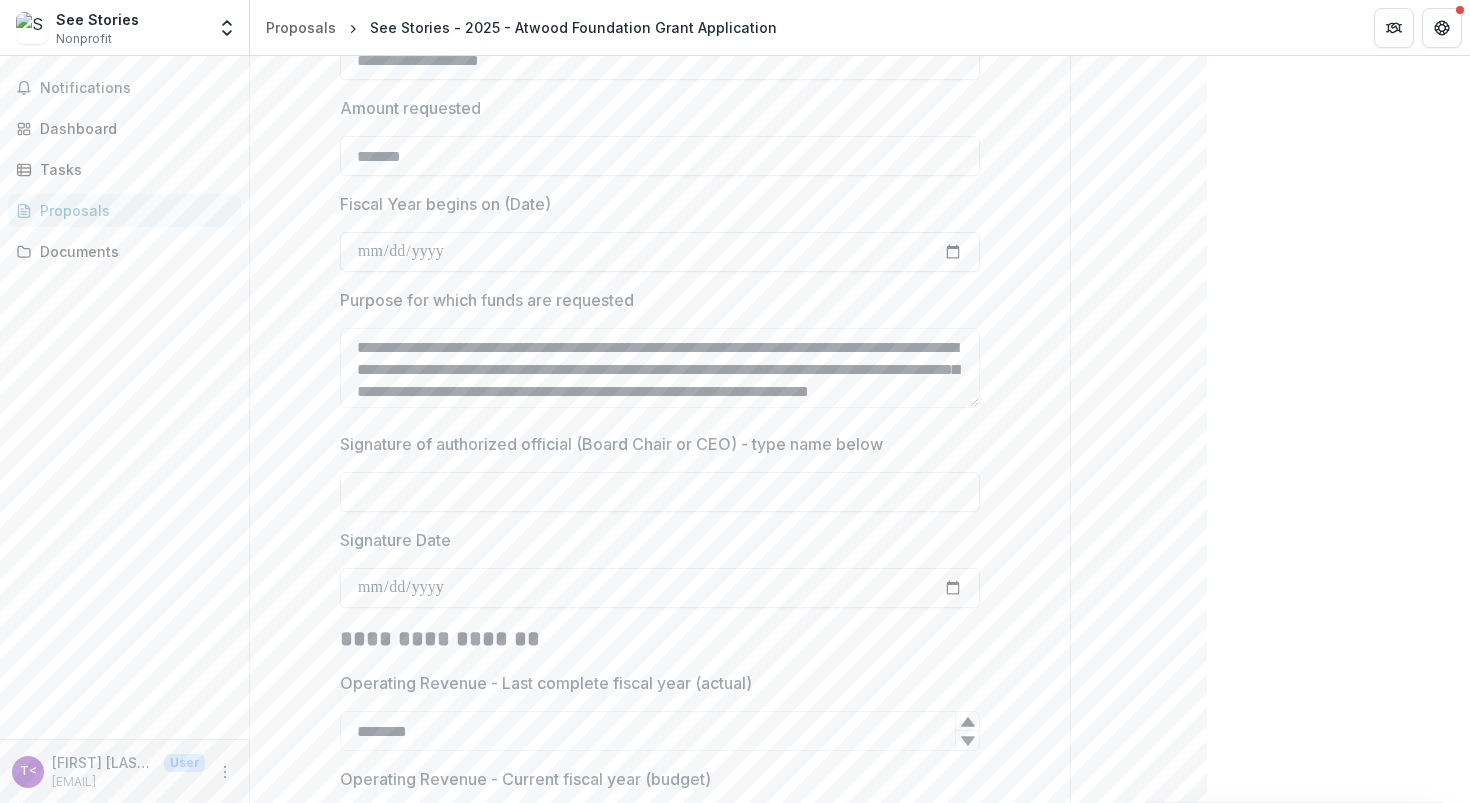 type on "**********" 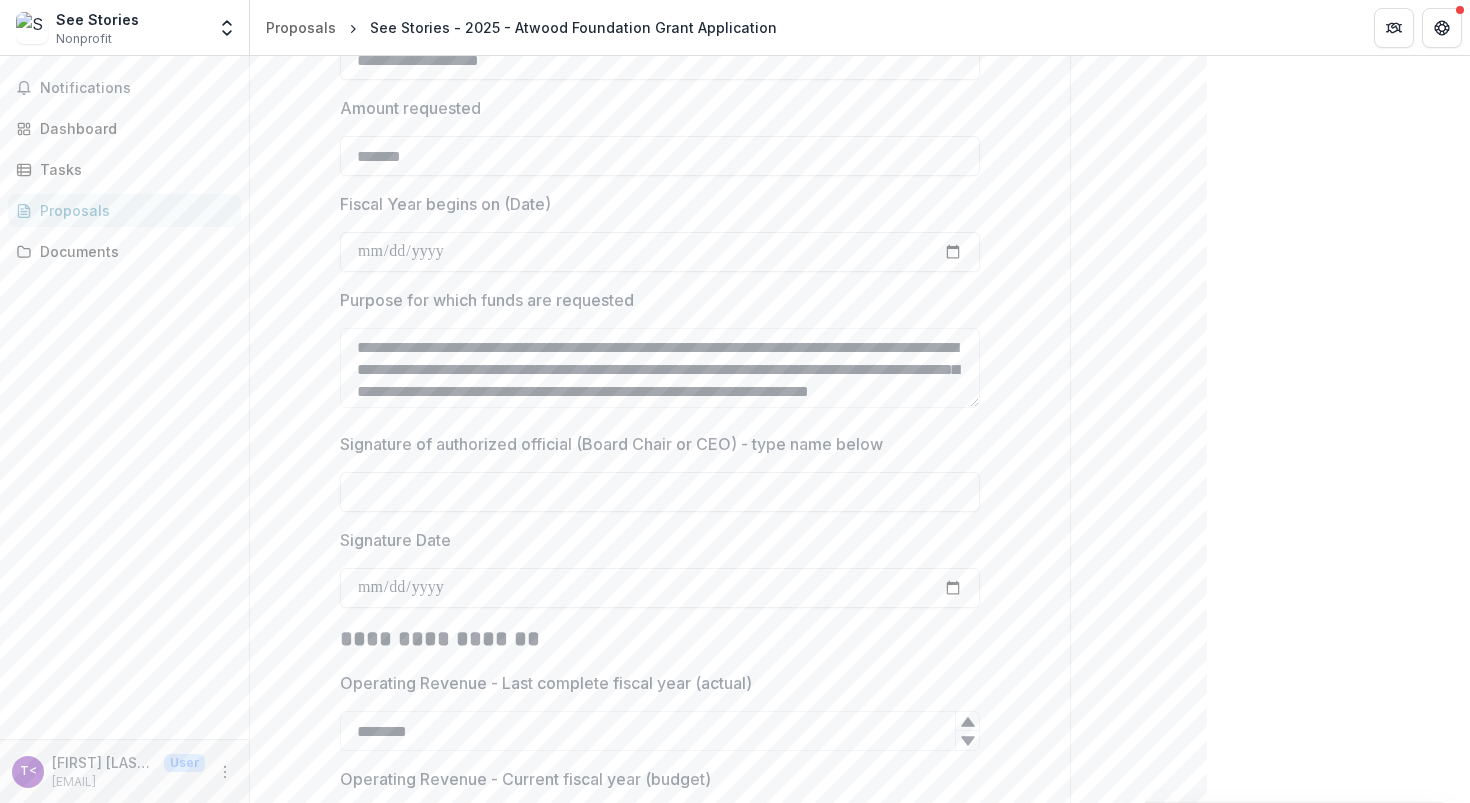 click on "**********" at bounding box center [660, -474] 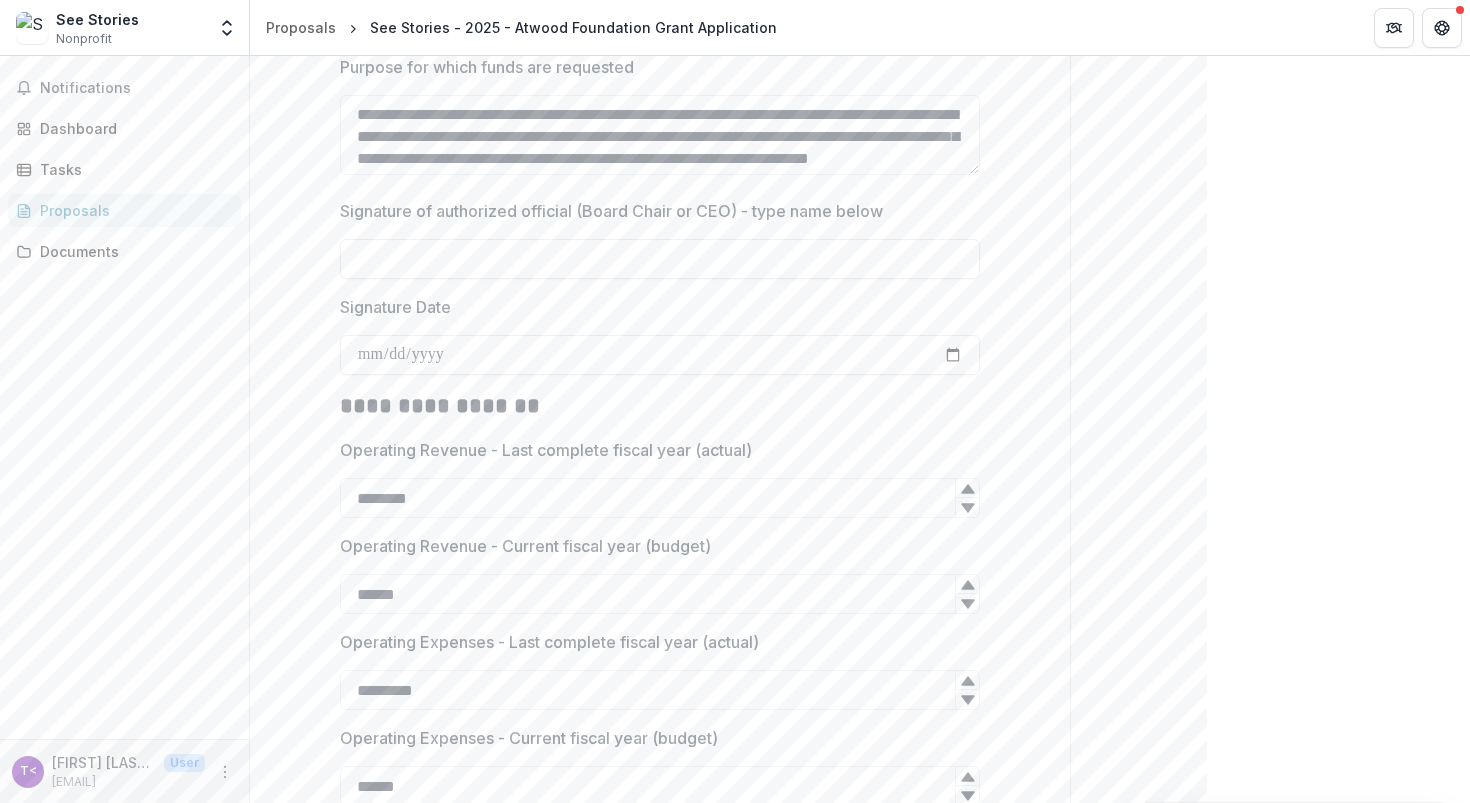 scroll, scrollTop: 2579, scrollLeft: 0, axis: vertical 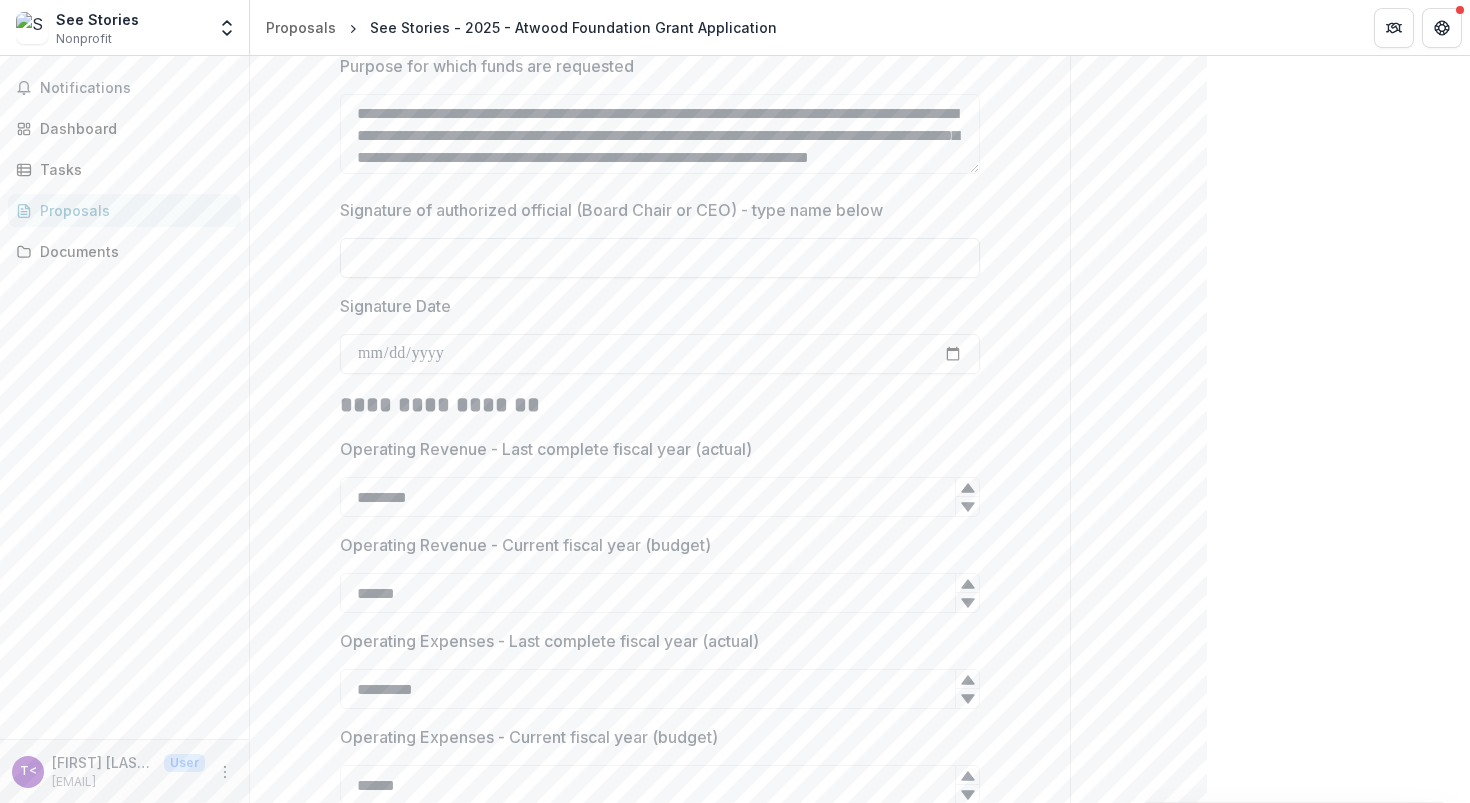 click on "Signature of authorized official (Board Chair or CEO) - type name below" at bounding box center [660, 258] 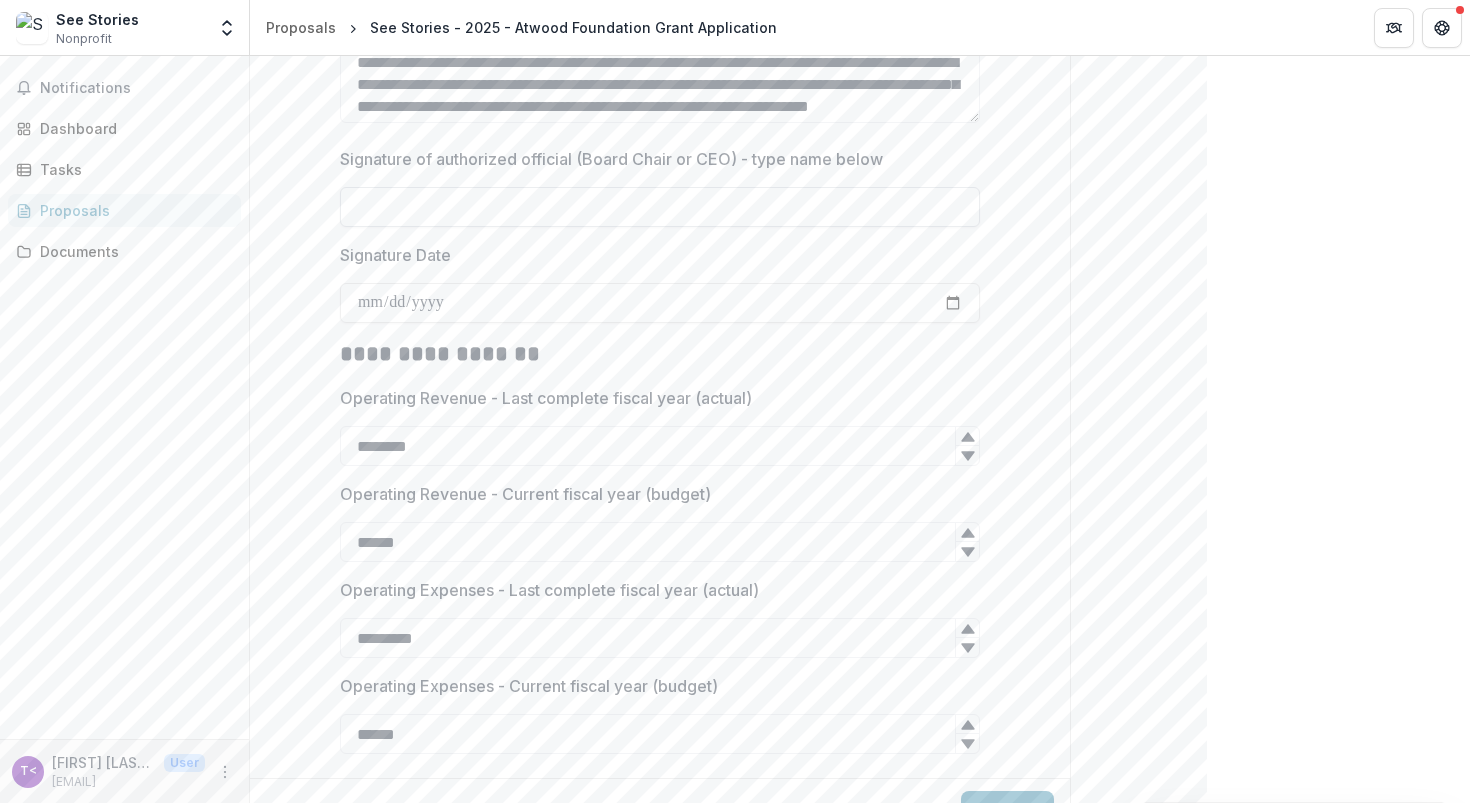 scroll, scrollTop: 2670, scrollLeft: 0, axis: vertical 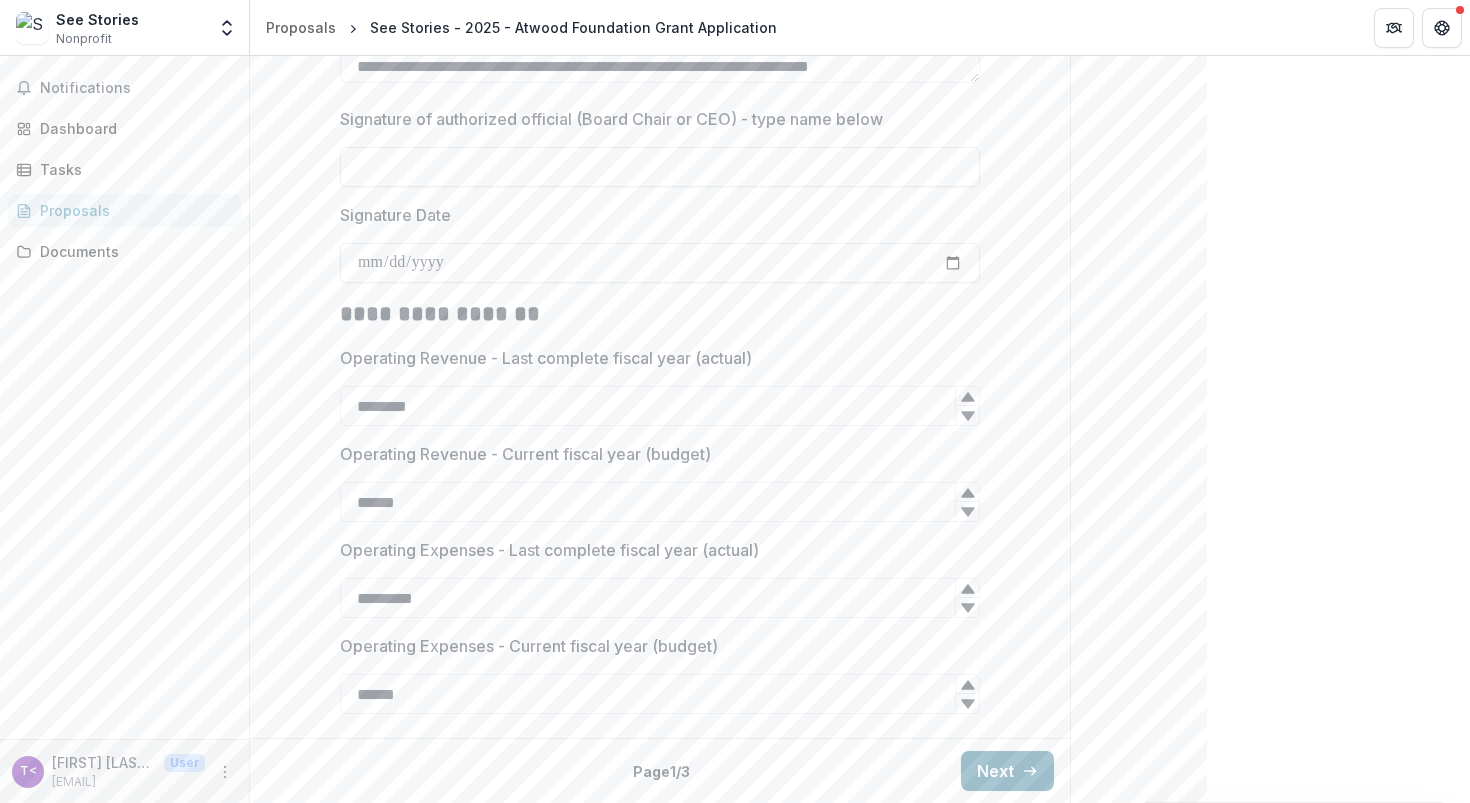 click on "Next" at bounding box center [1007, 771] 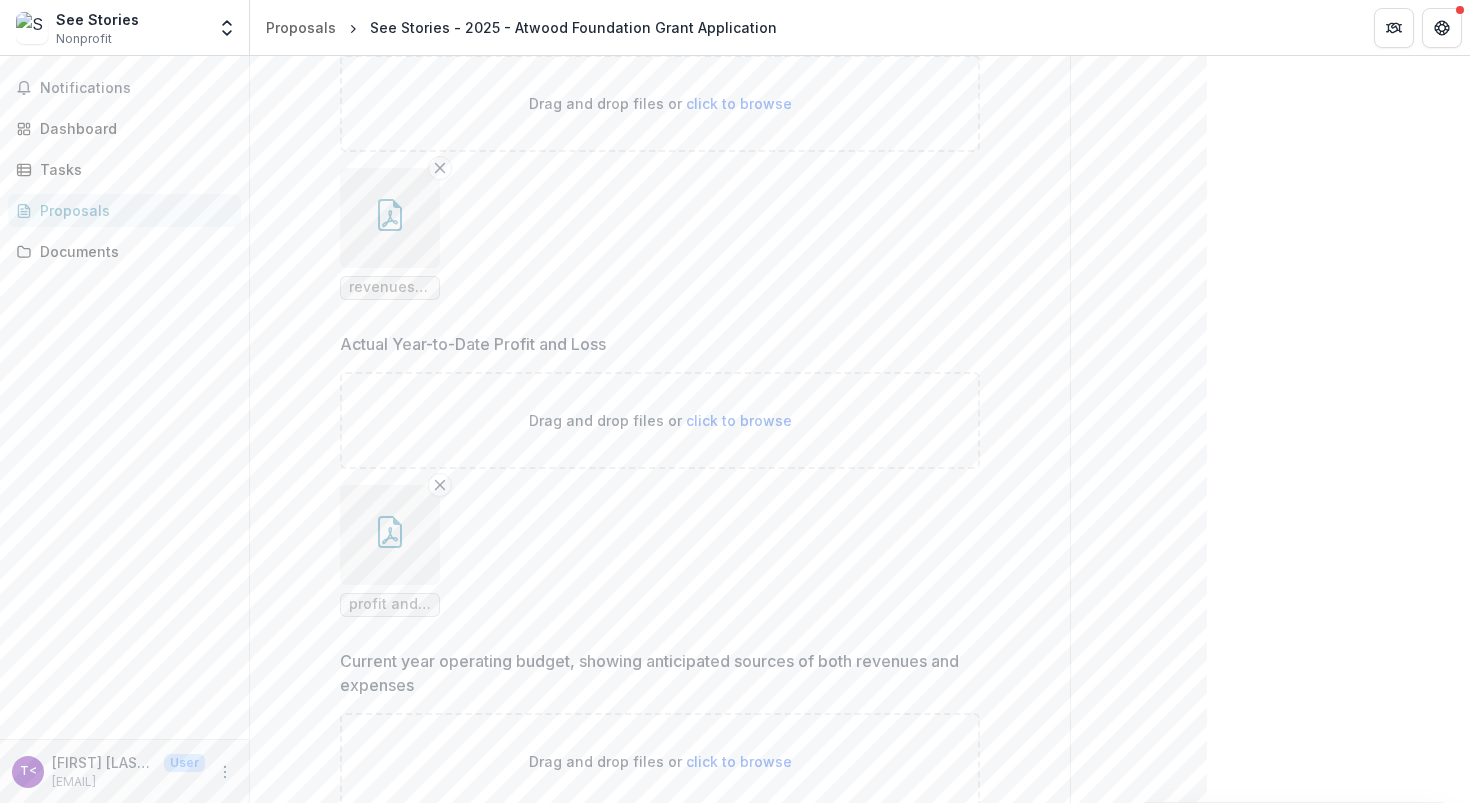 scroll, scrollTop: 4051, scrollLeft: 0, axis: vertical 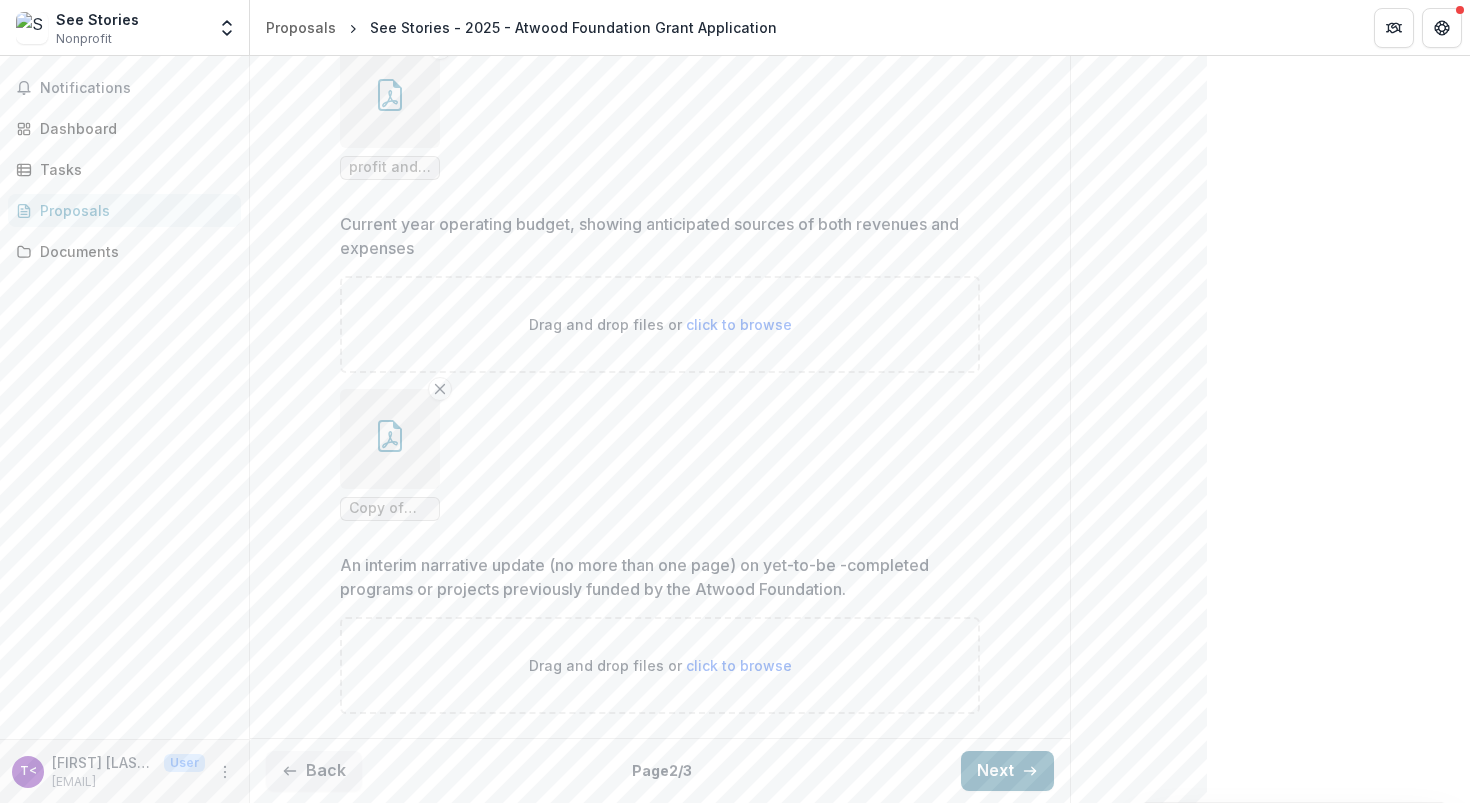 click on "Next" at bounding box center [1007, 771] 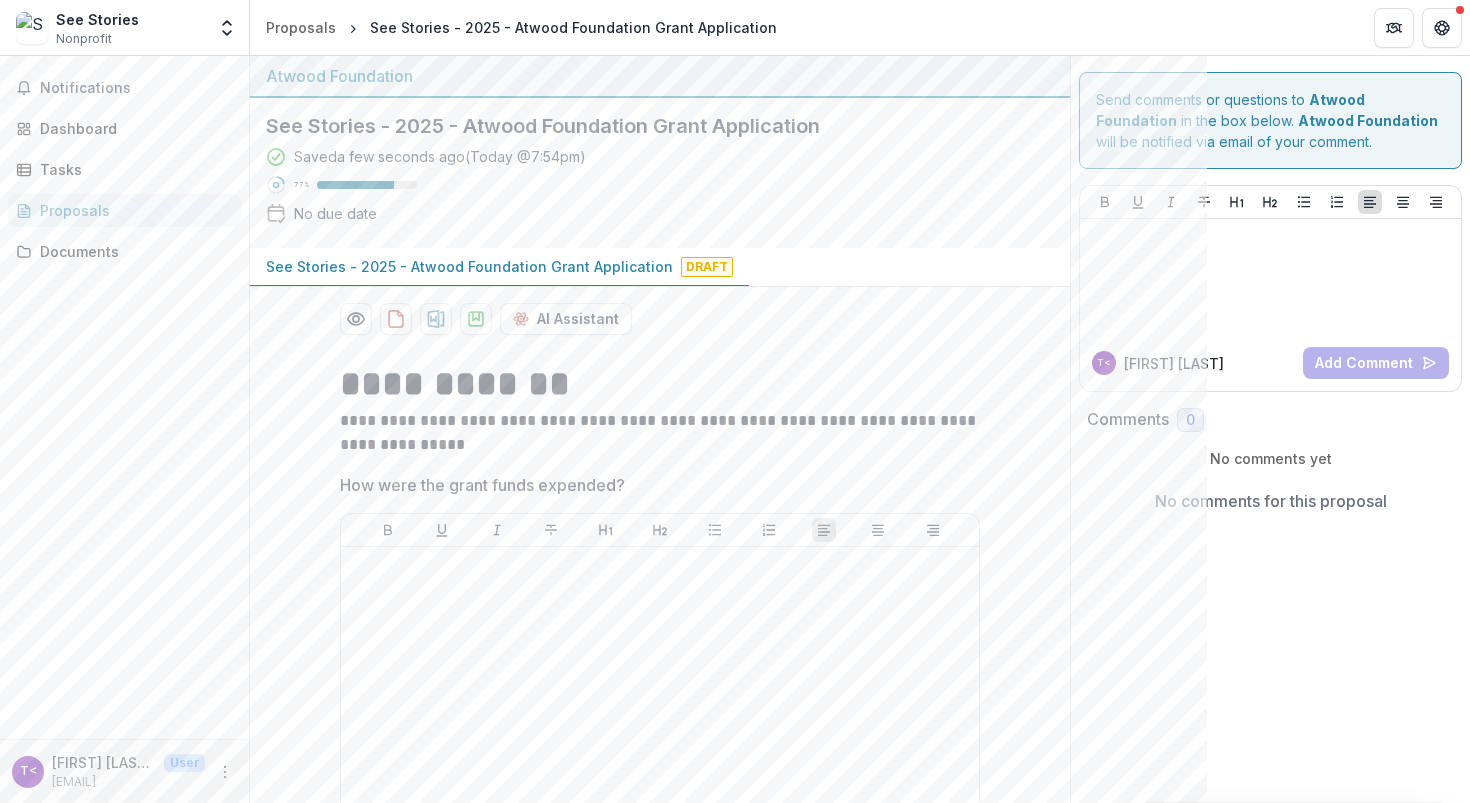 scroll, scrollTop: 1036, scrollLeft: 0, axis: vertical 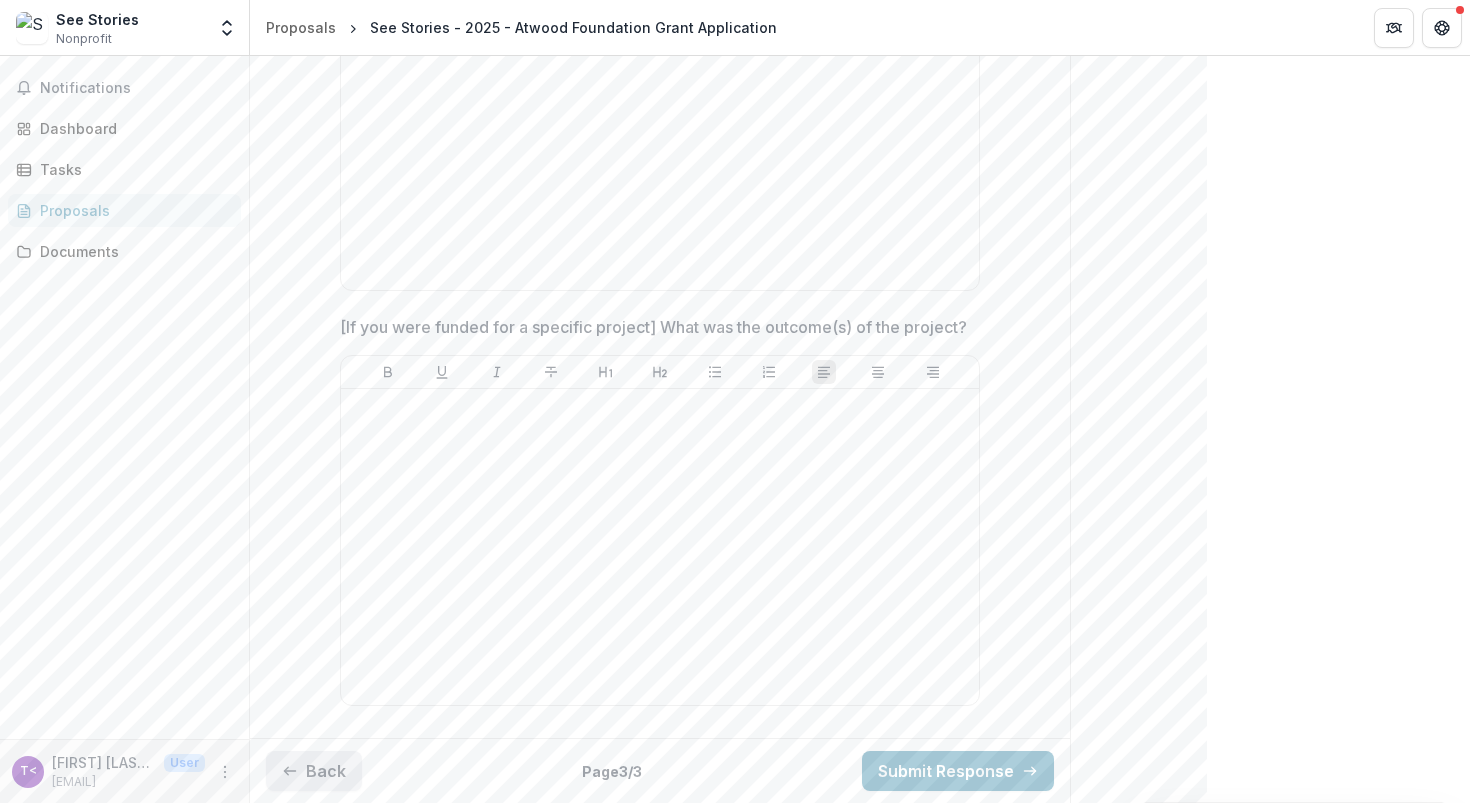 click on "Back" at bounding box center [314, 771] 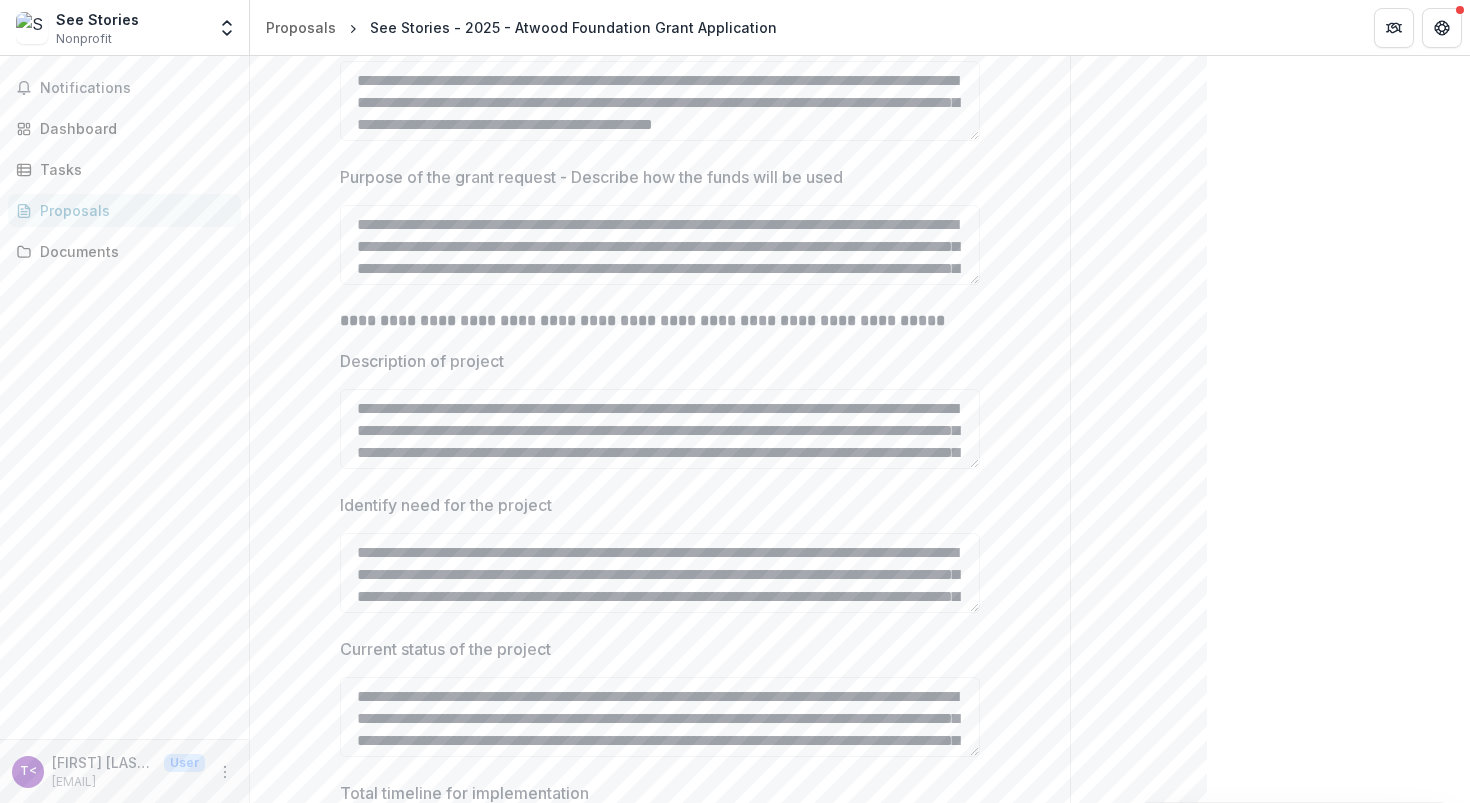 scroll, scrollTop: 0, scrollLeft: 0, axis: both 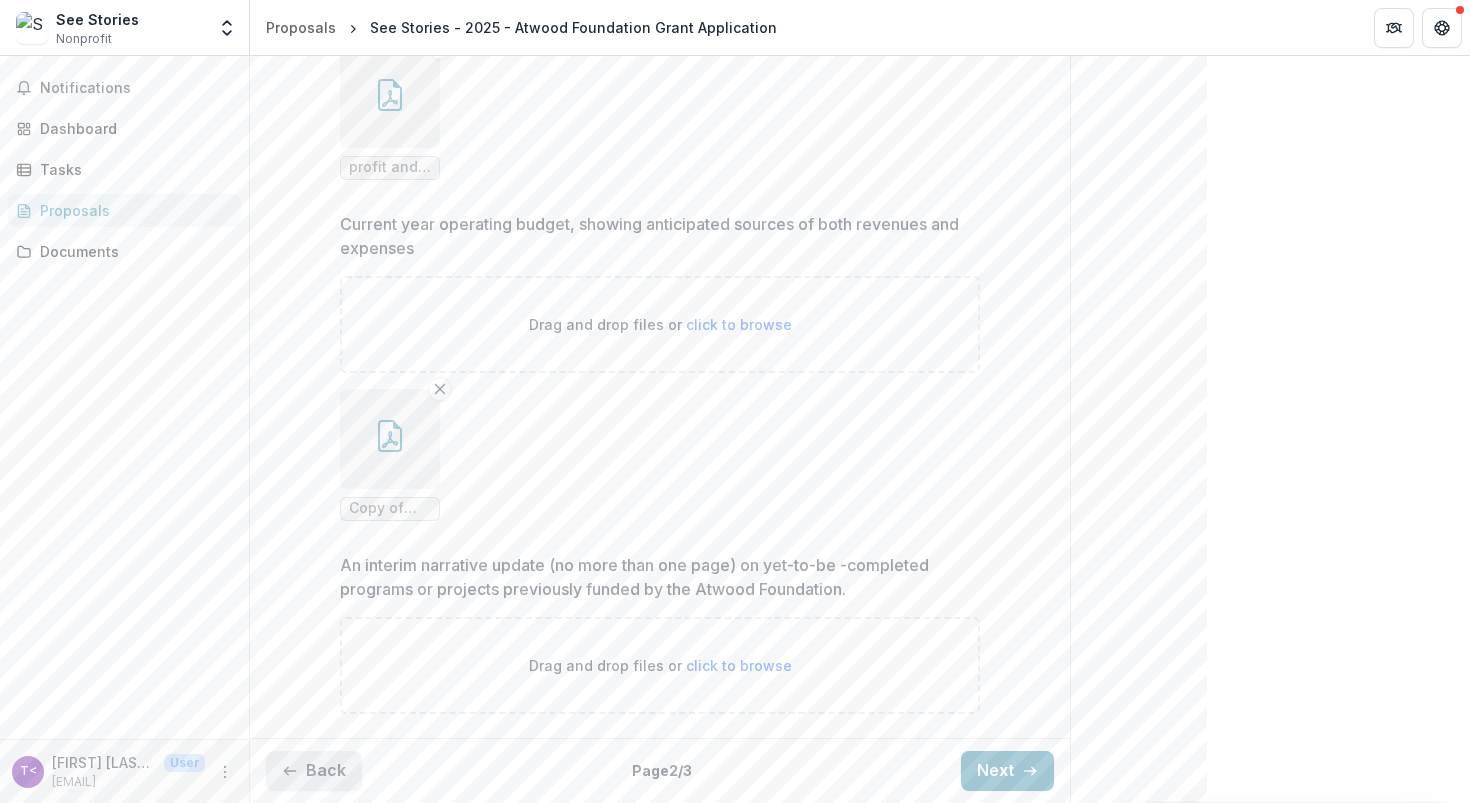 click on "Back" at bounding box center [314, 771] 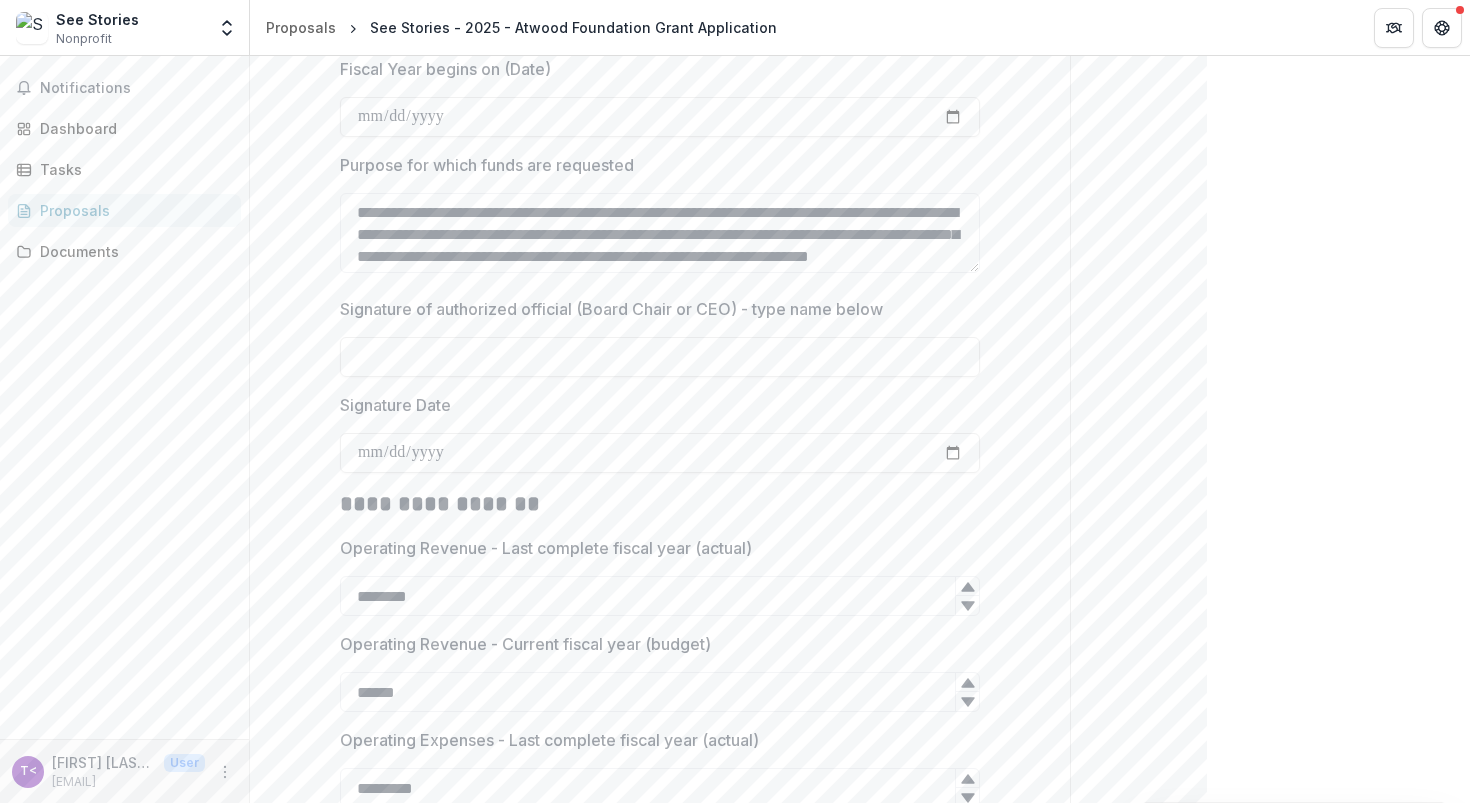 scroll, scrollTop: 2430, scrollLeft: 0, axis: vertical 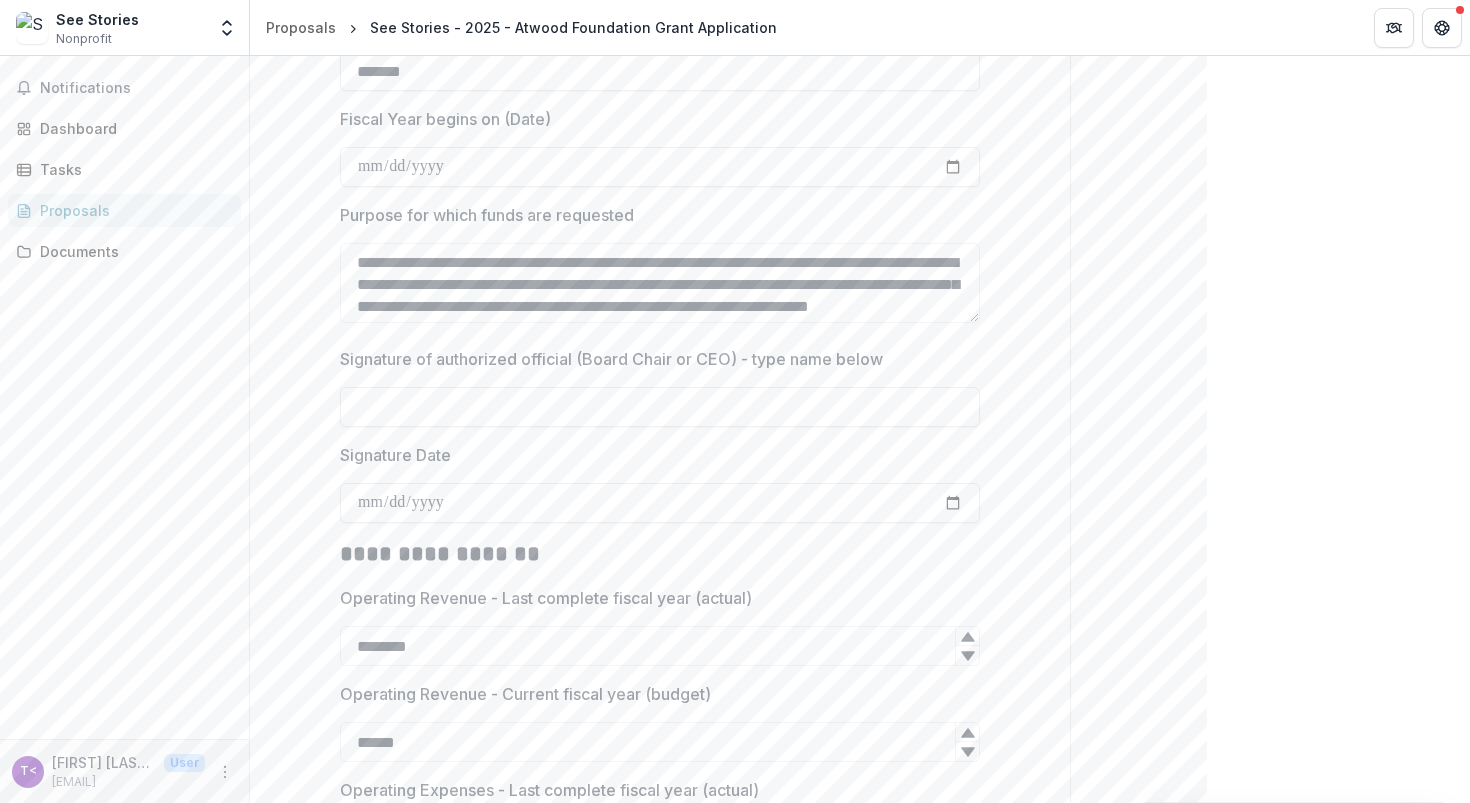 click on "Signature of authorized official (Board Chair or CEO) - type name below" at bounding box center [611, 359] 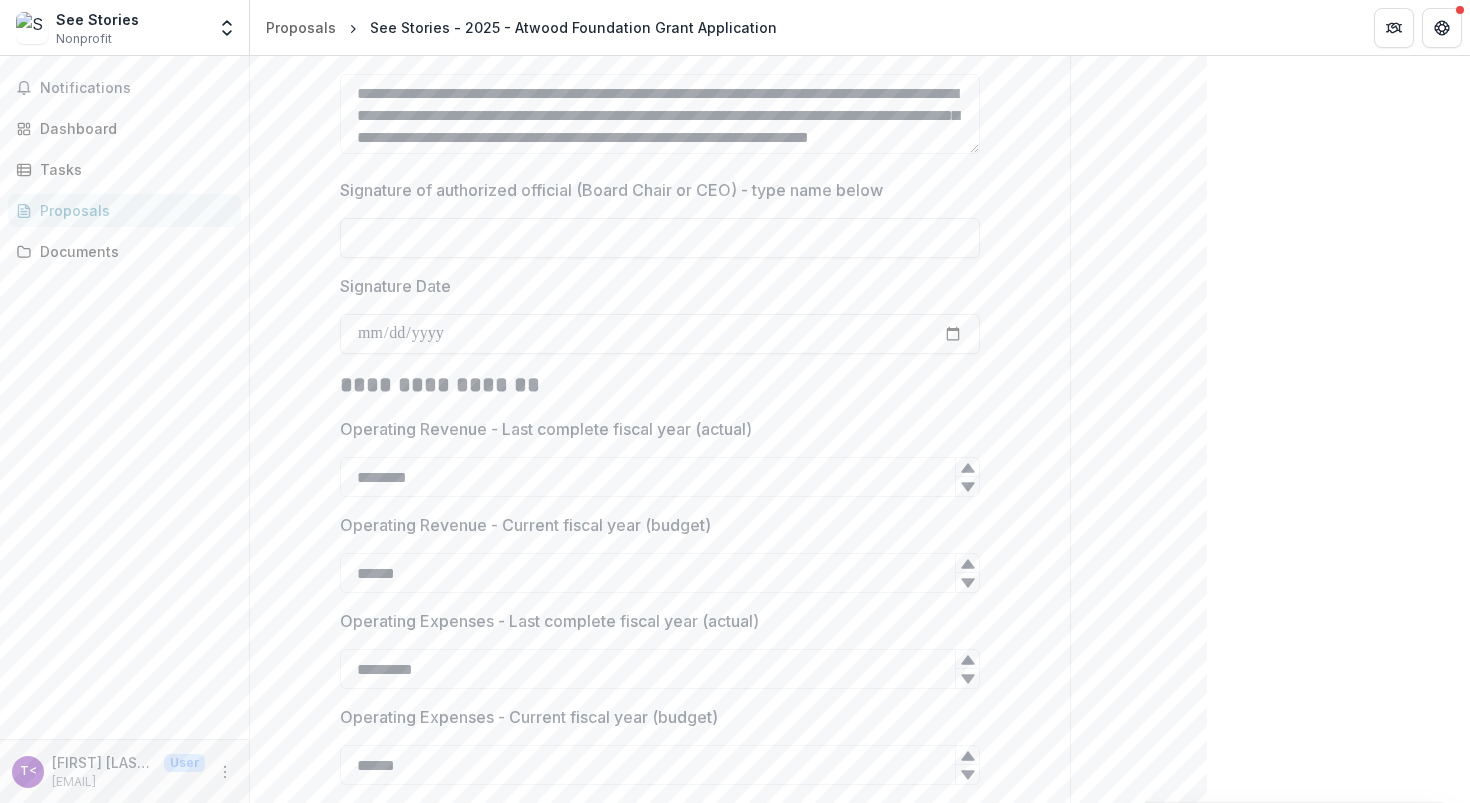 scroll, scrollTop: 2670, scrollLeft: 0, axis: vertical 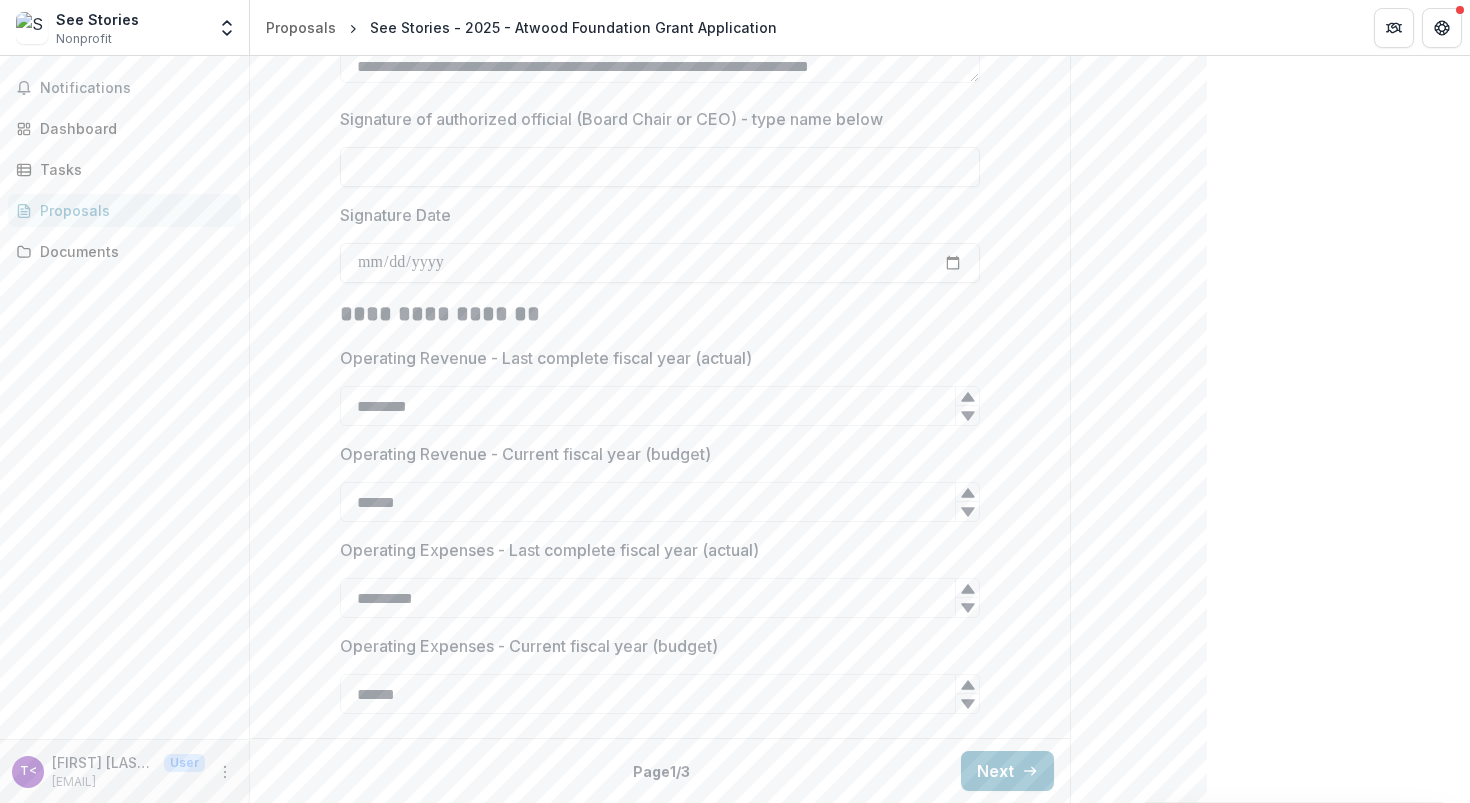 click on "Signature of authorized official (Board Chair or CEO) - type name below" at bounding box center (611, 119) 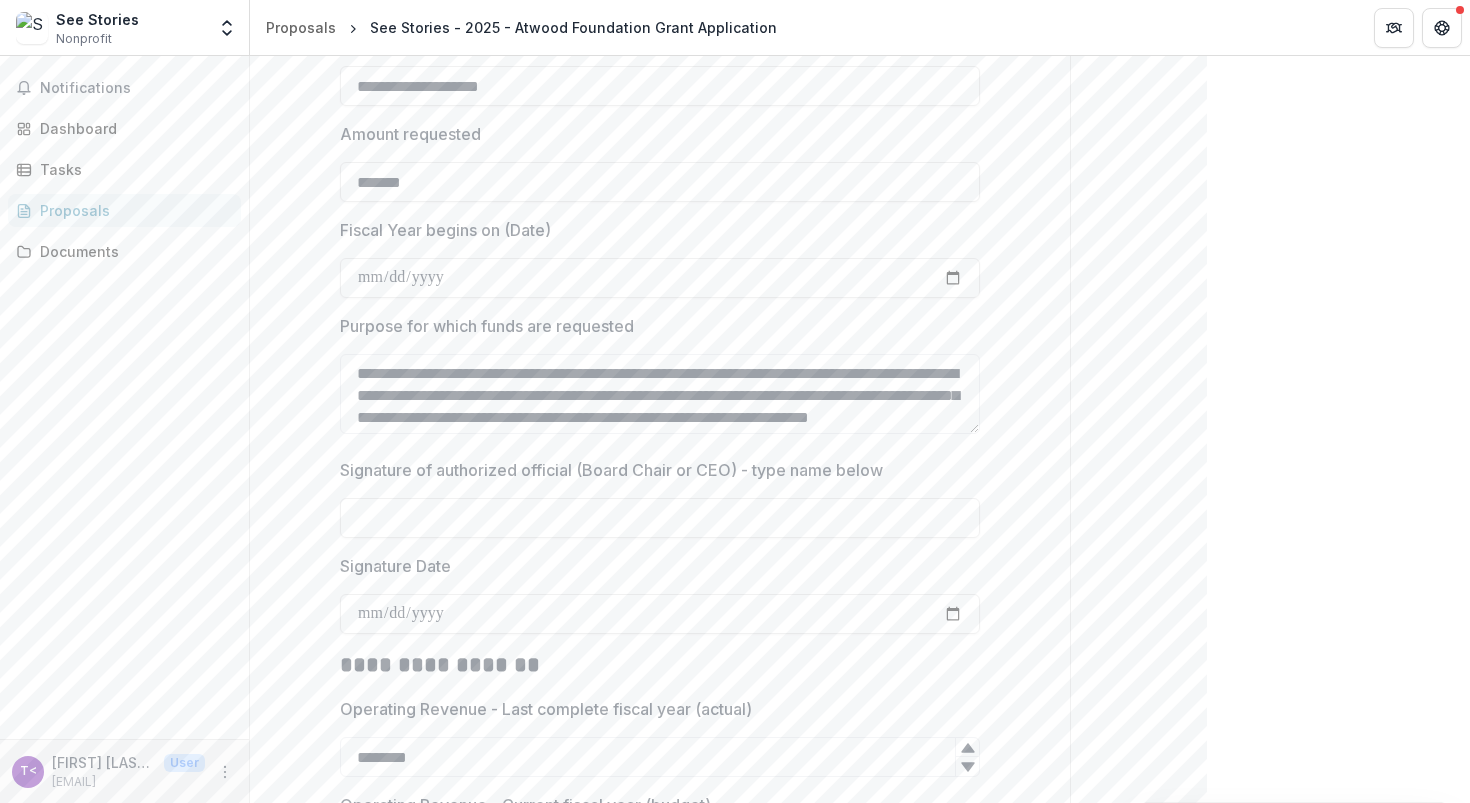 scroll, scrollTop: 2670, scrollLeft: 0, axis: vertical 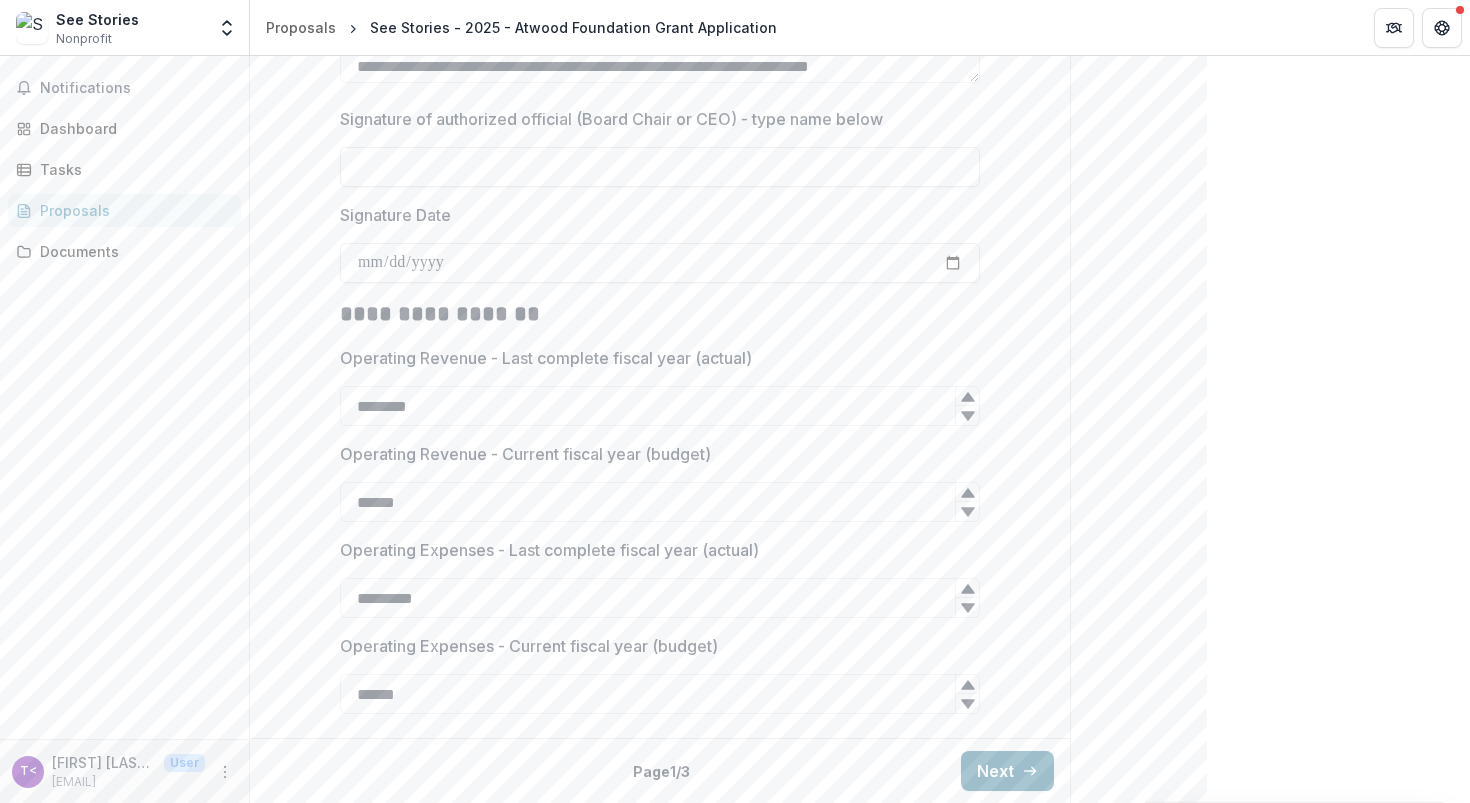 click on "Next" at bounding box center [1007, 771] 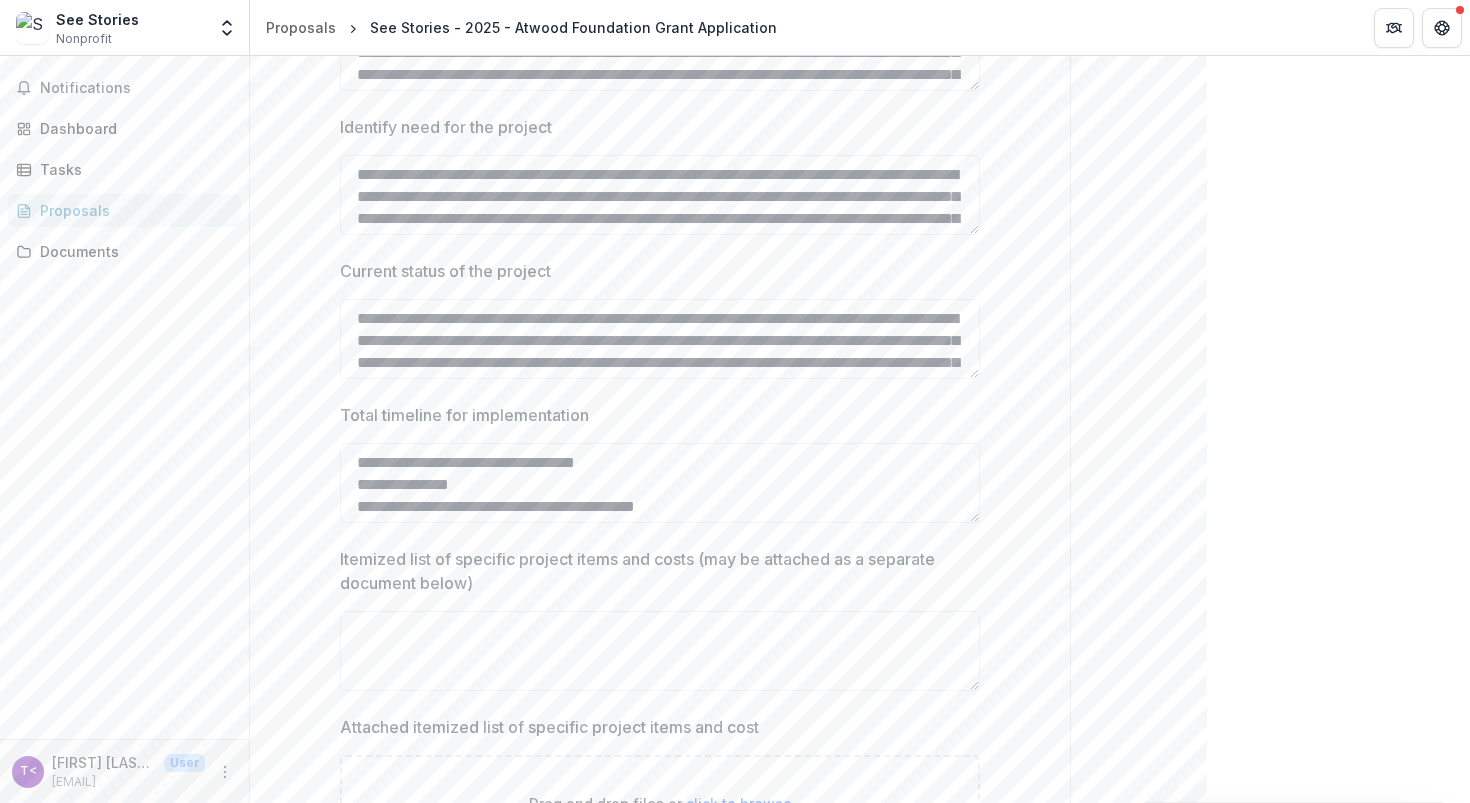 scroll, scrollTop: 407, scrollLeft: 0, axis: vertical 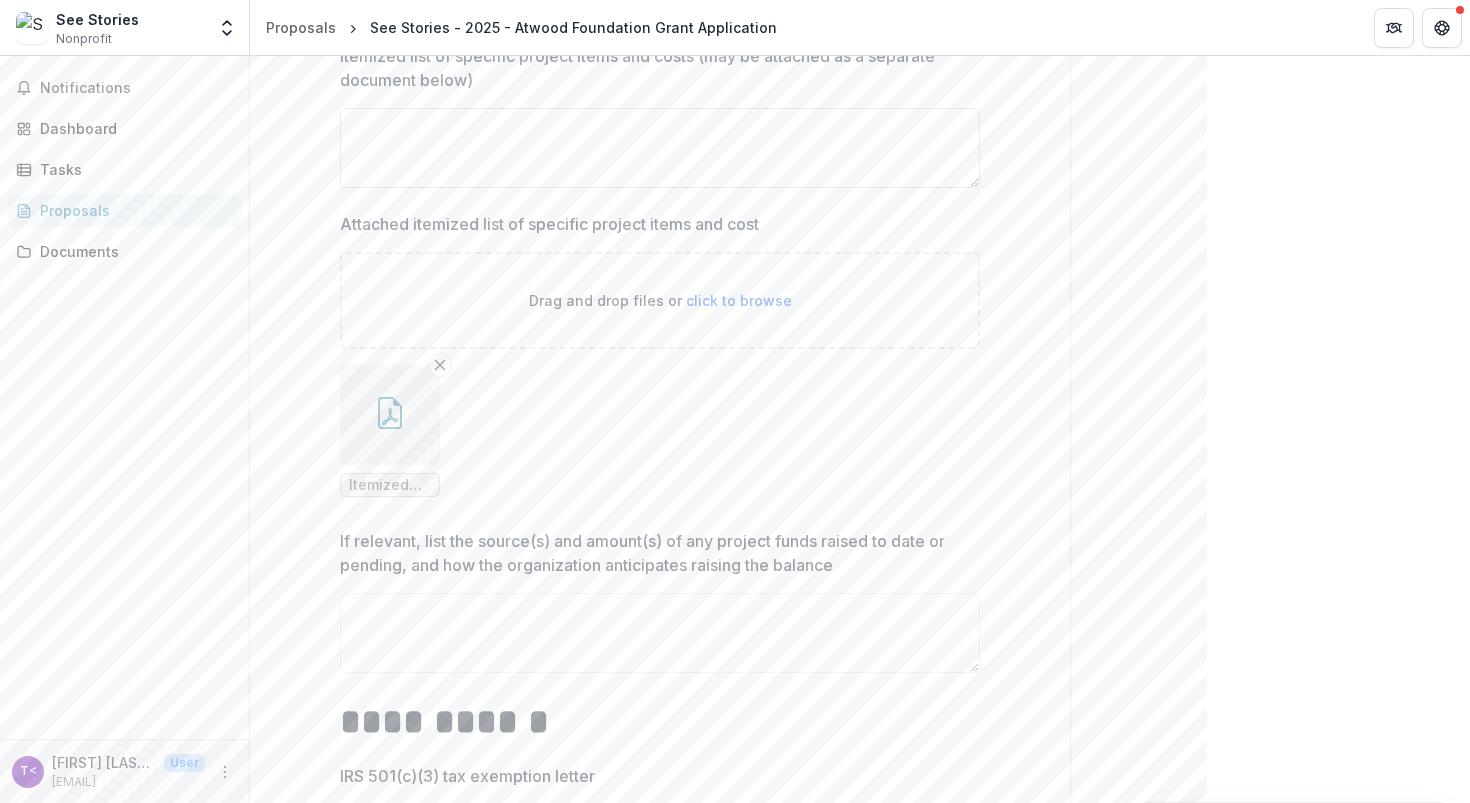 click on "Itemized list of specific project items and costs (may be attached as a separate document below)" at bounding box center [660, 148] 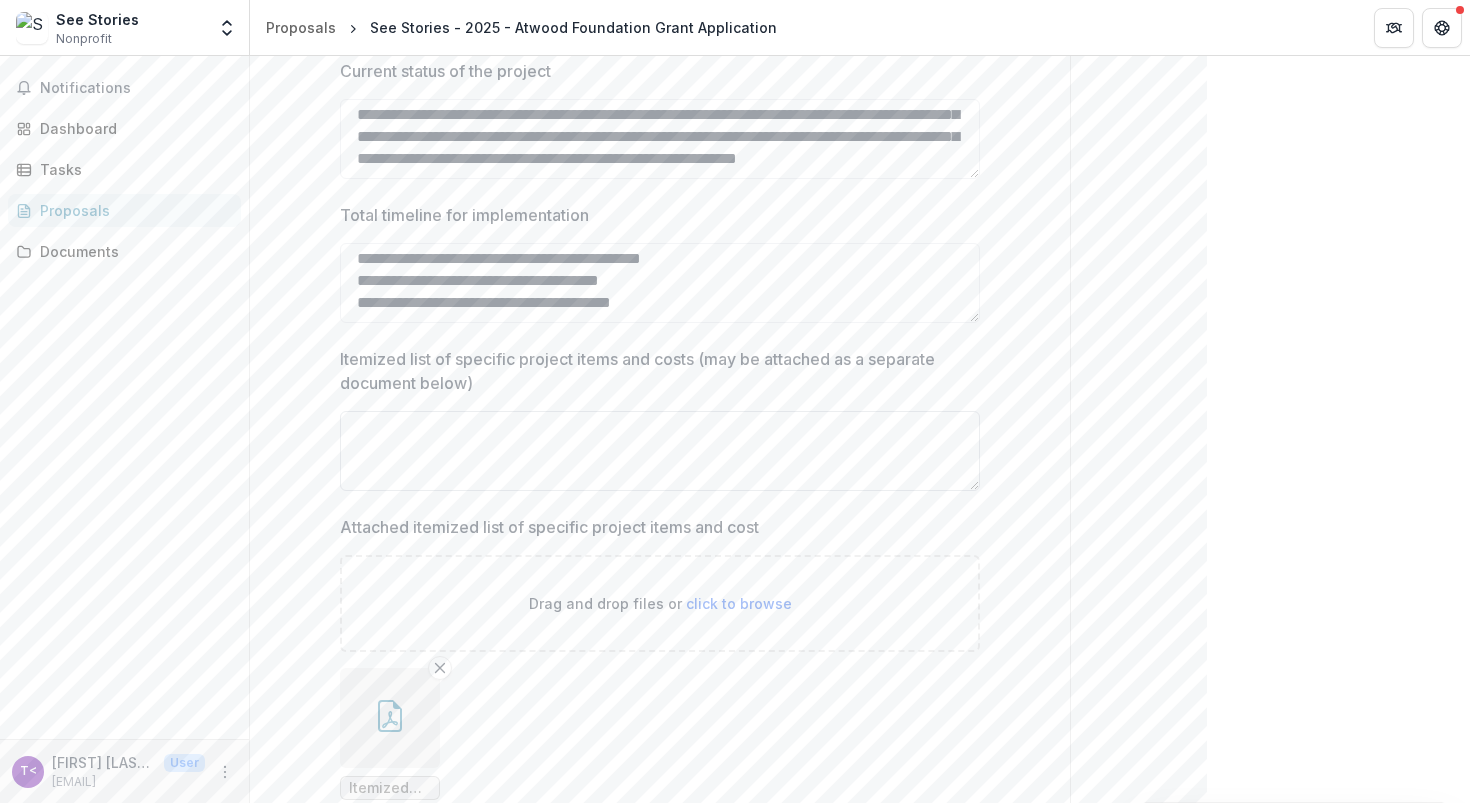 scroll, scrollTop: 1269, scrollLeft: 0, axis: vertical 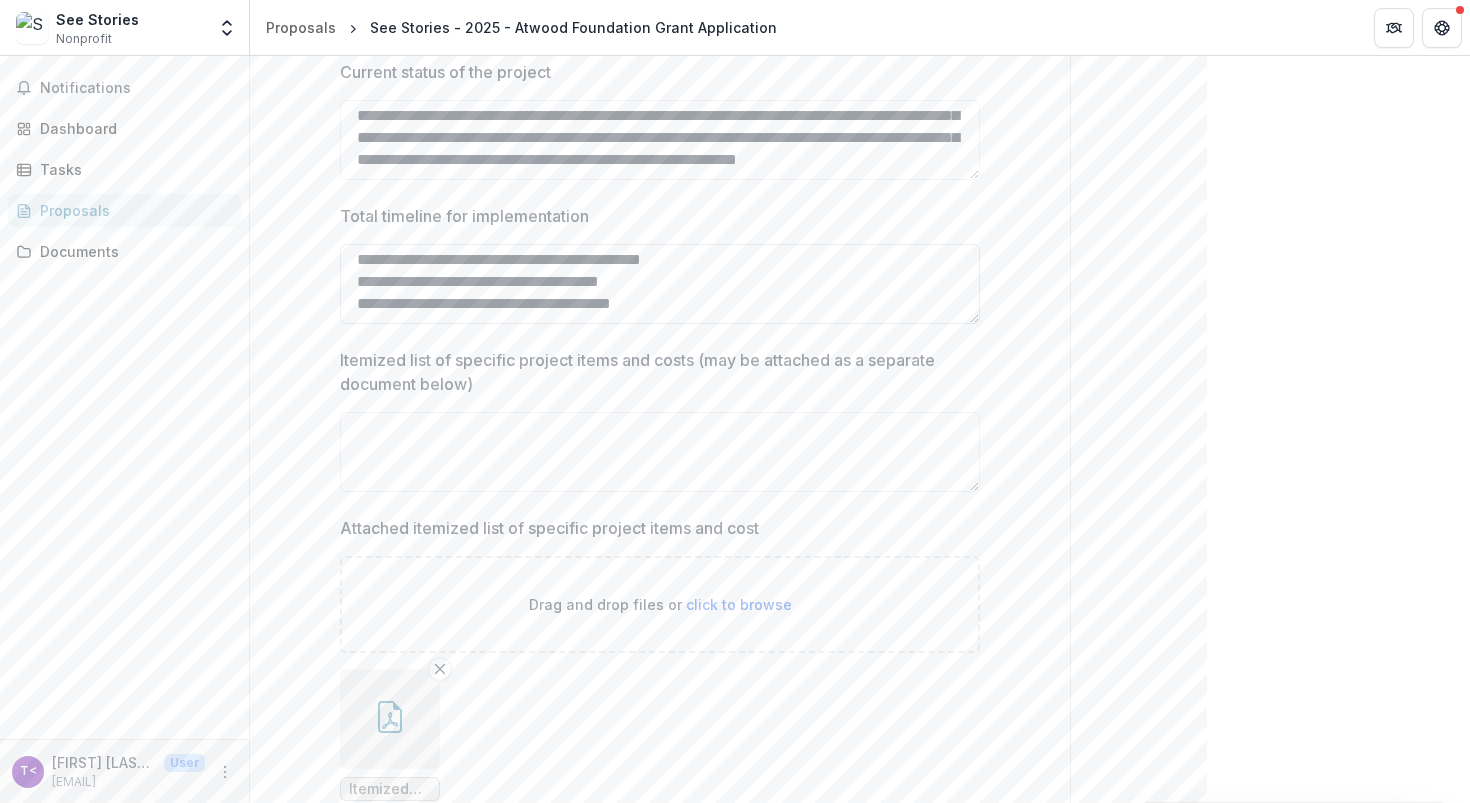 click on "**********" at bounding box center (660, 284) 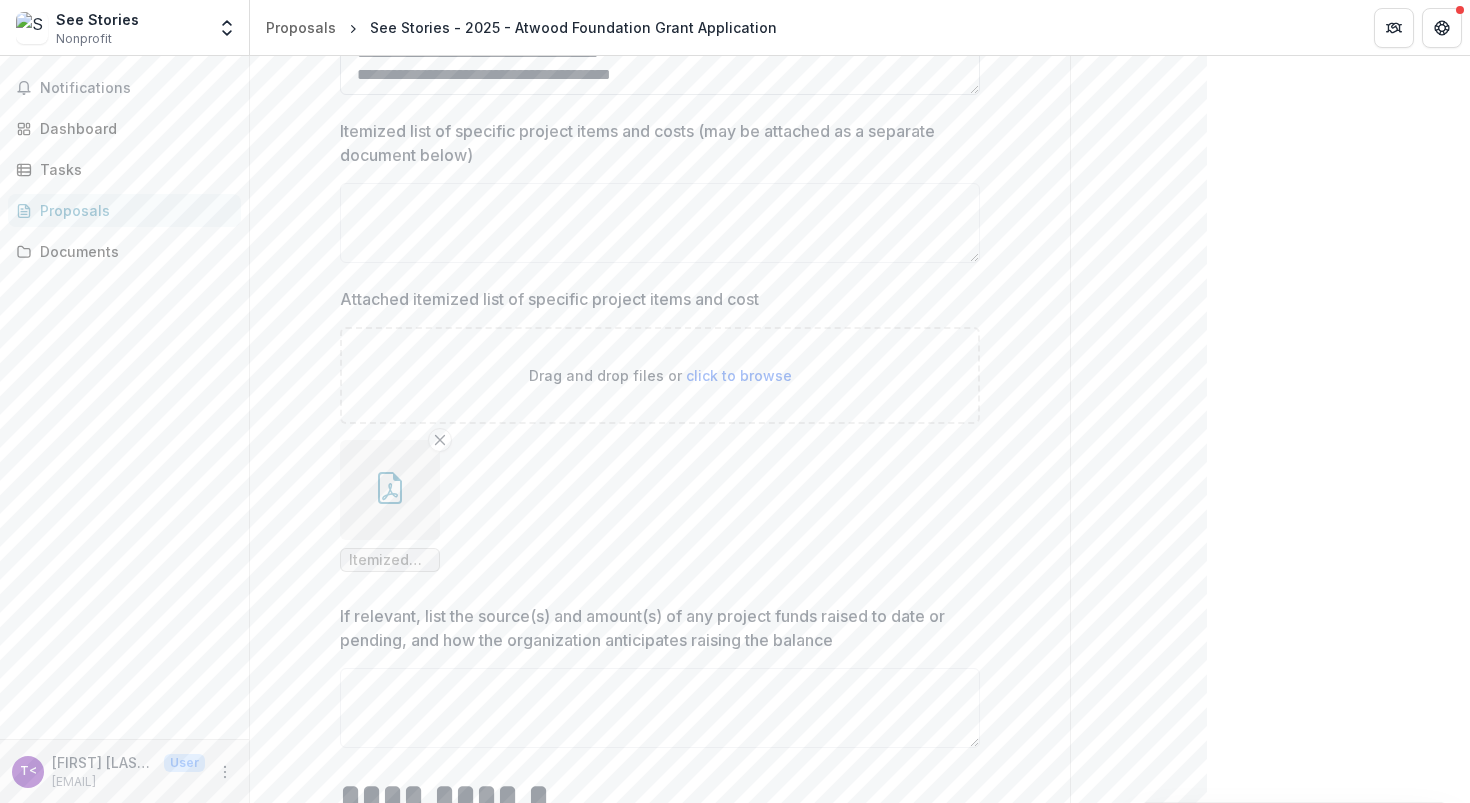 scroll, scrollTop: 1139, scrollLeft: 0, axis: vertical 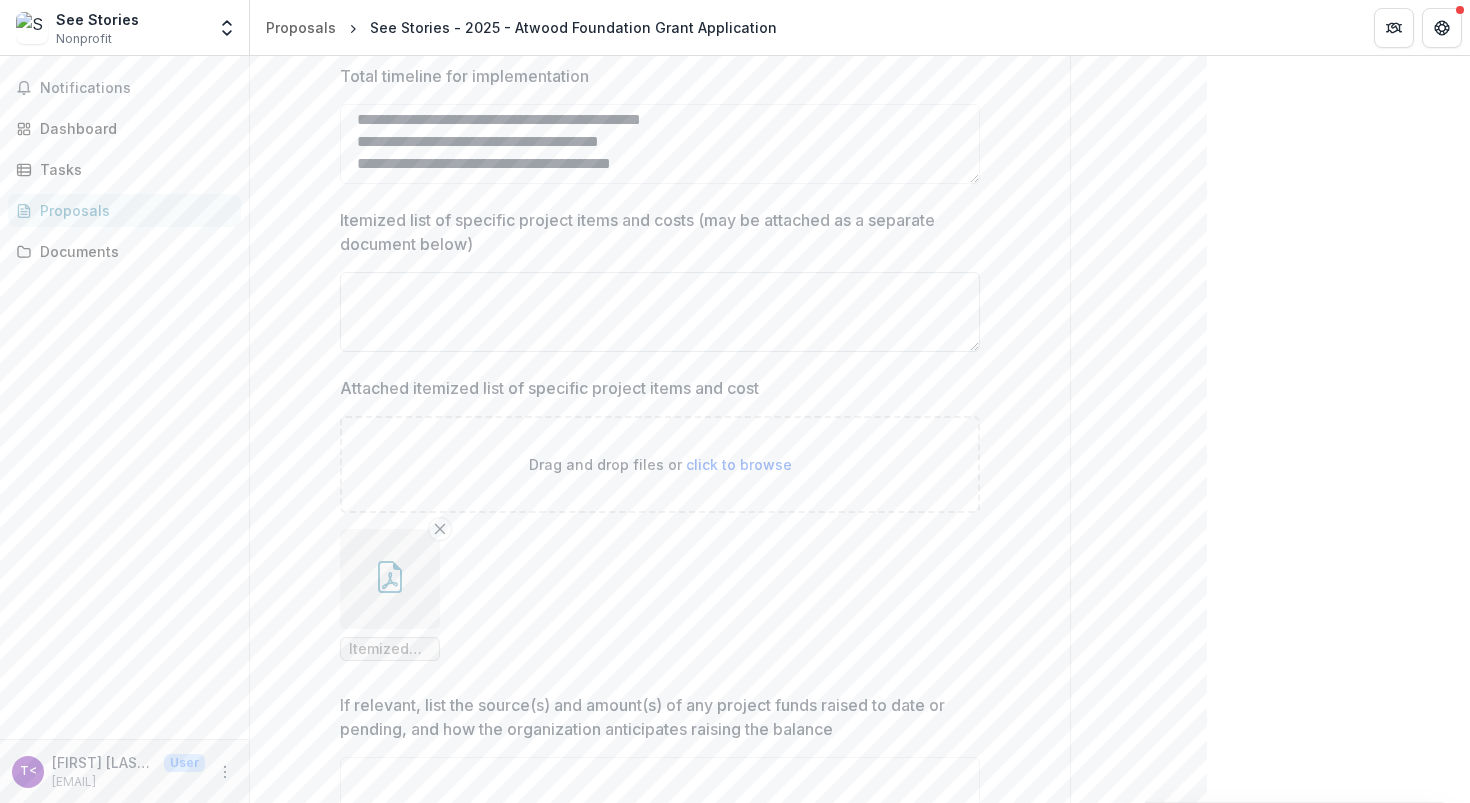 click on "Itemized list of specific project items and costs (may be attached as a separate document below)" at bounding box center (660, 312) 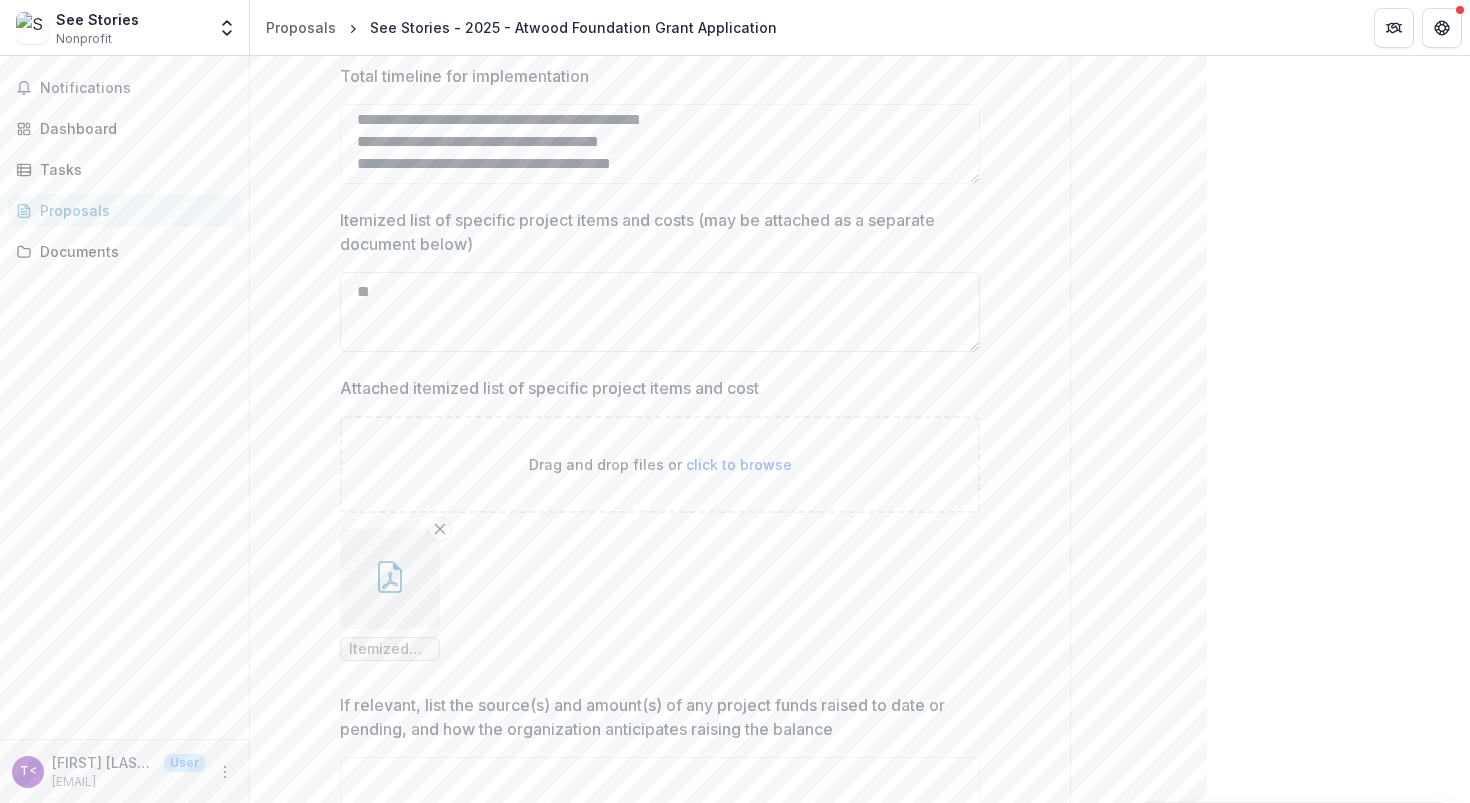 type on "*" 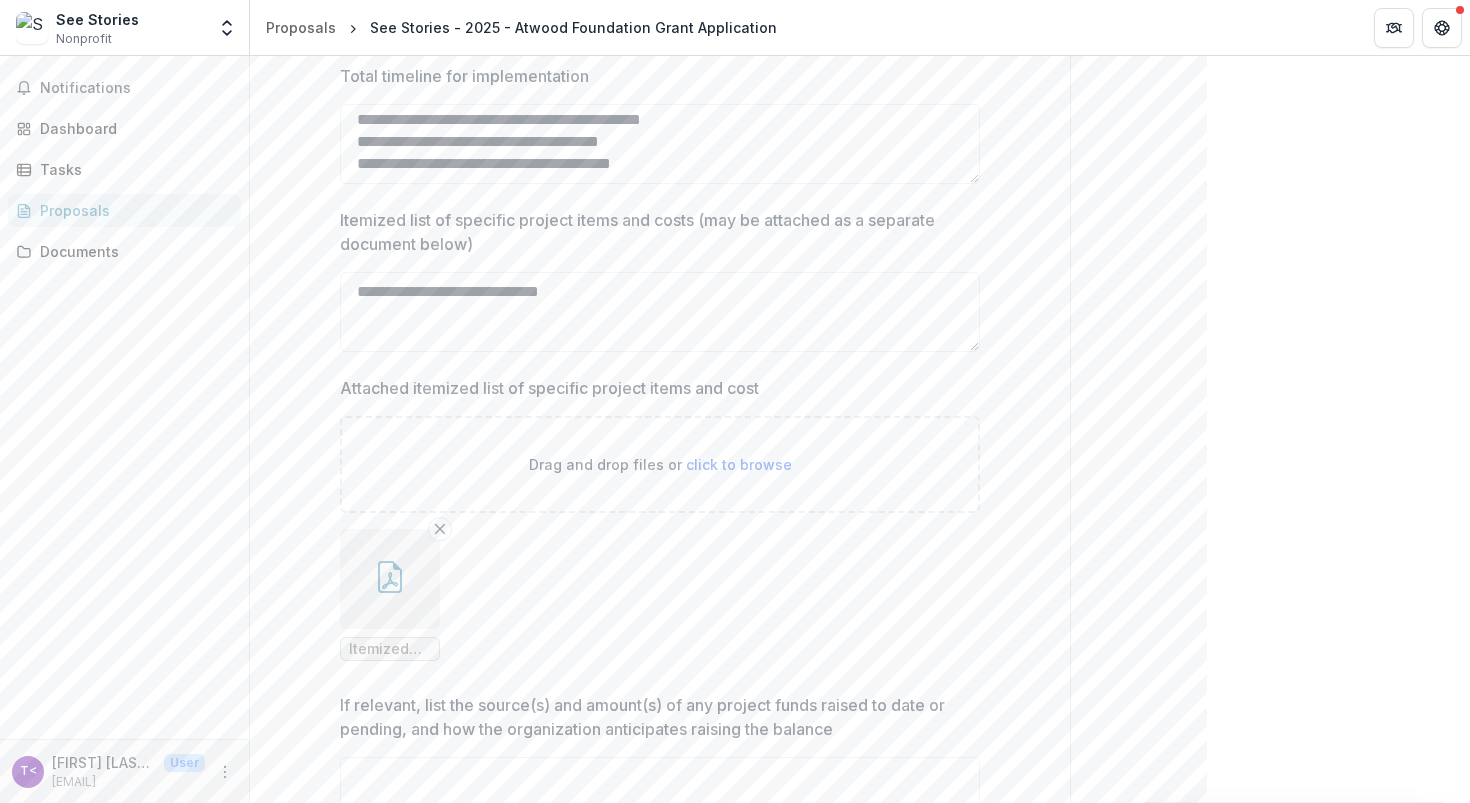 type on "**********" 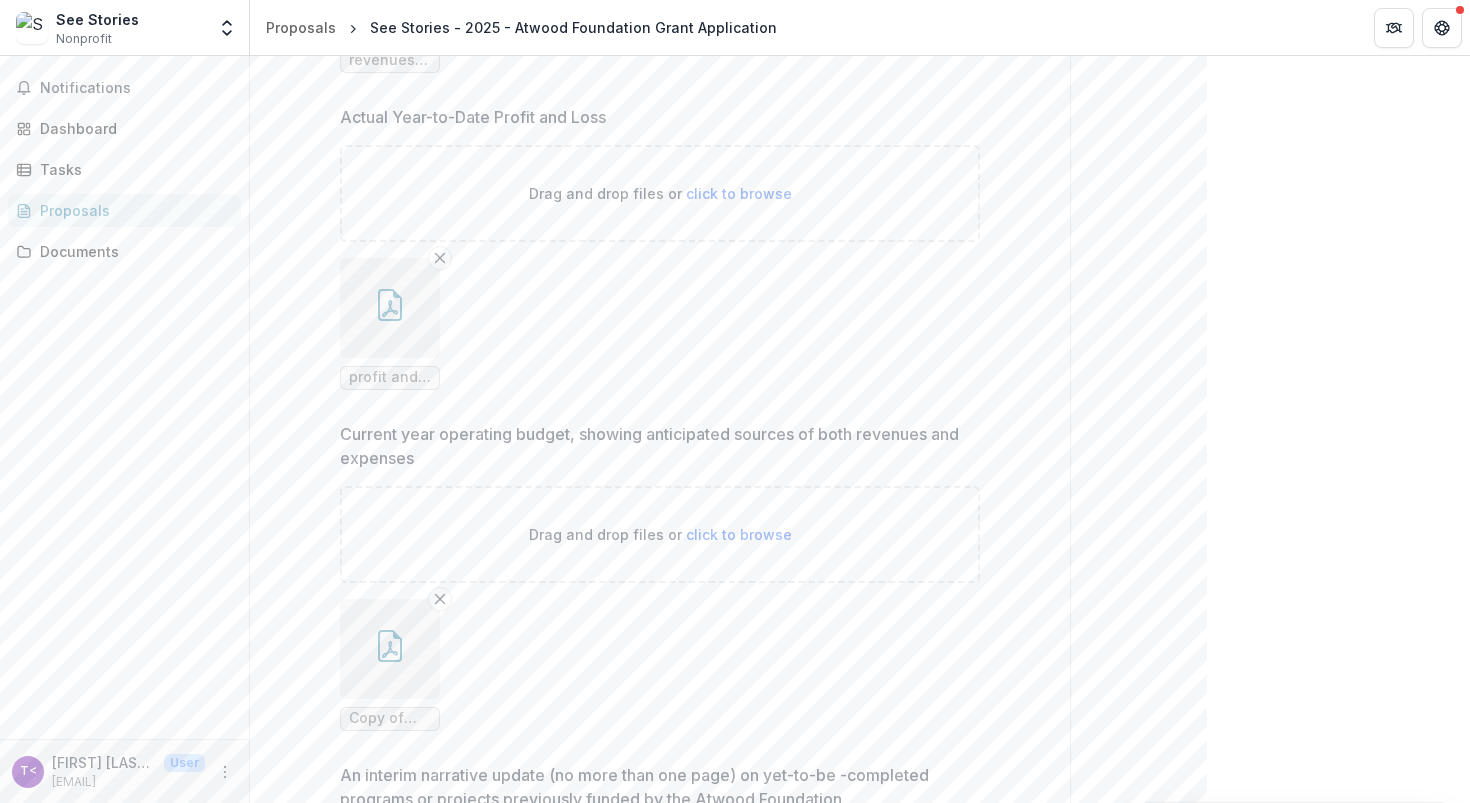 scroll, scrollTop: 4051, scrollLeft: 0, axis: vertical 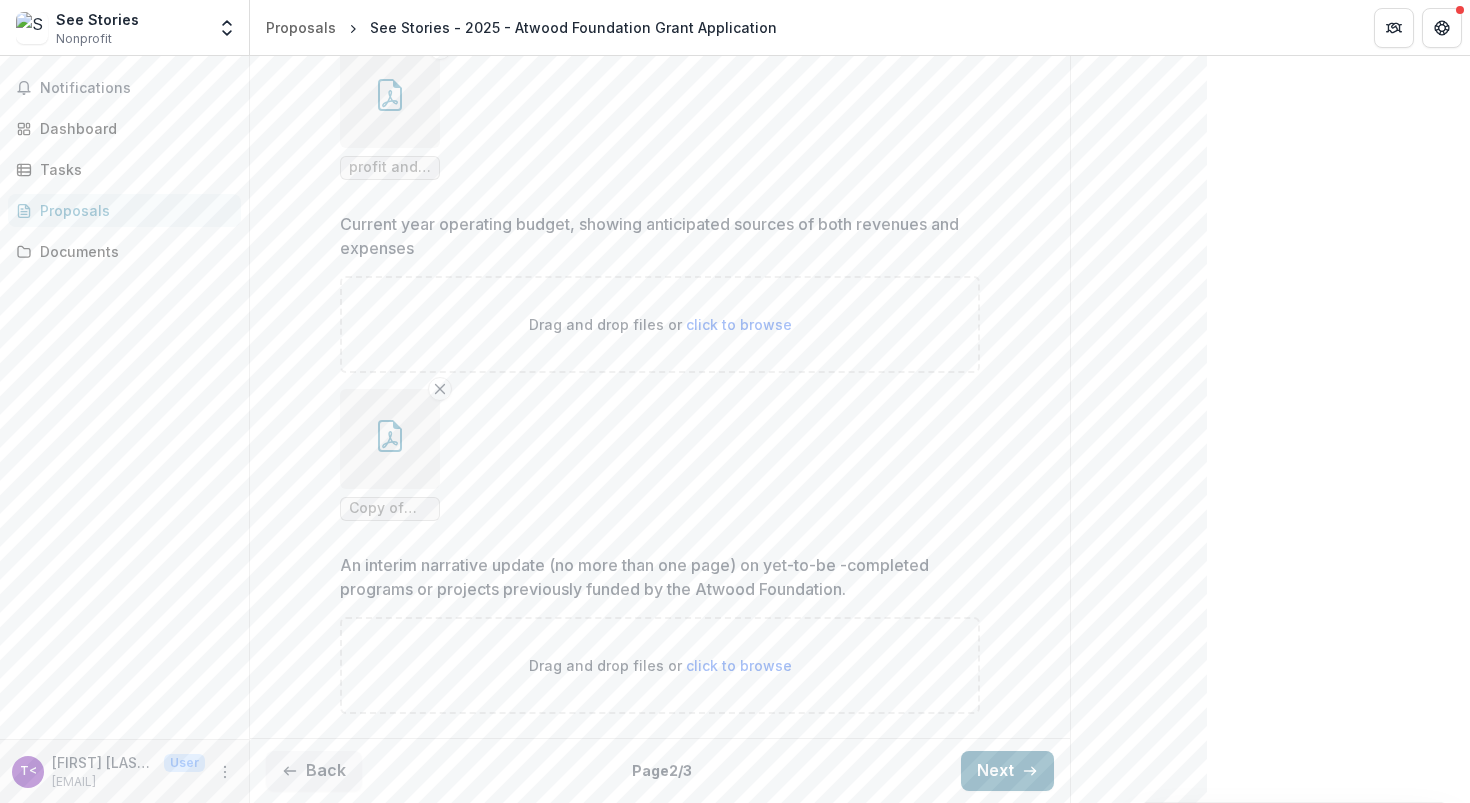 click on "Next" at bounding box center [1007, 771] 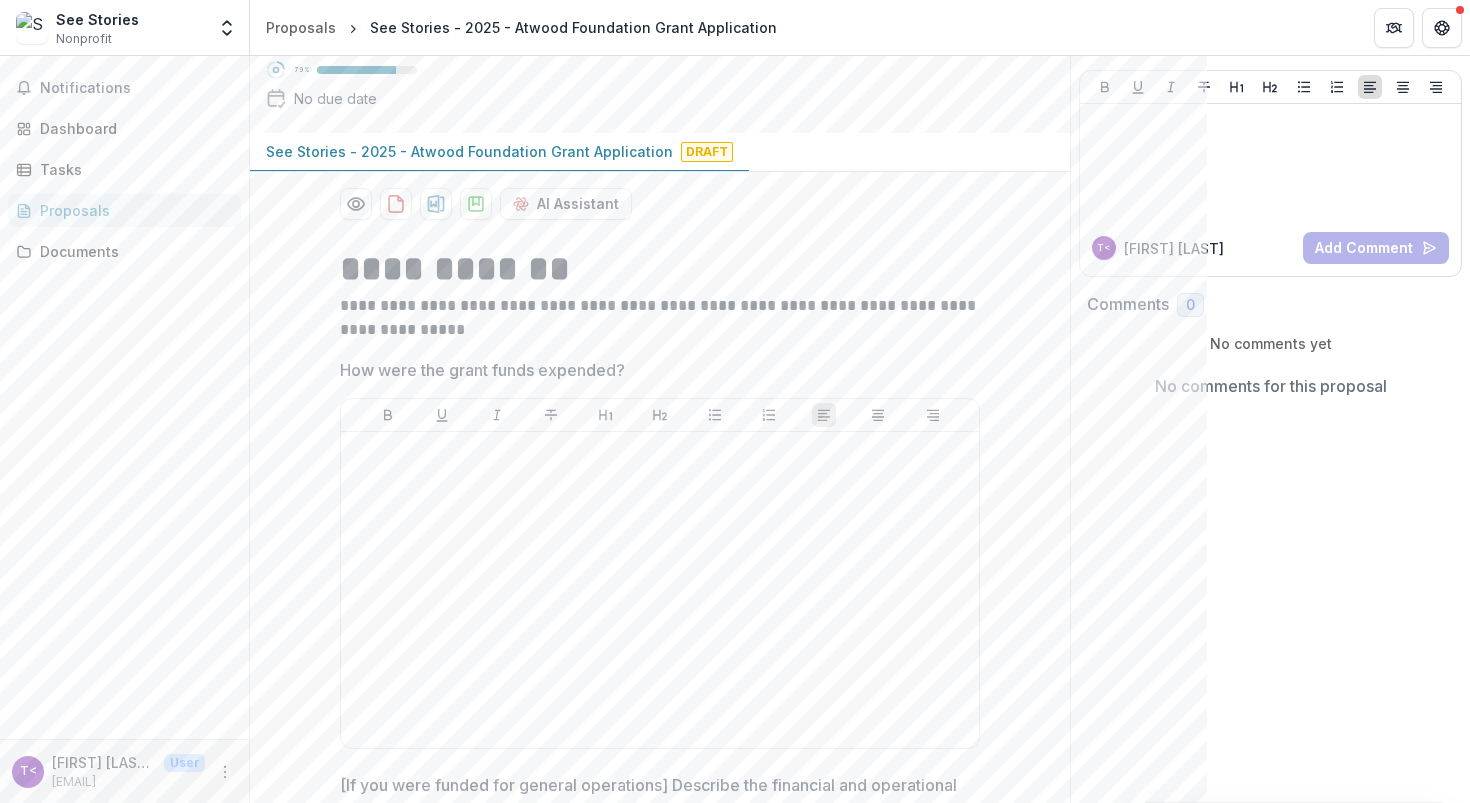 scroll, scrollTop: 117, scrollLeft: 0, axis: vertical 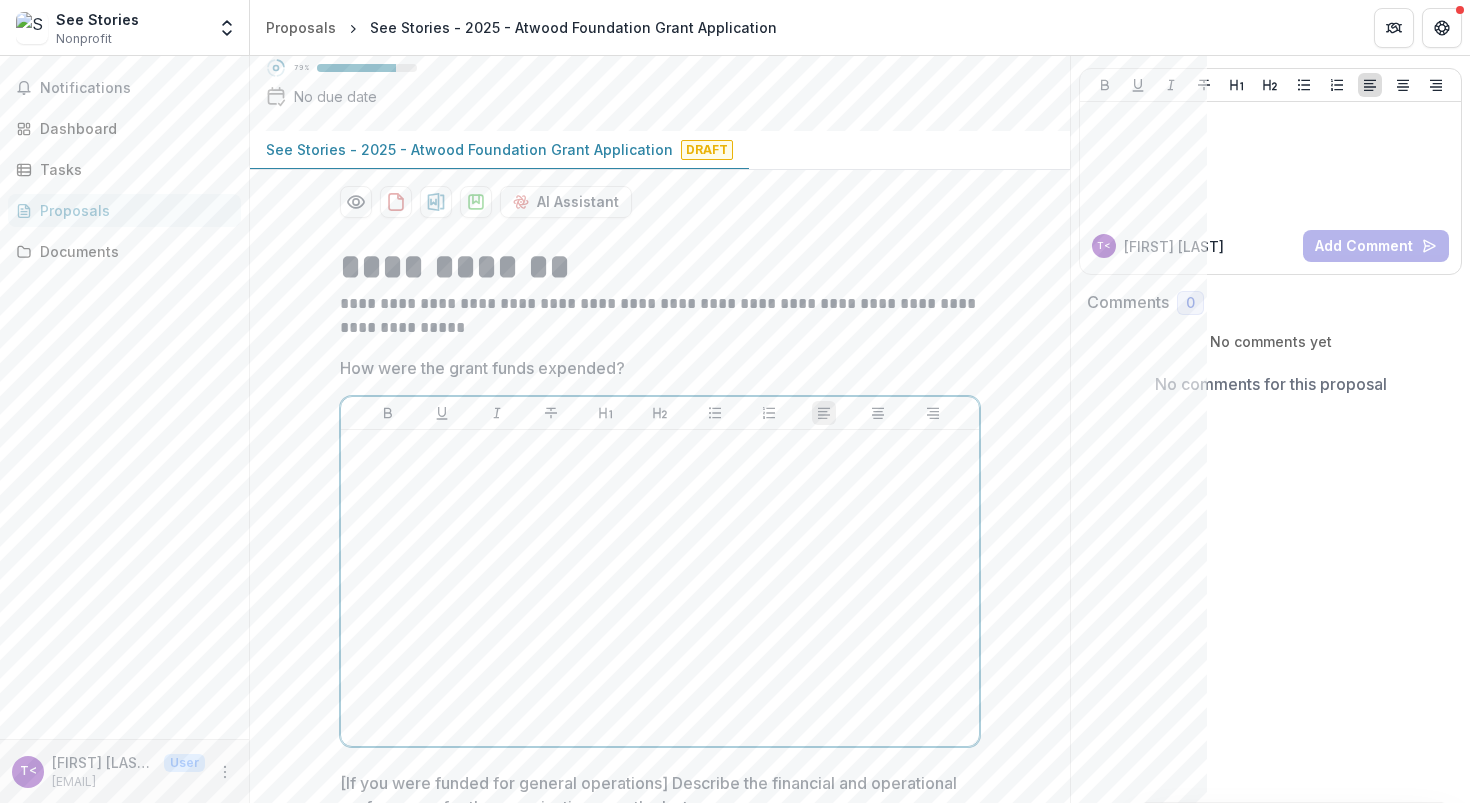 click at bounding box center [660, 588] 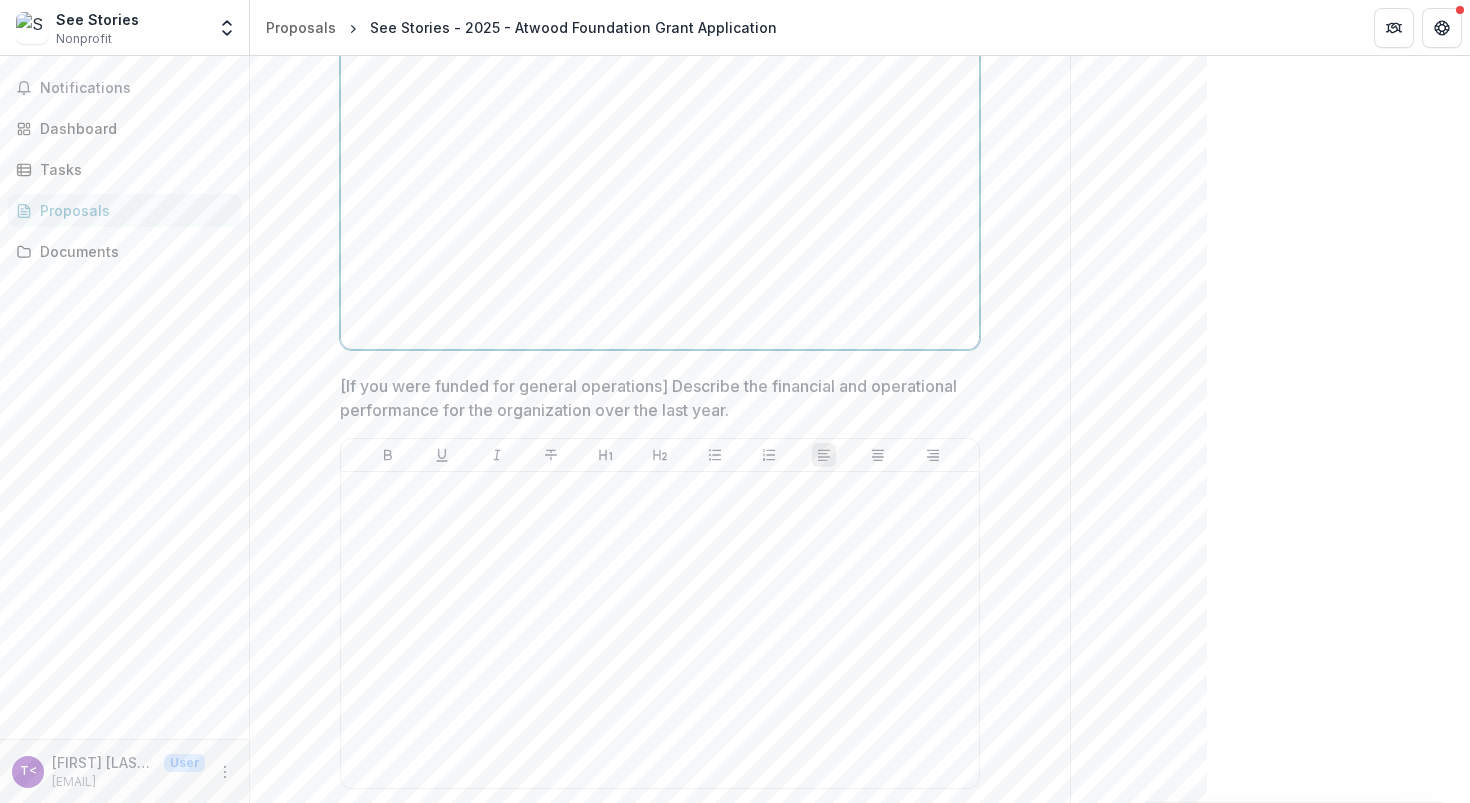 scroll, scrollTop: 549, scrollLeft: 0, axis: vertical 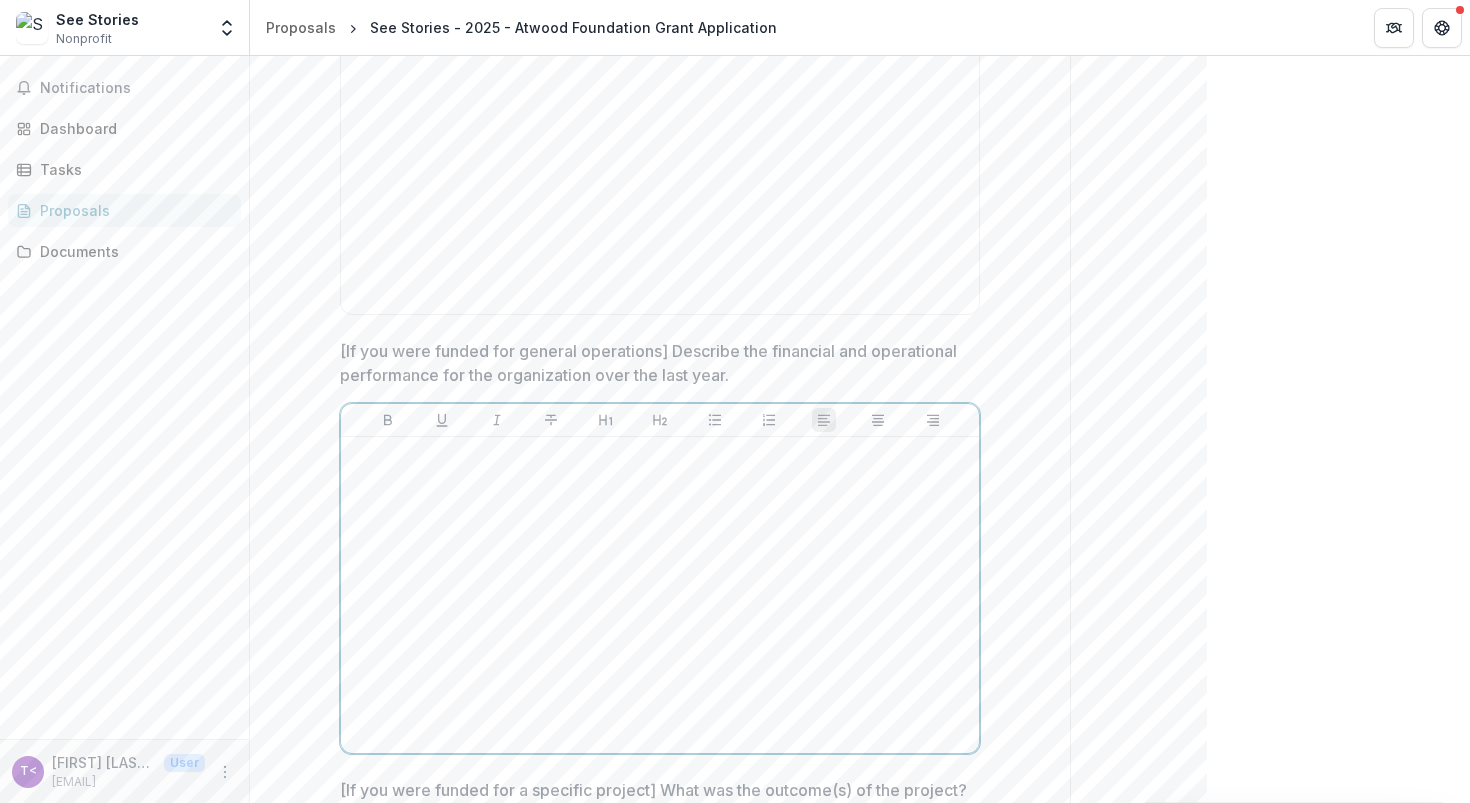click at bounding box center (660, 595) 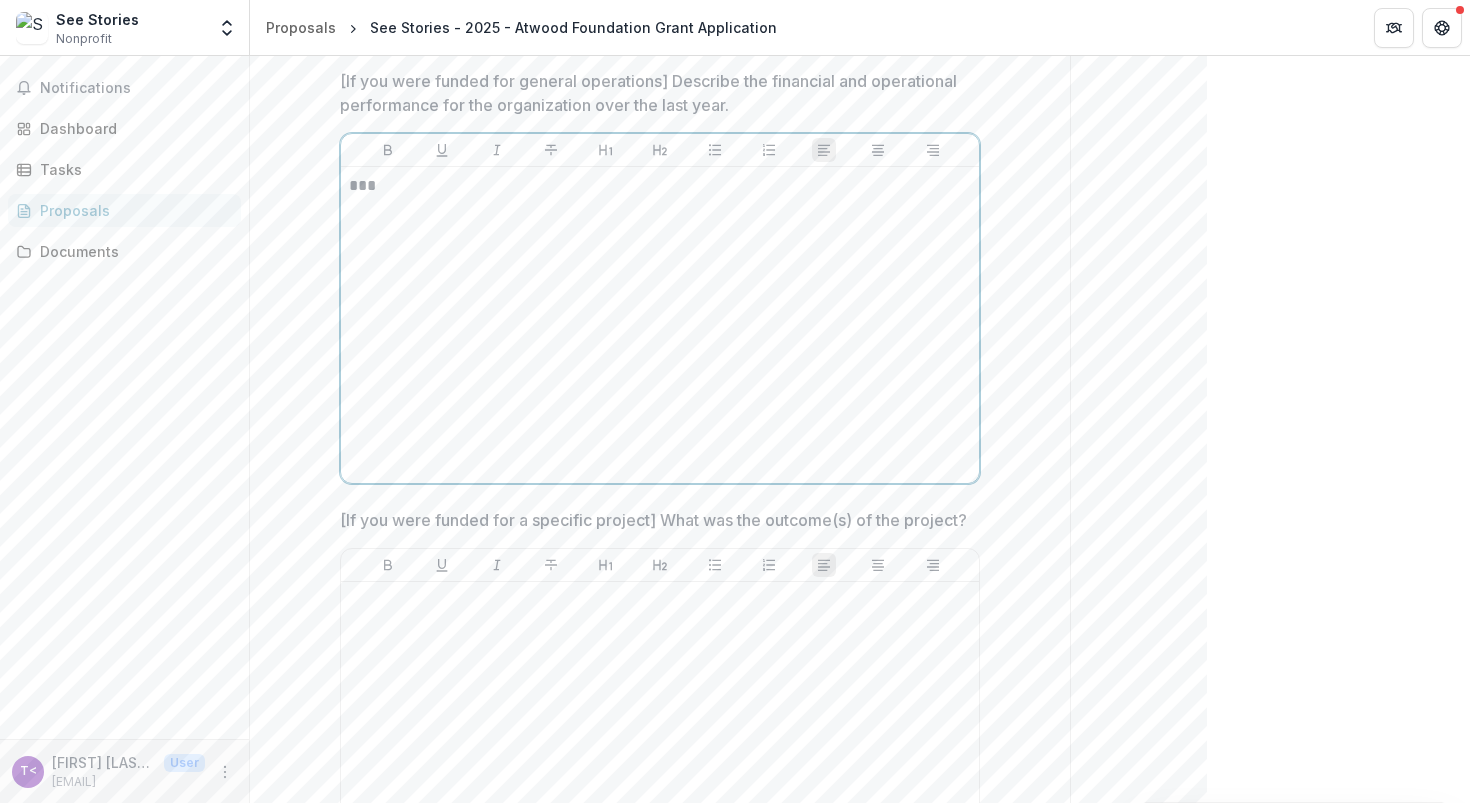 scroll, scrollTop: 1036, scrollLeft: 0, axis: vertical 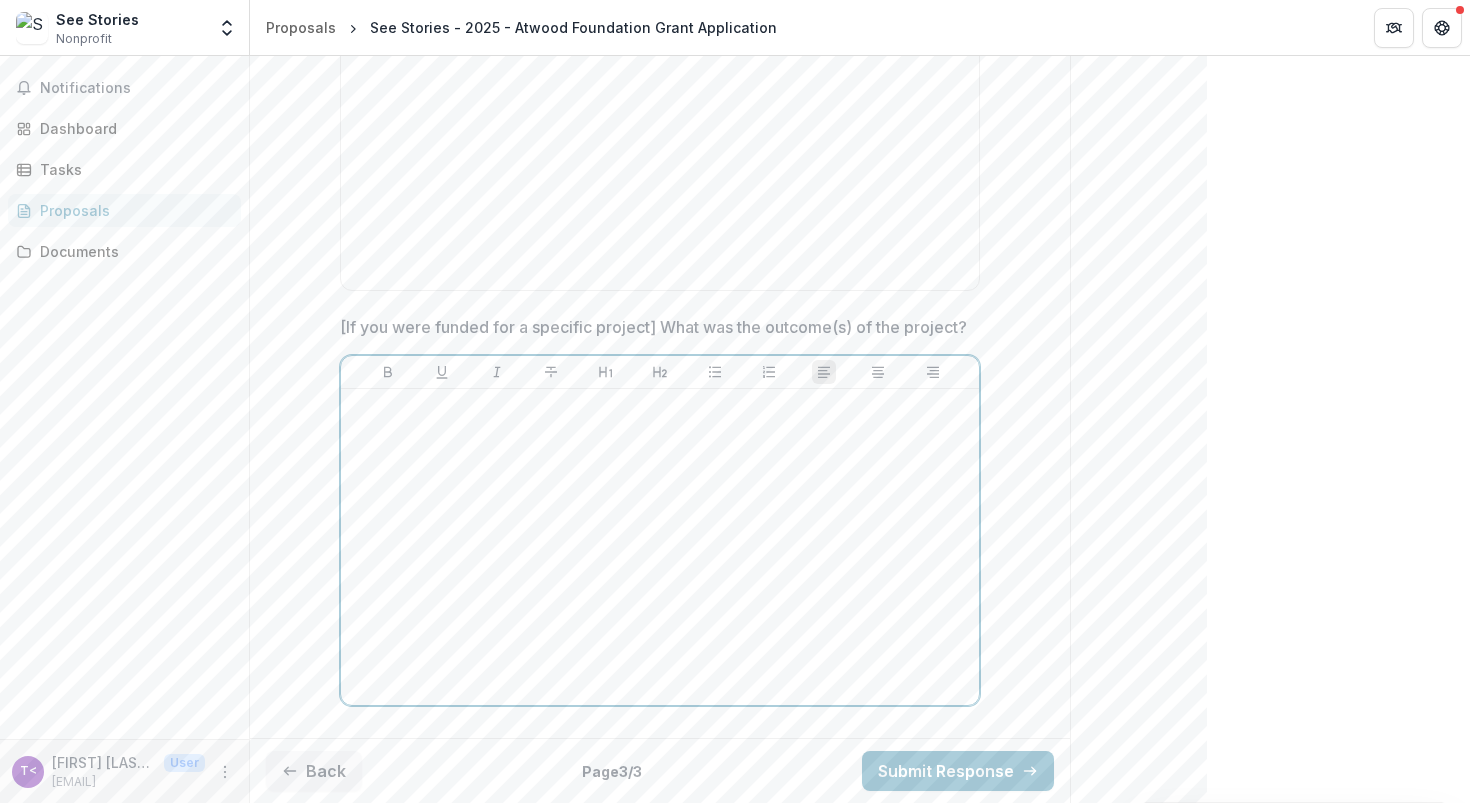click at bounding box center [660, 547] 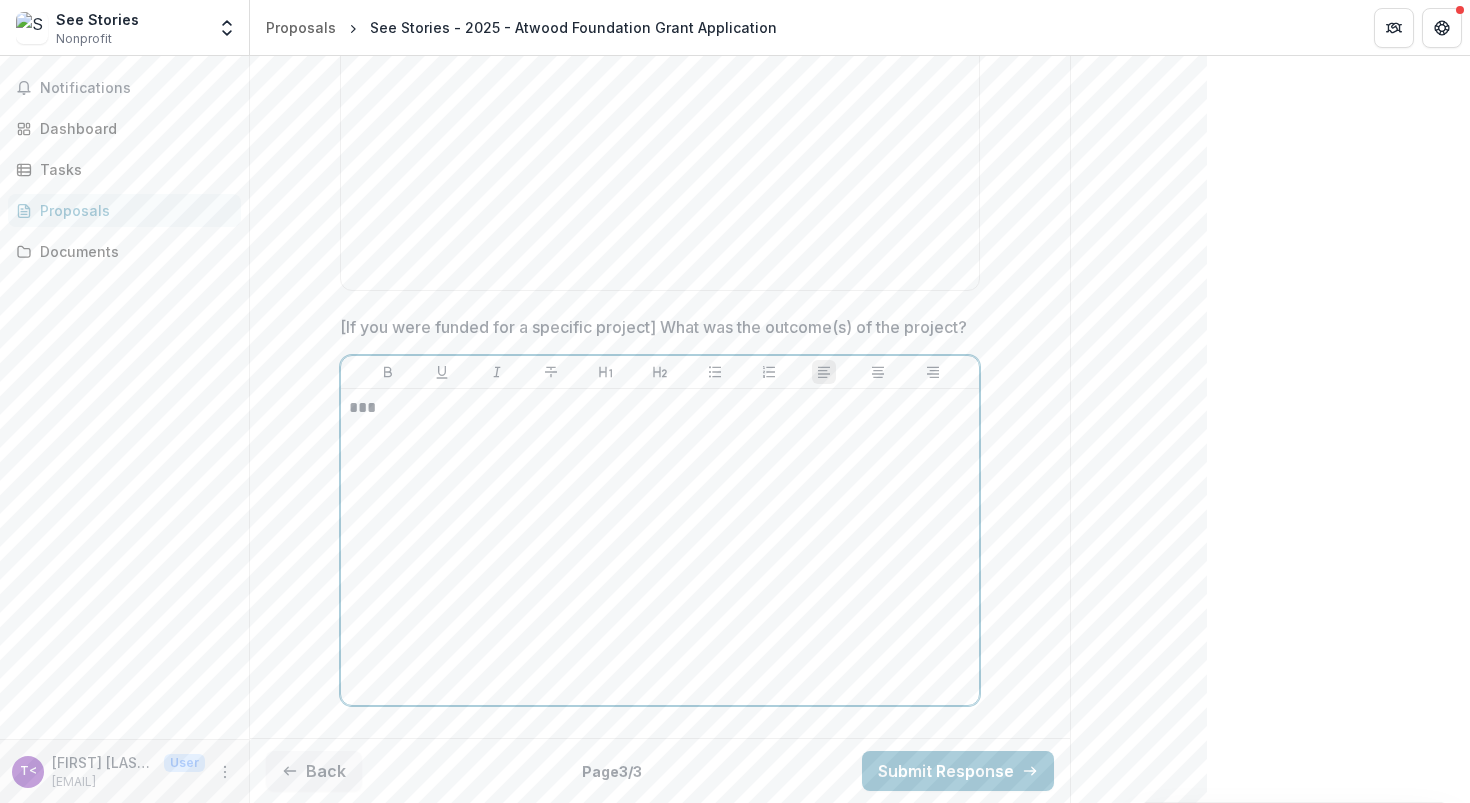 click on "***" at bounding box center [660, 547] 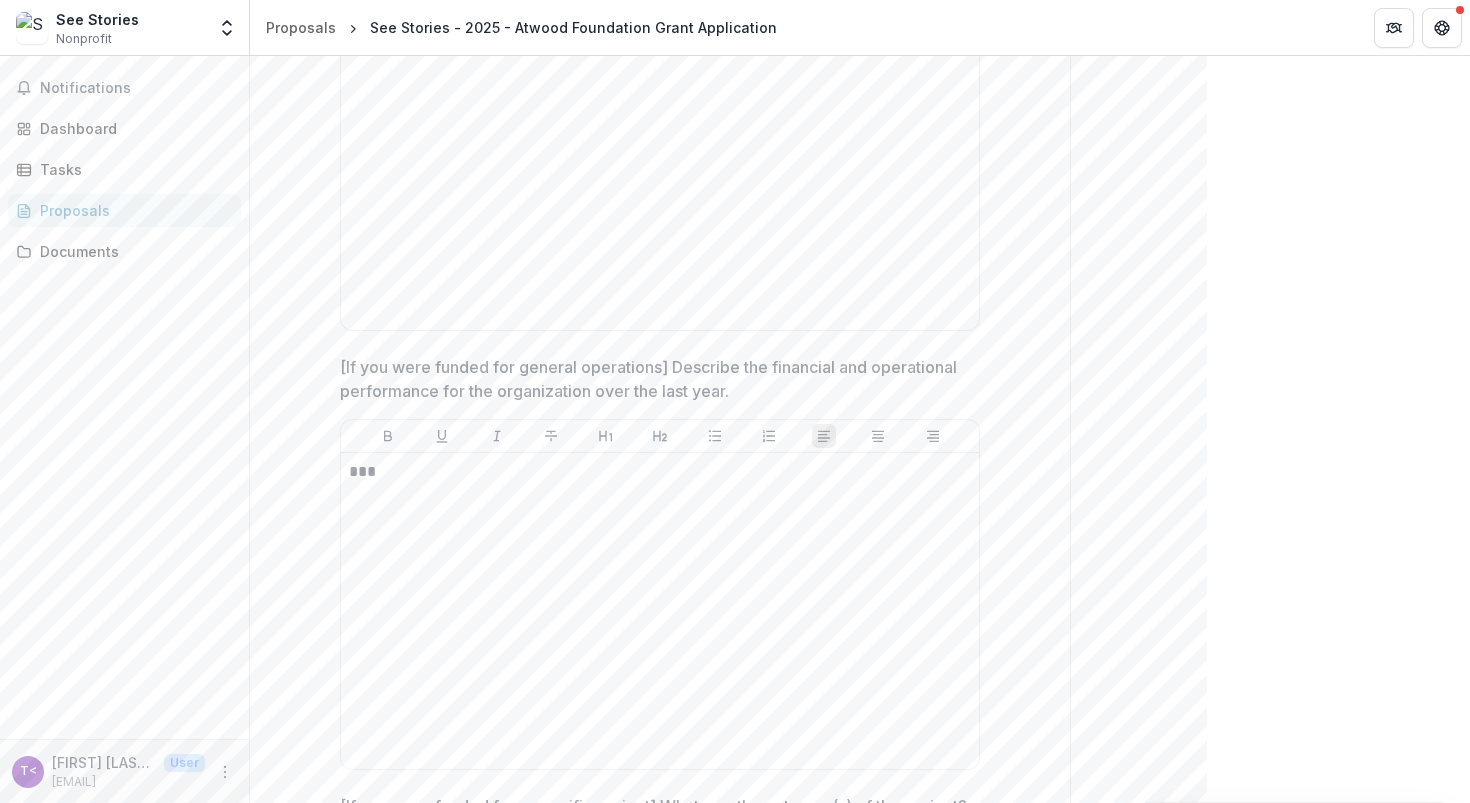 scroll, scrollTop: 0, scrollLeft: 0, axis: both 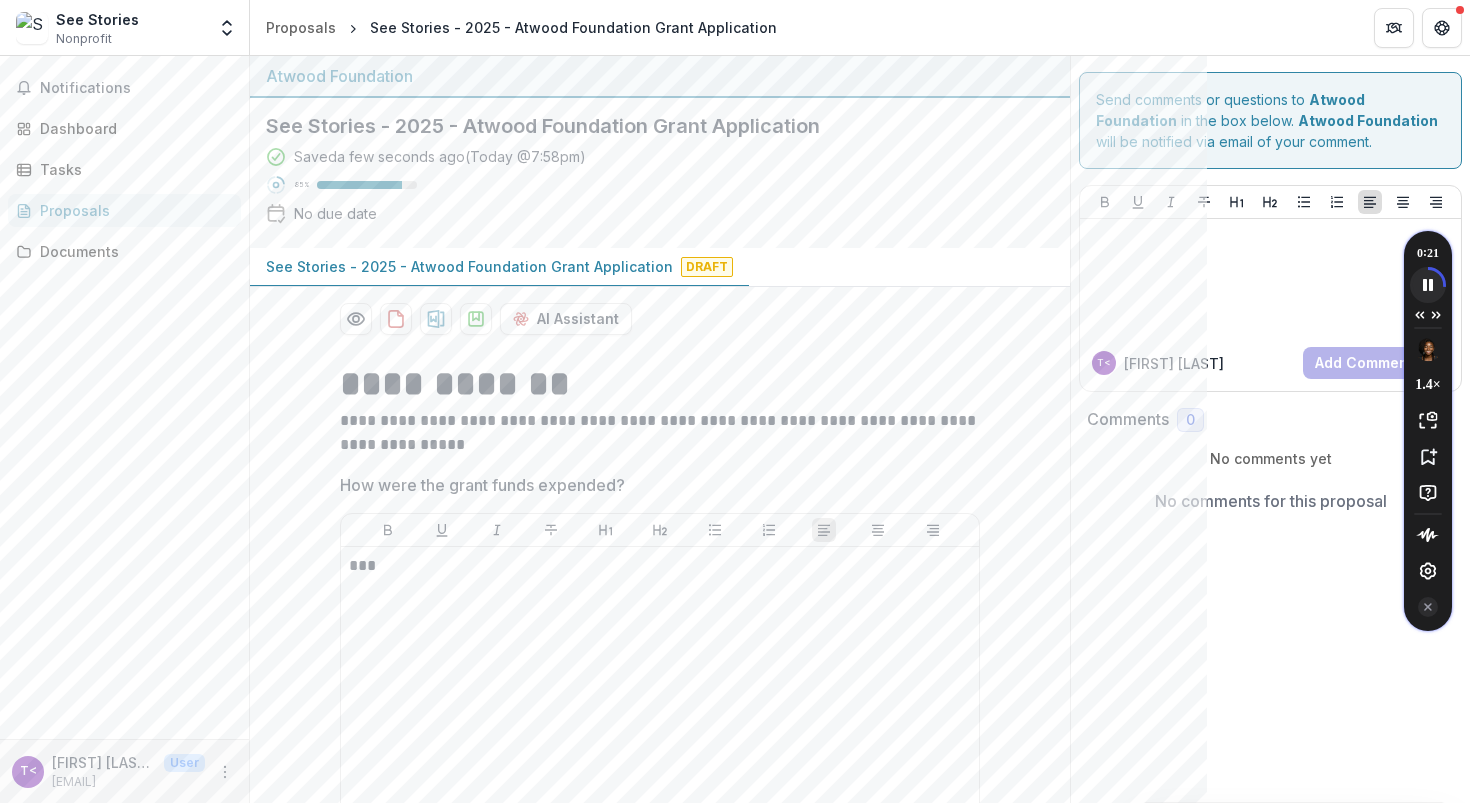 click 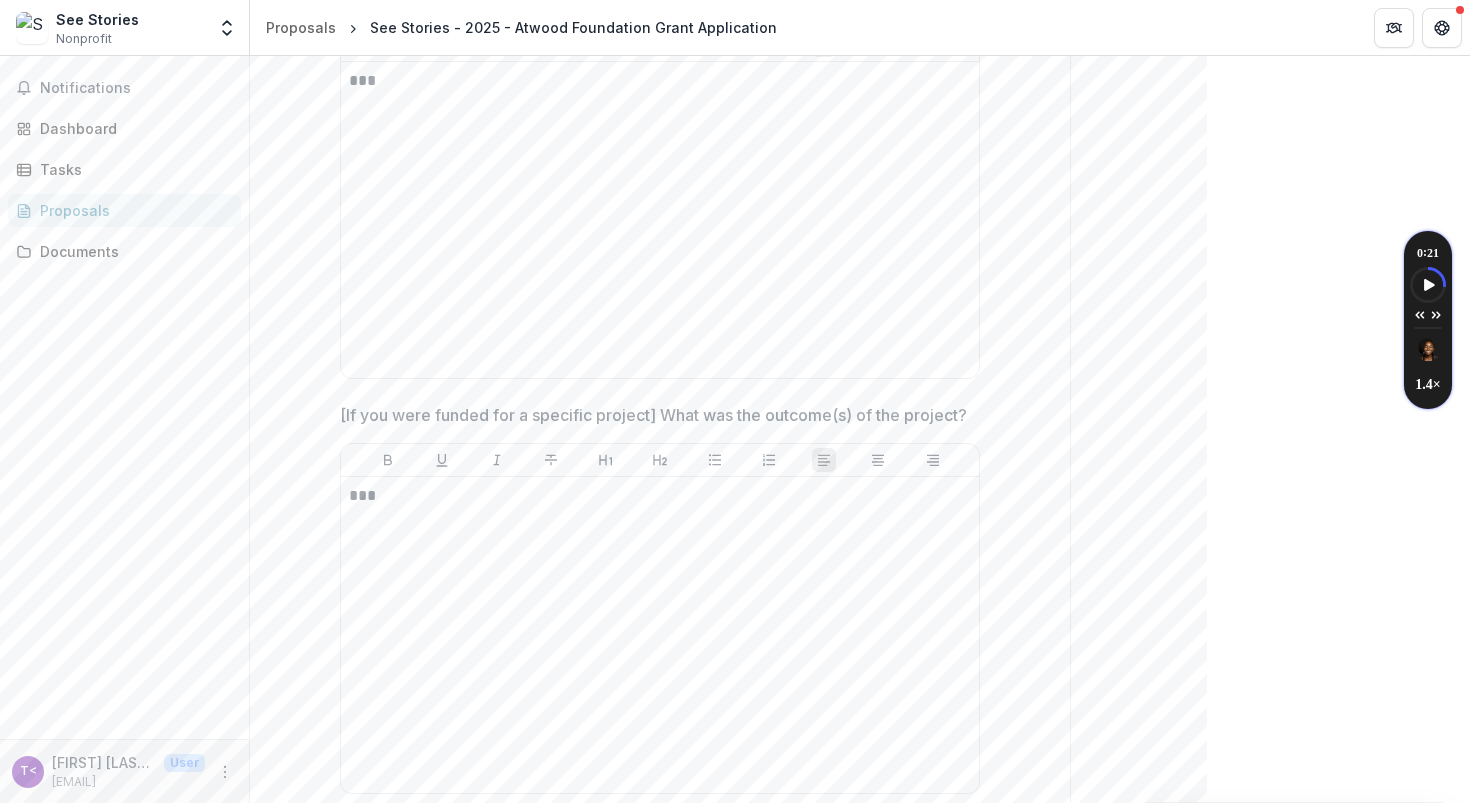 scroll, scrollTop: 1036, scrollLeft: 0, axis: vertical 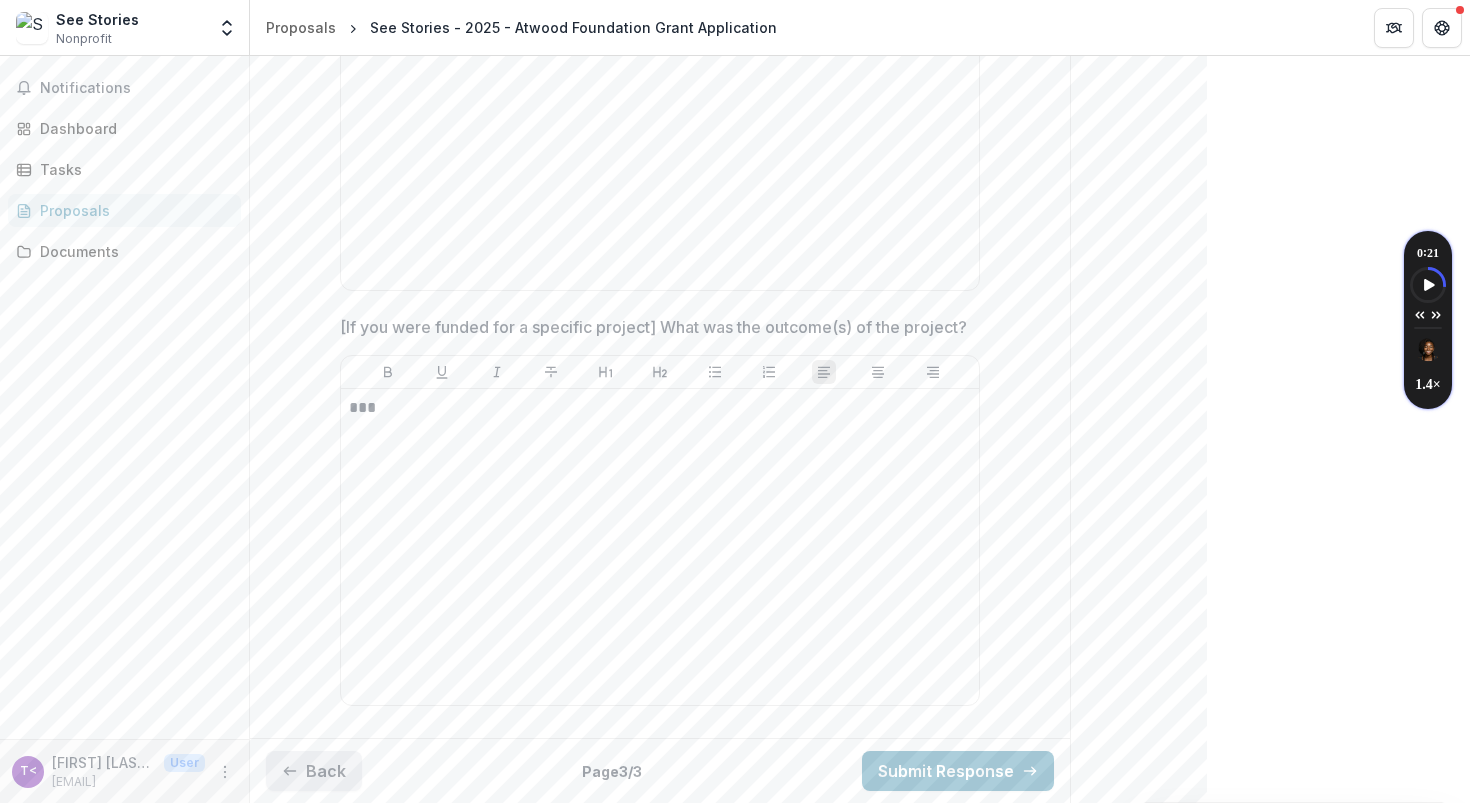 click on "Back" at bounding box center [314, 771] 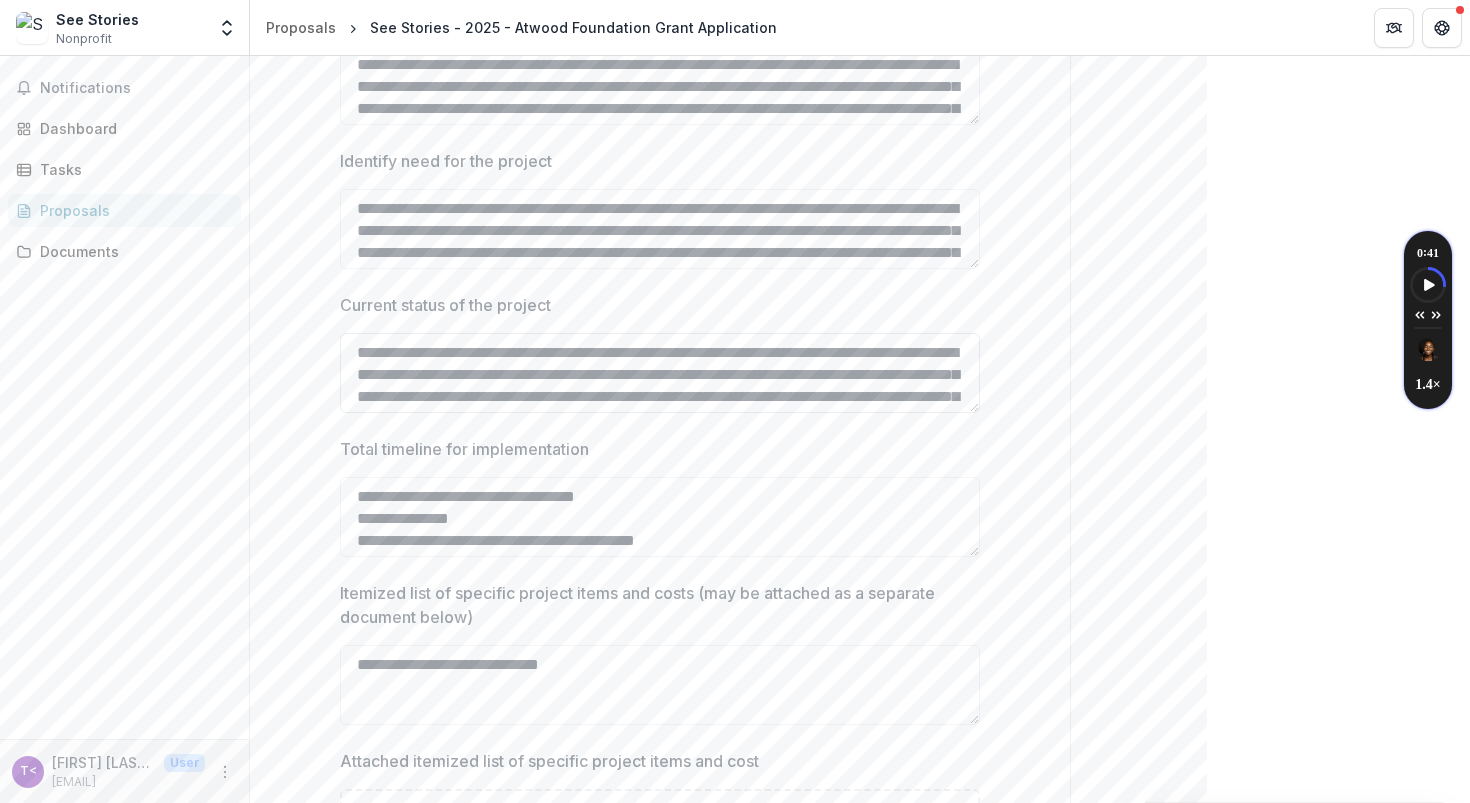 scroll, scrollTop: 67, scrollLeft: 0, axis: vertical 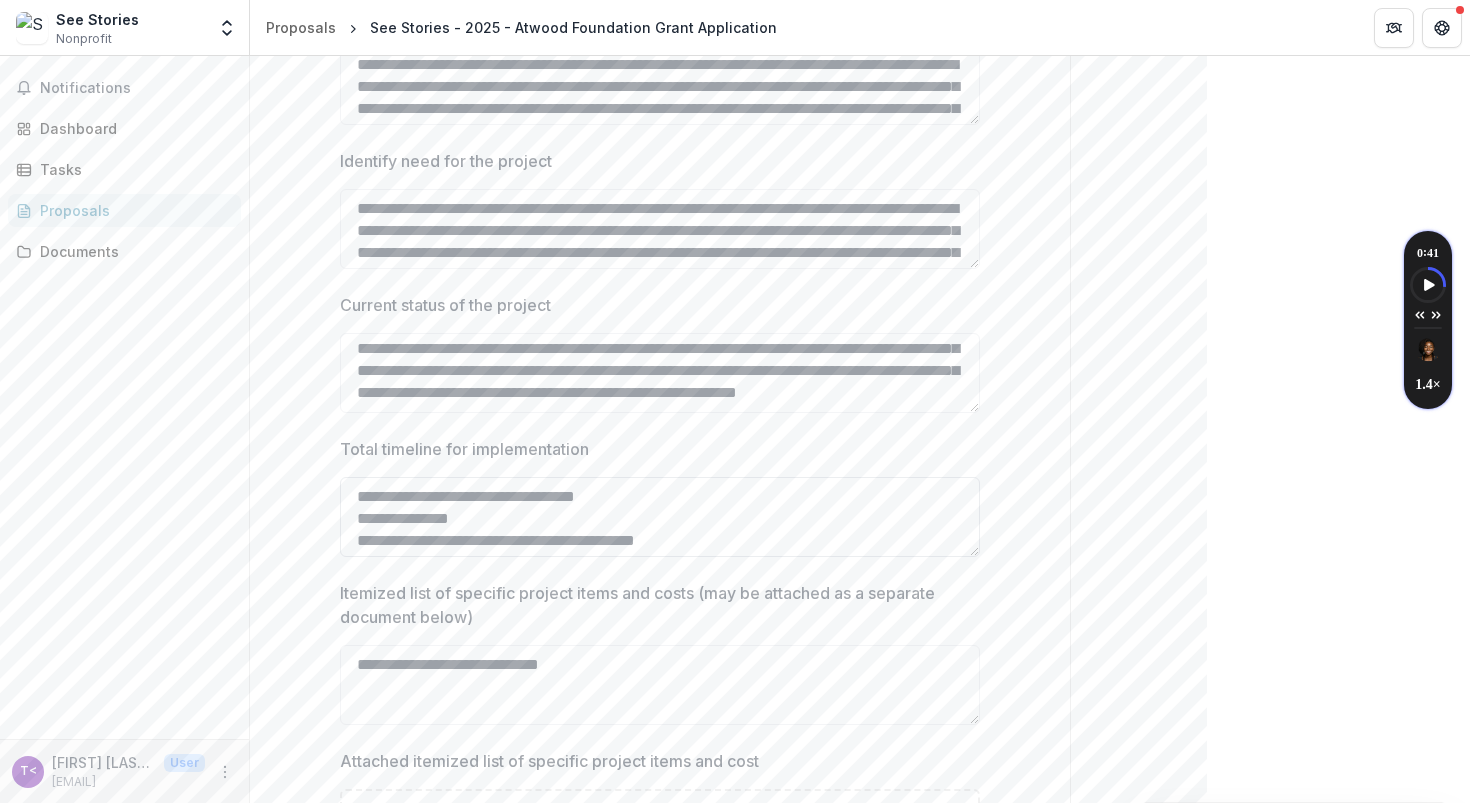 click on "**********" at bounding box center (660, 517) 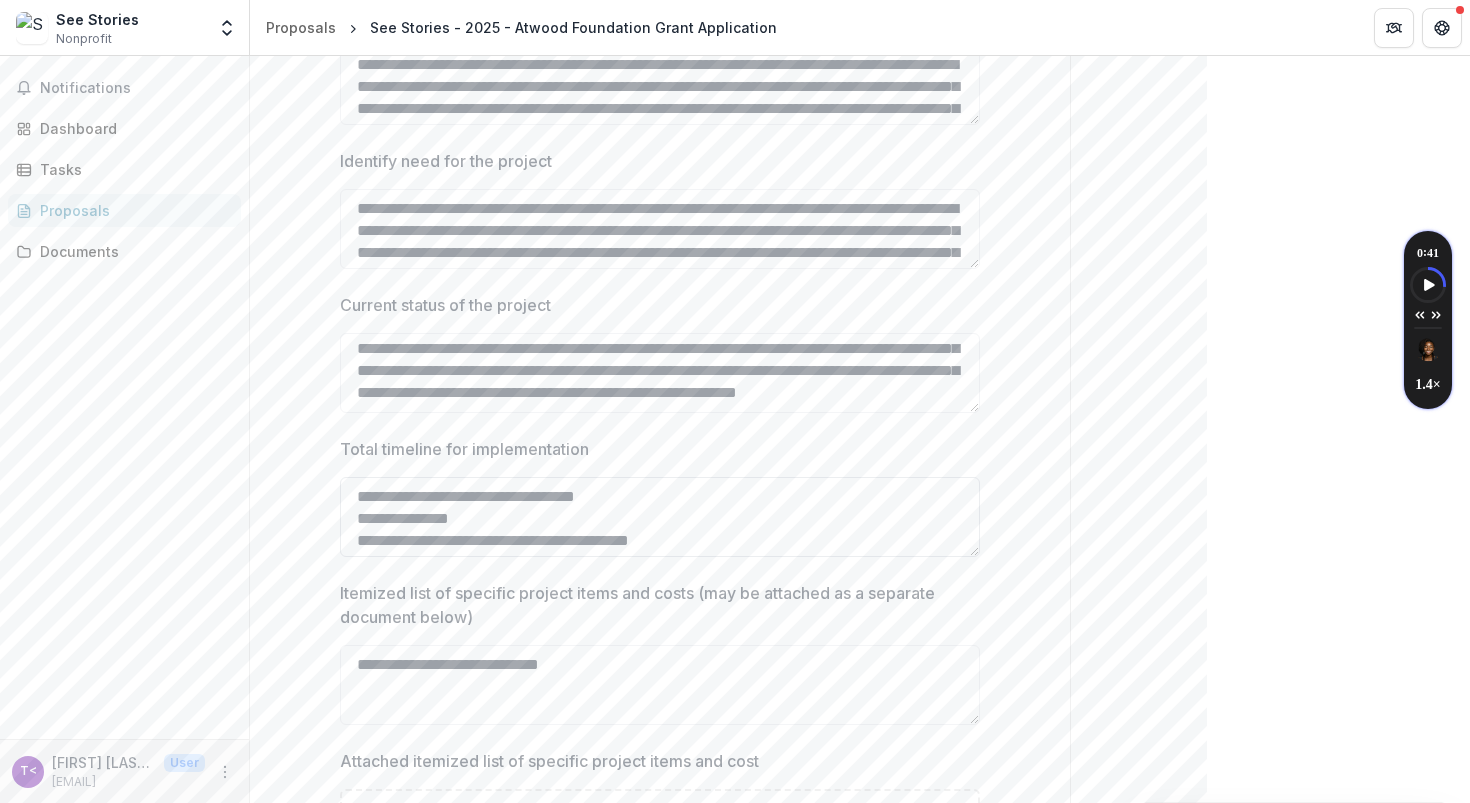 scroll, scrollTop: 34, scrollLeft: 0, axis: vertical 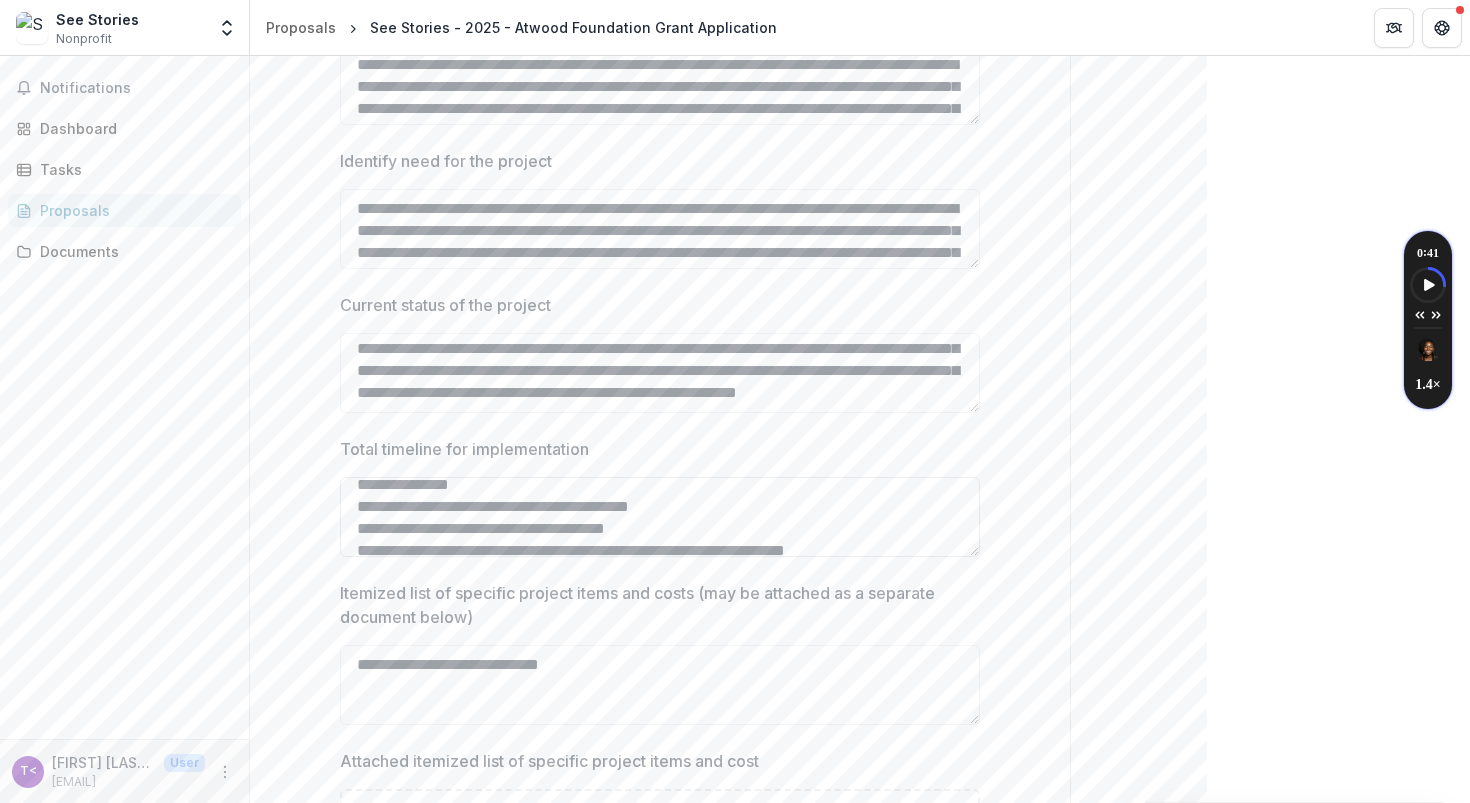 click on "**********" at bounding box center [660, 517] 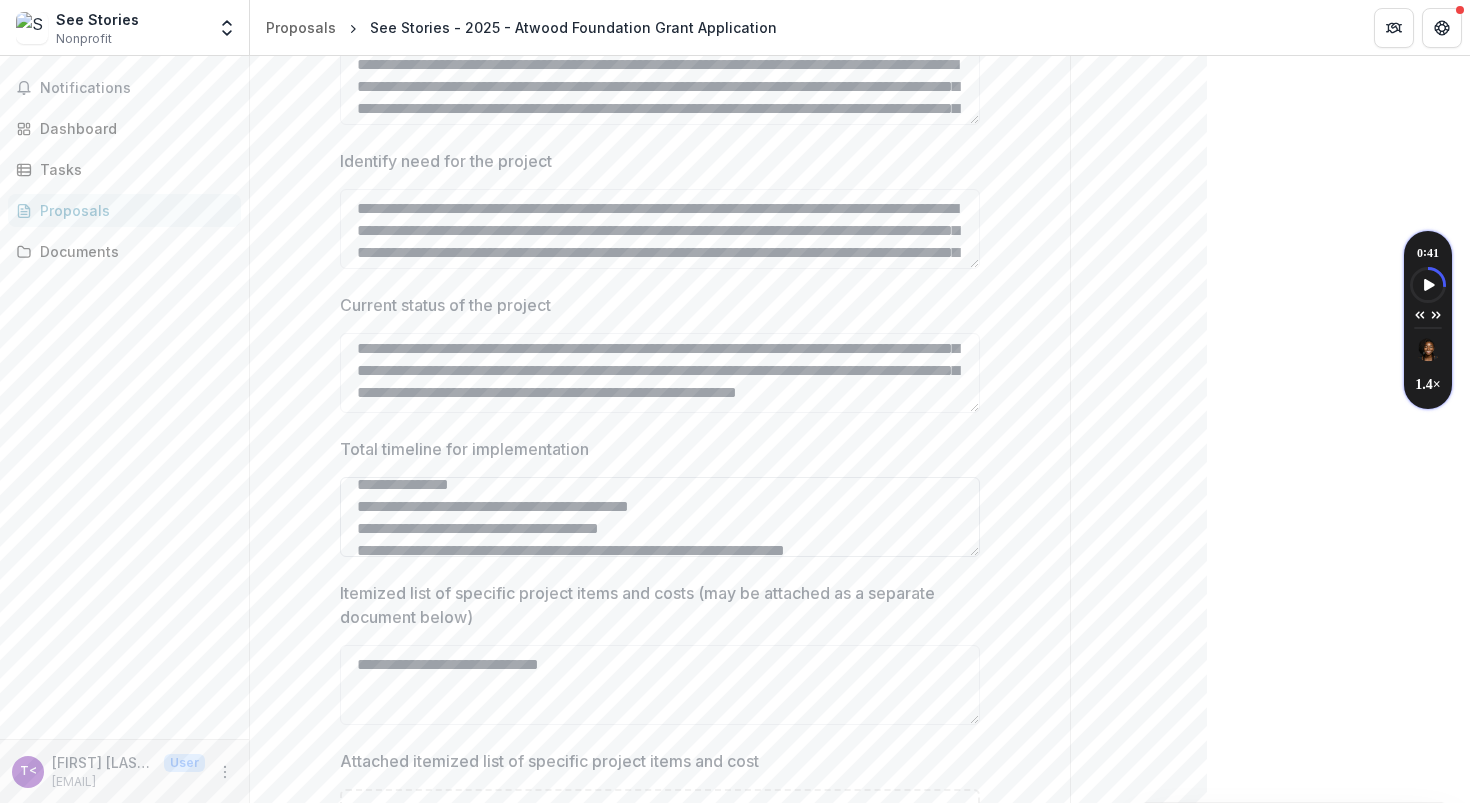 click on "**********" at bounding box center (660, 517) 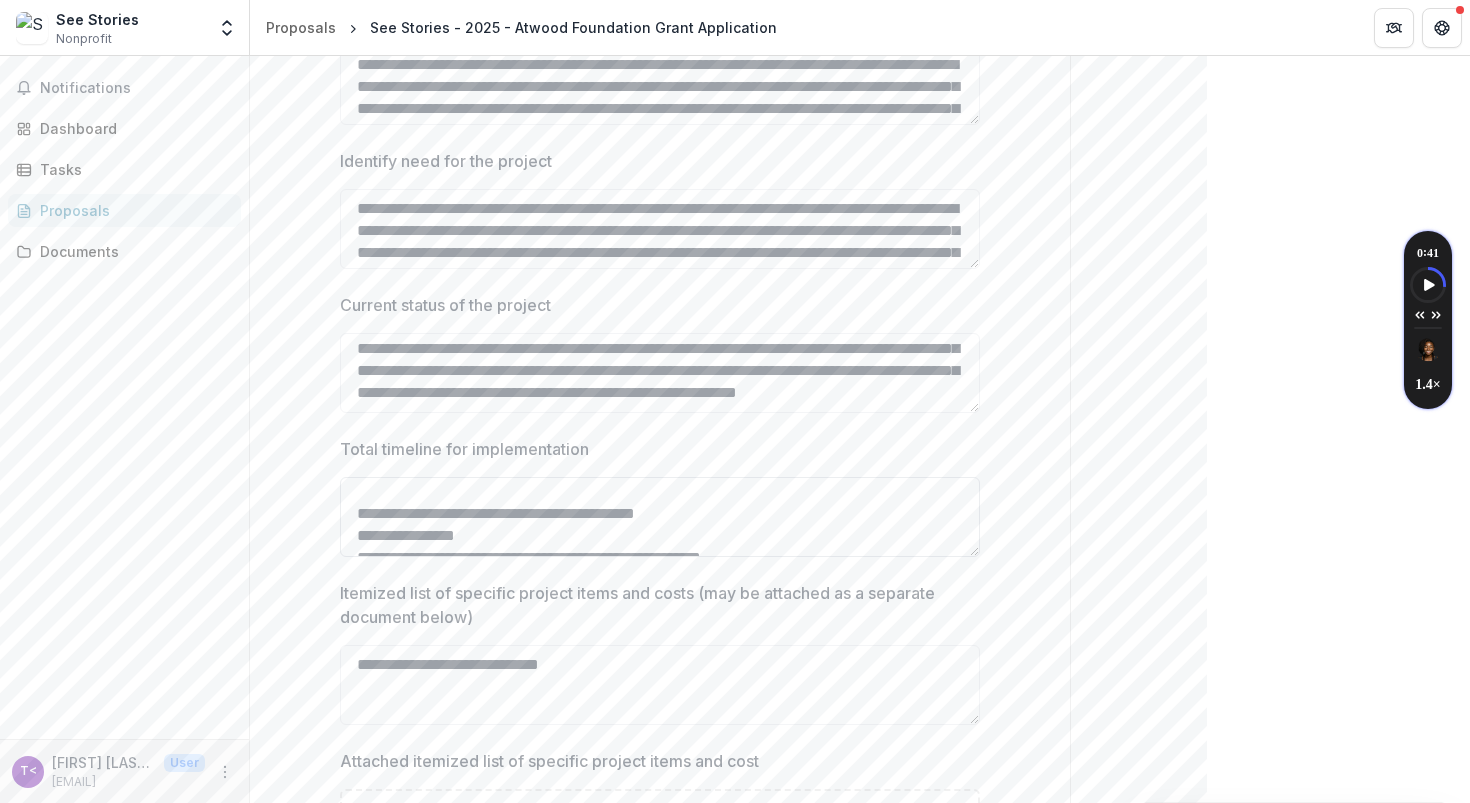 scroll, scrollTop: 138, scrollLeft: 0, axis: vertical 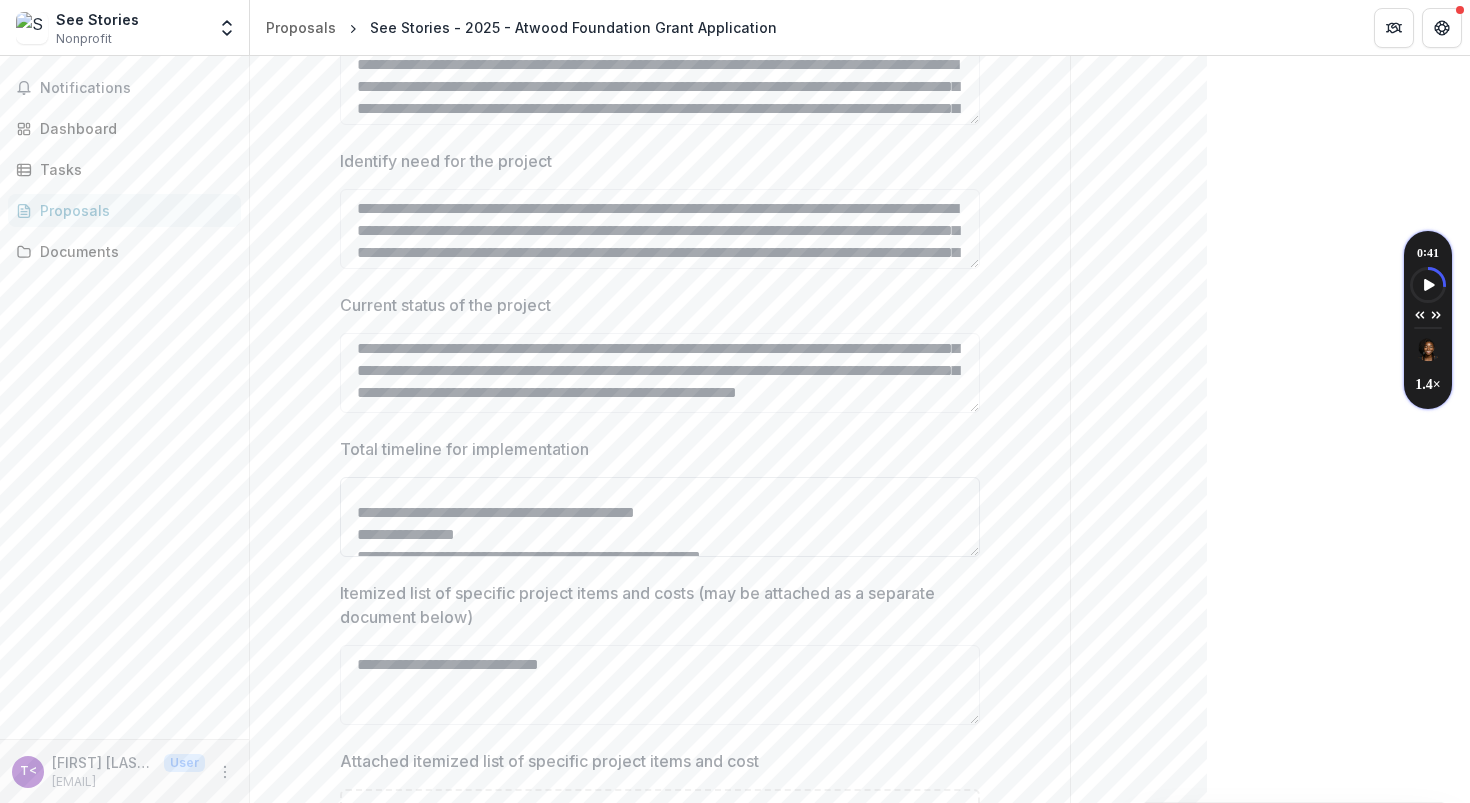 click on "**********" at bounding box center [660, 517] 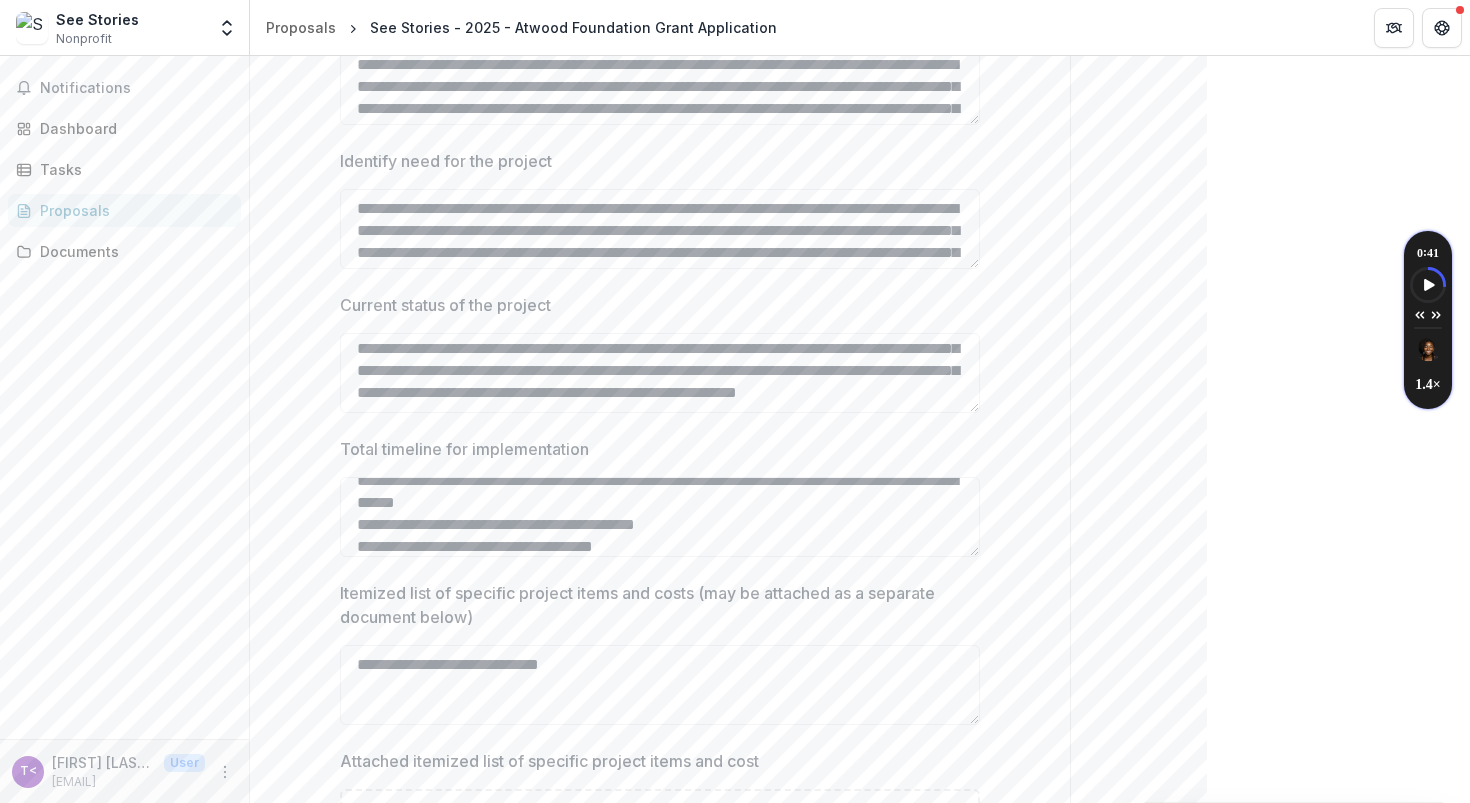 scroll, scrollTop: 510, scrollLeft: 0, axis: vertical 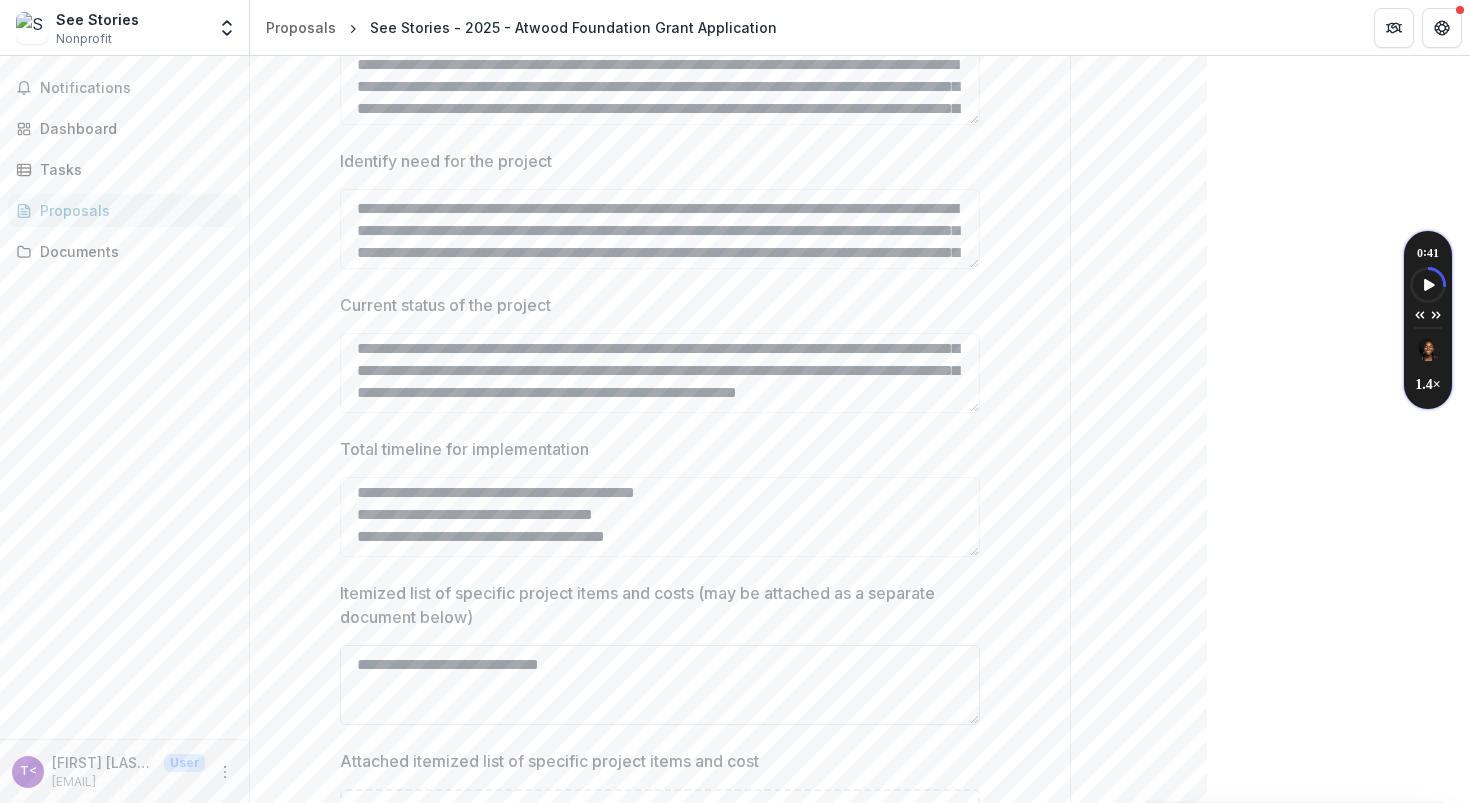 type on "**********" 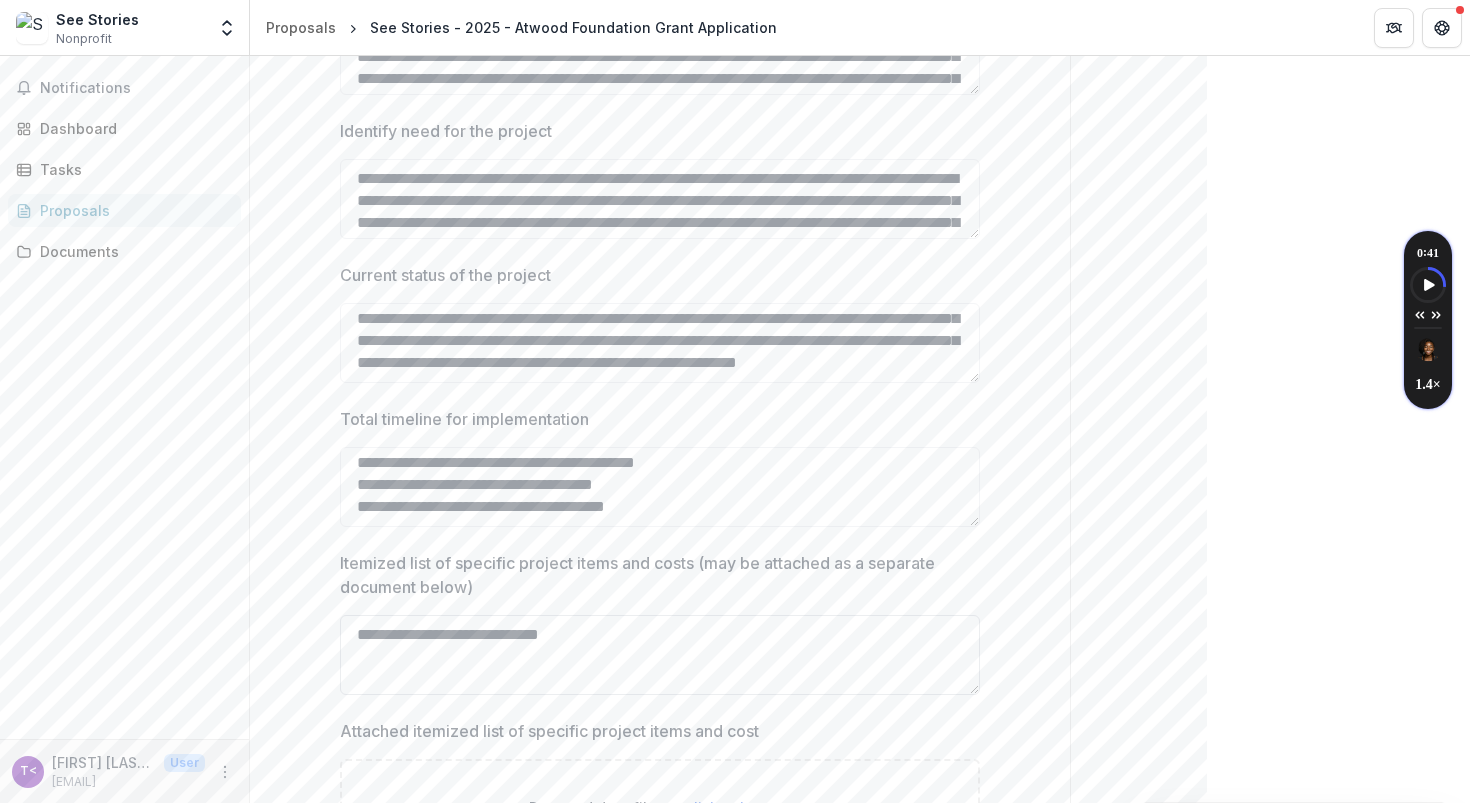 scroll, scrollTop: 1086, scrollLeft: 0, axis: vertical 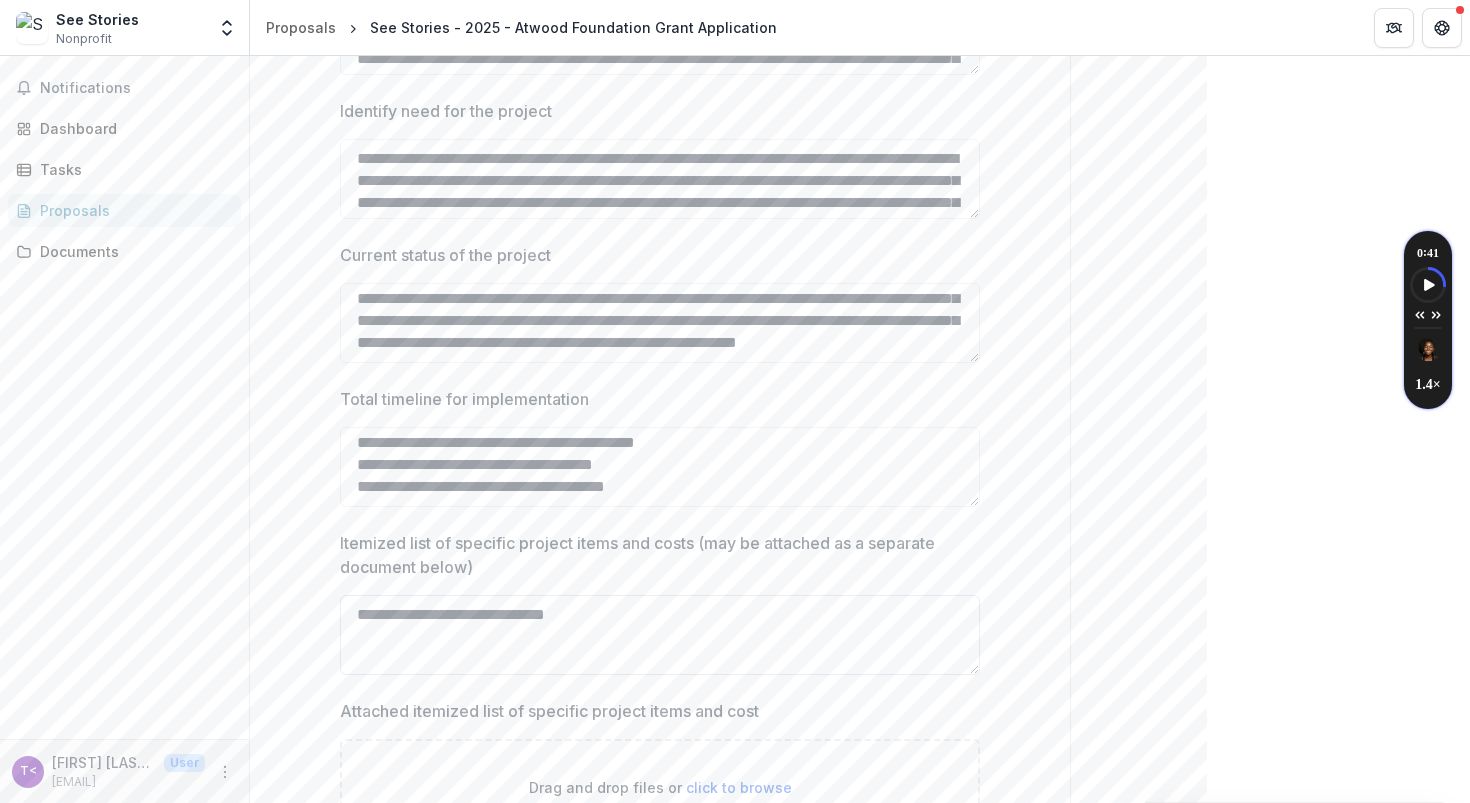 type on "**********" 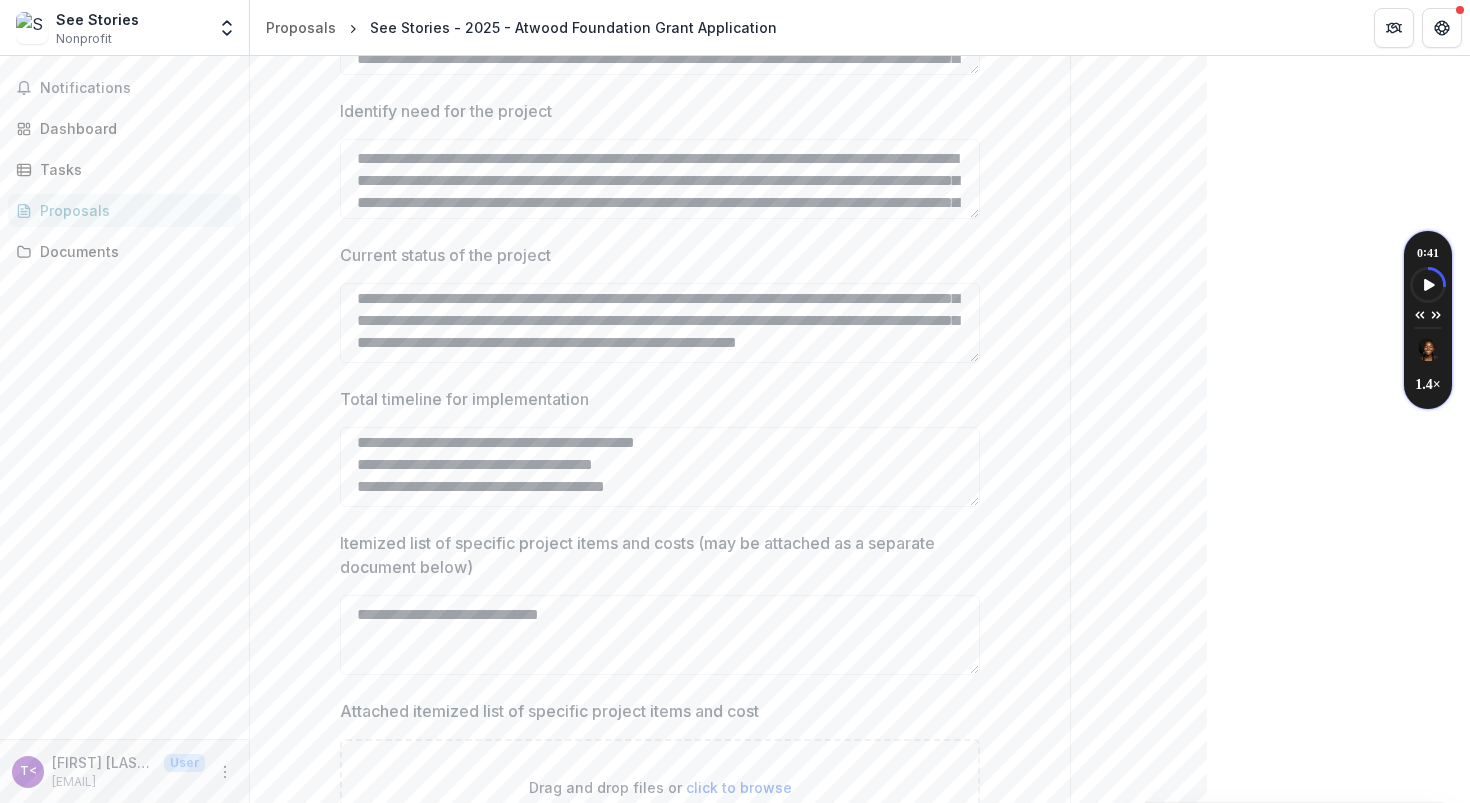scroll, scrollTop: 1017, scrollLeft: 0, axis: vertical 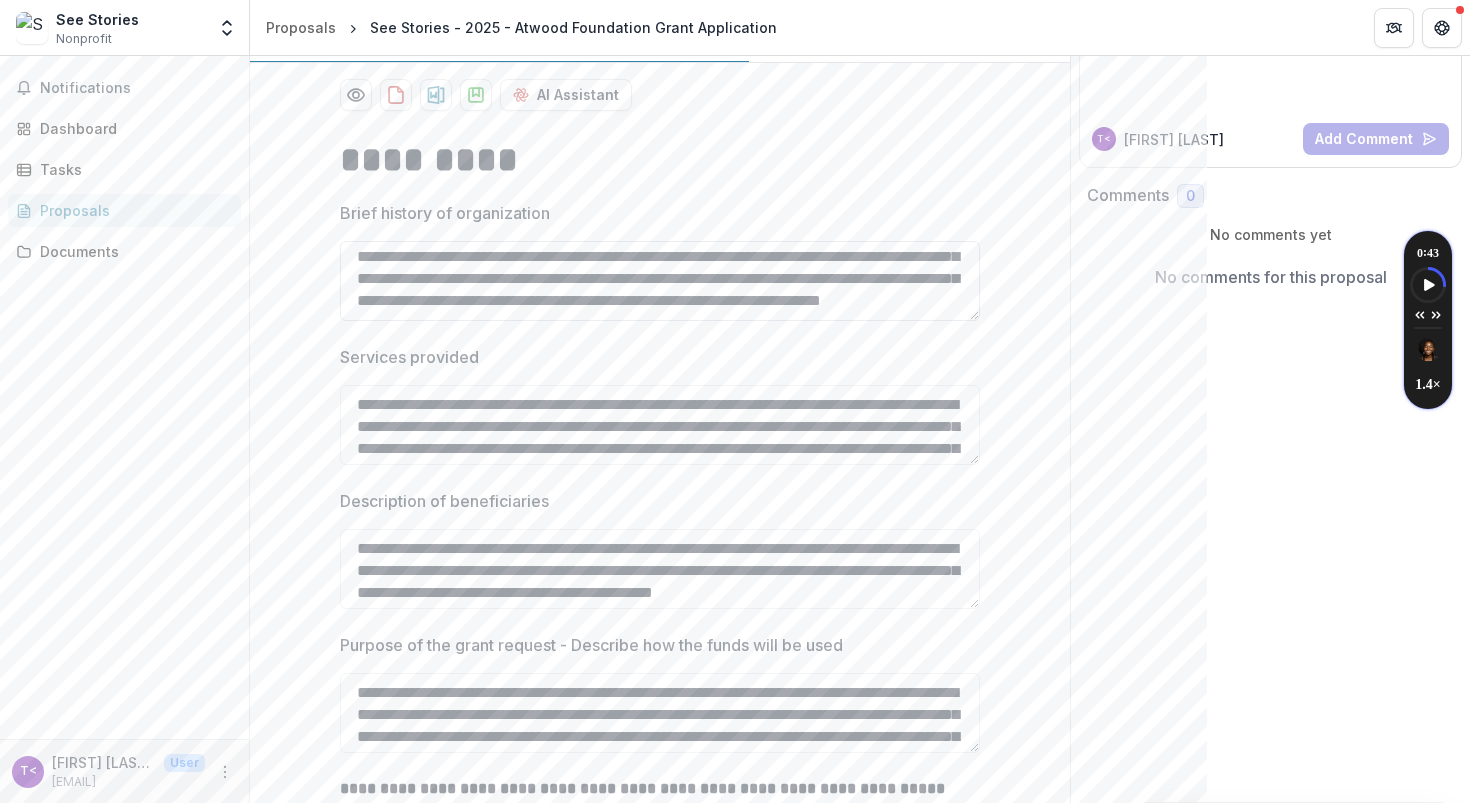 click on "**********" at bounding box center (660, 281) 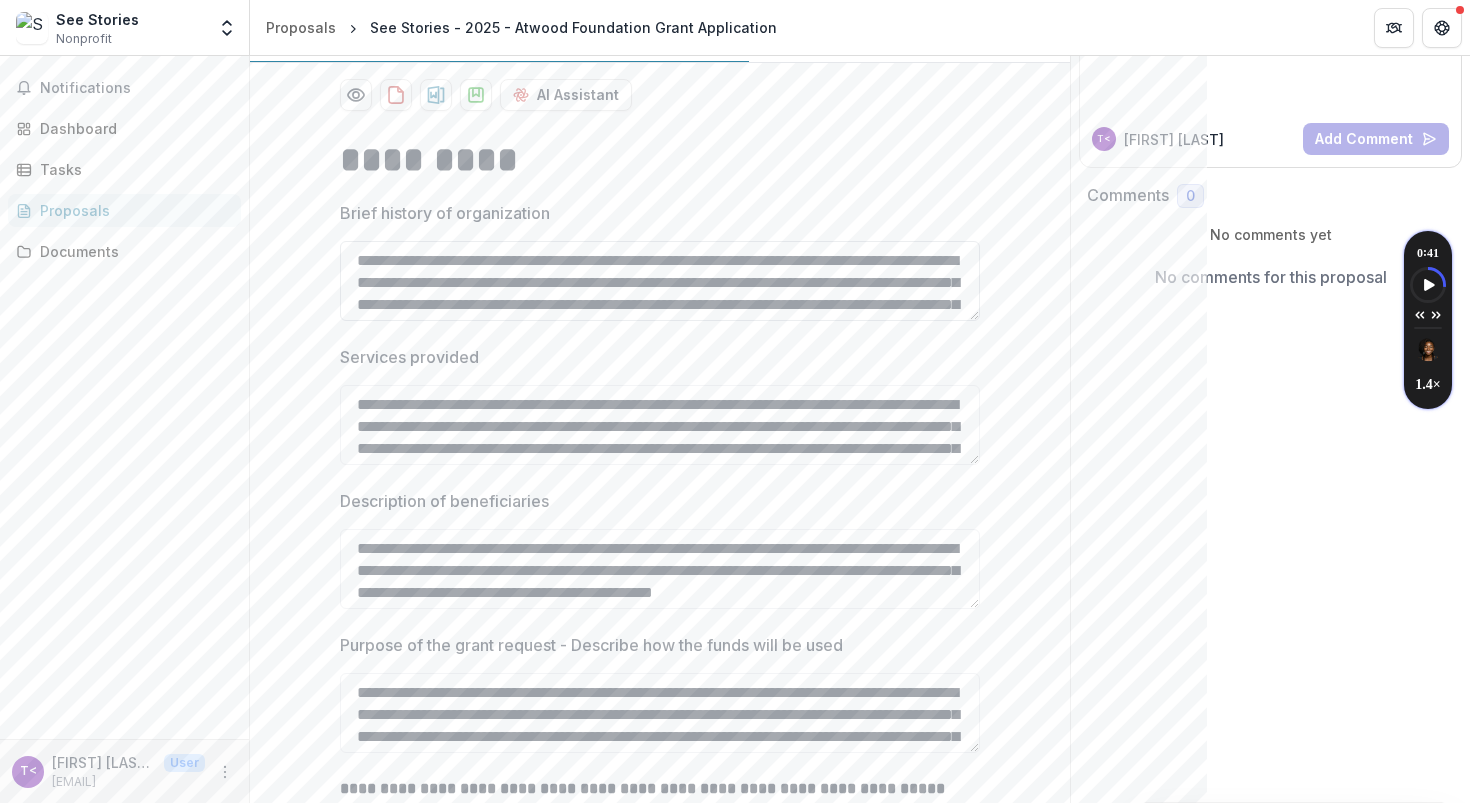 scroll, scrollTop: 290, scrollLeft: 0, axis: vertical 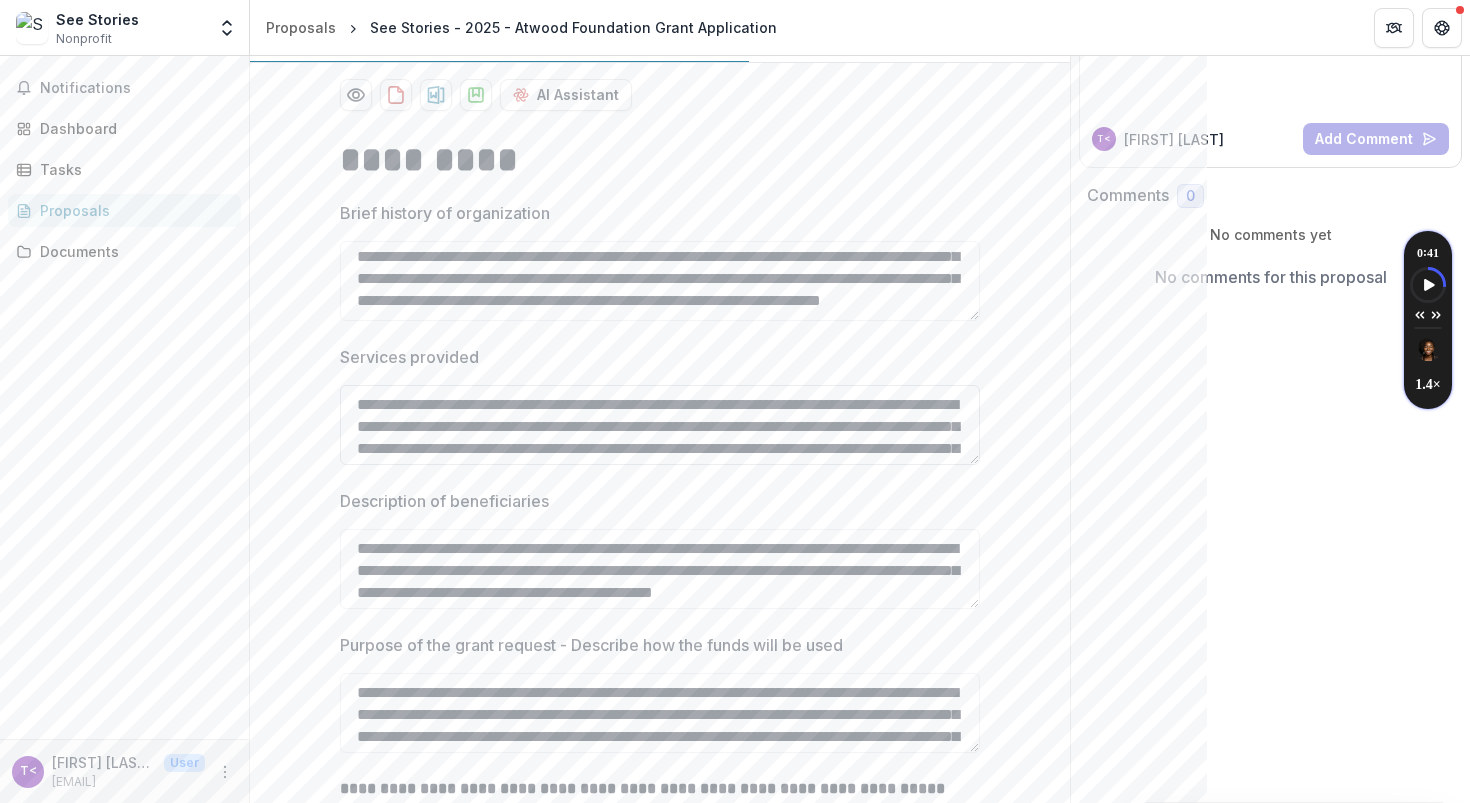 click on "Services provided" at bounding box center (660, 425) 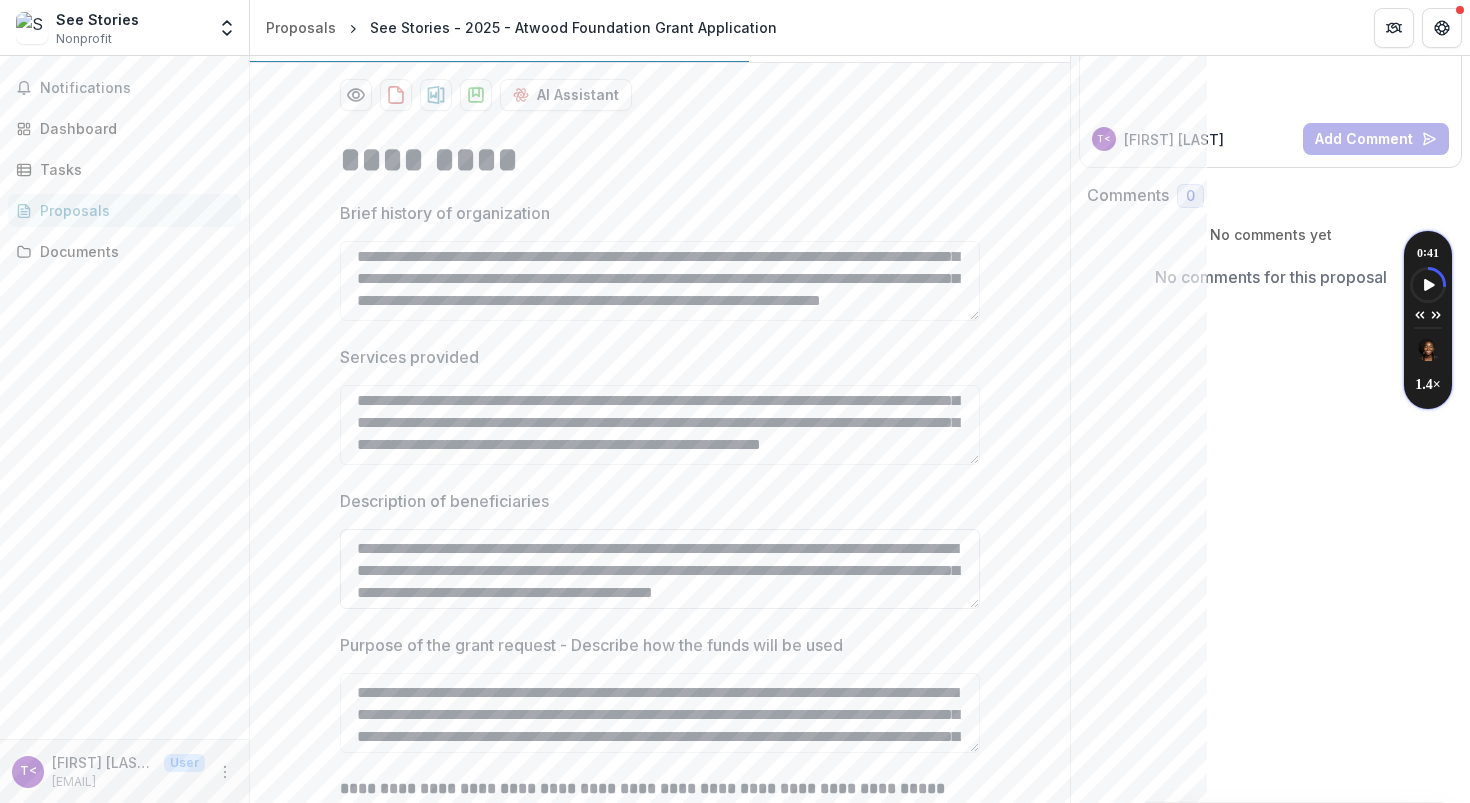 click on "**********" at bounding box center [660, 569] 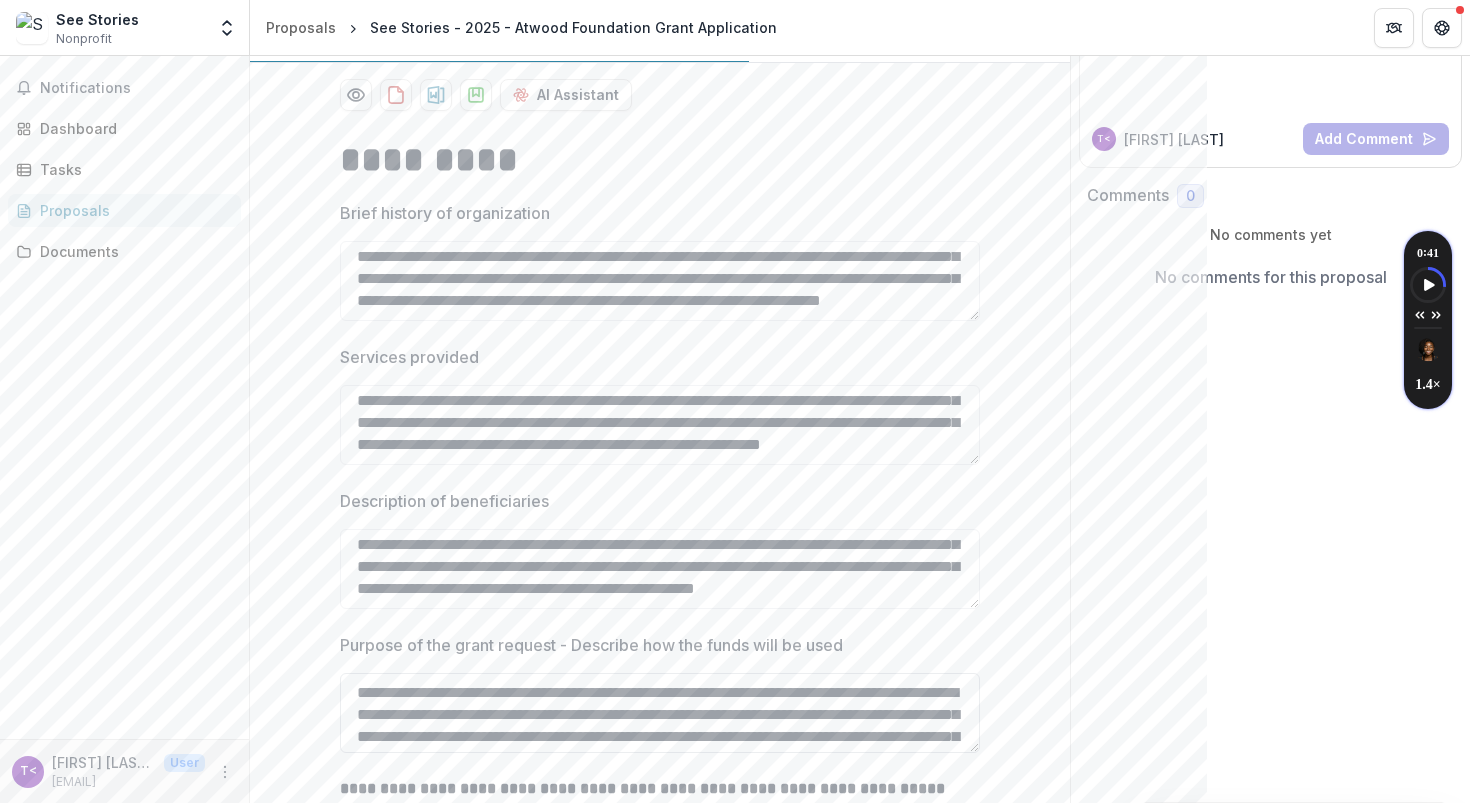 click on "**********" at bounding box center [660, 713] 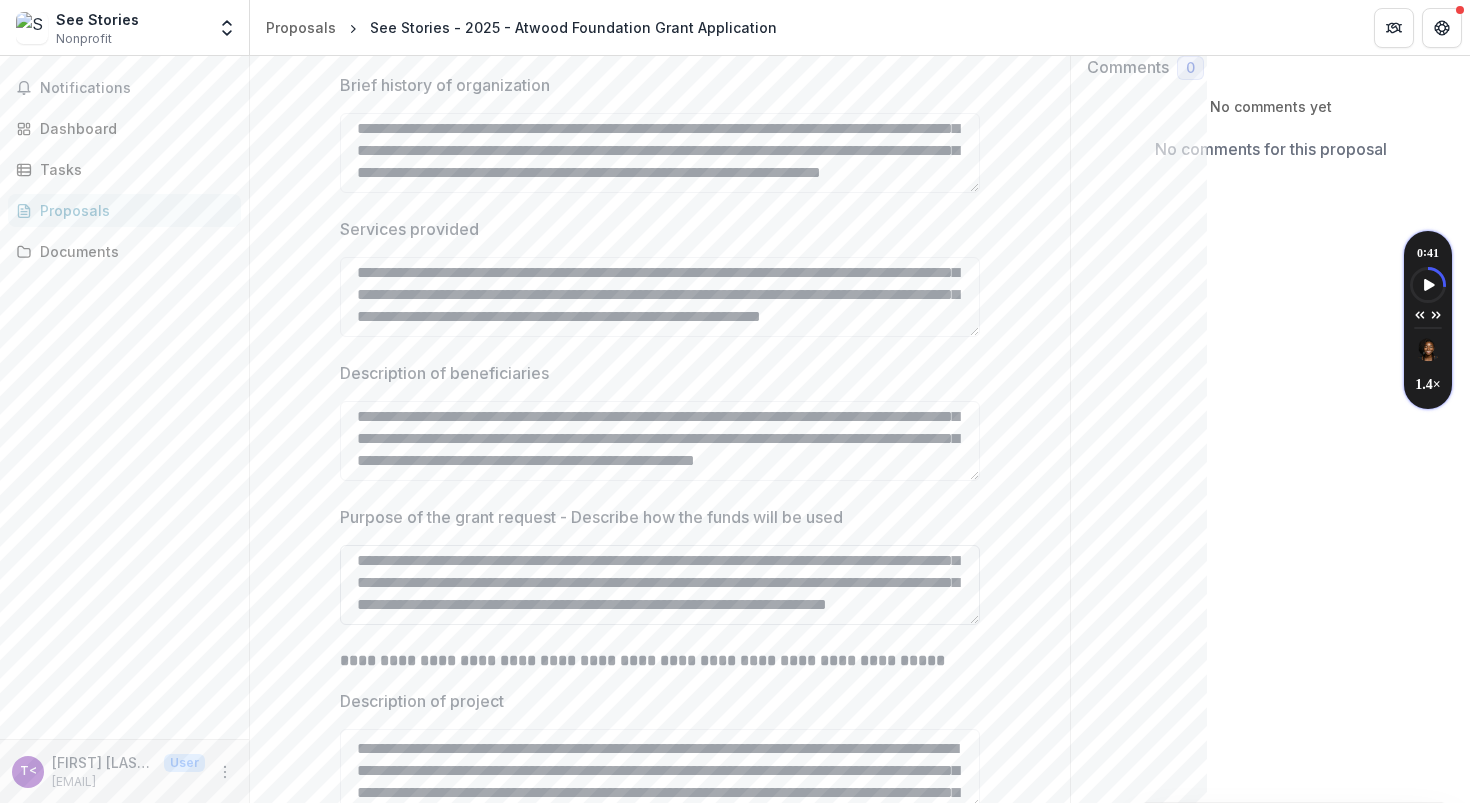 scroll, scrollTop: 623, scrollLeft: 0, axis: vertical 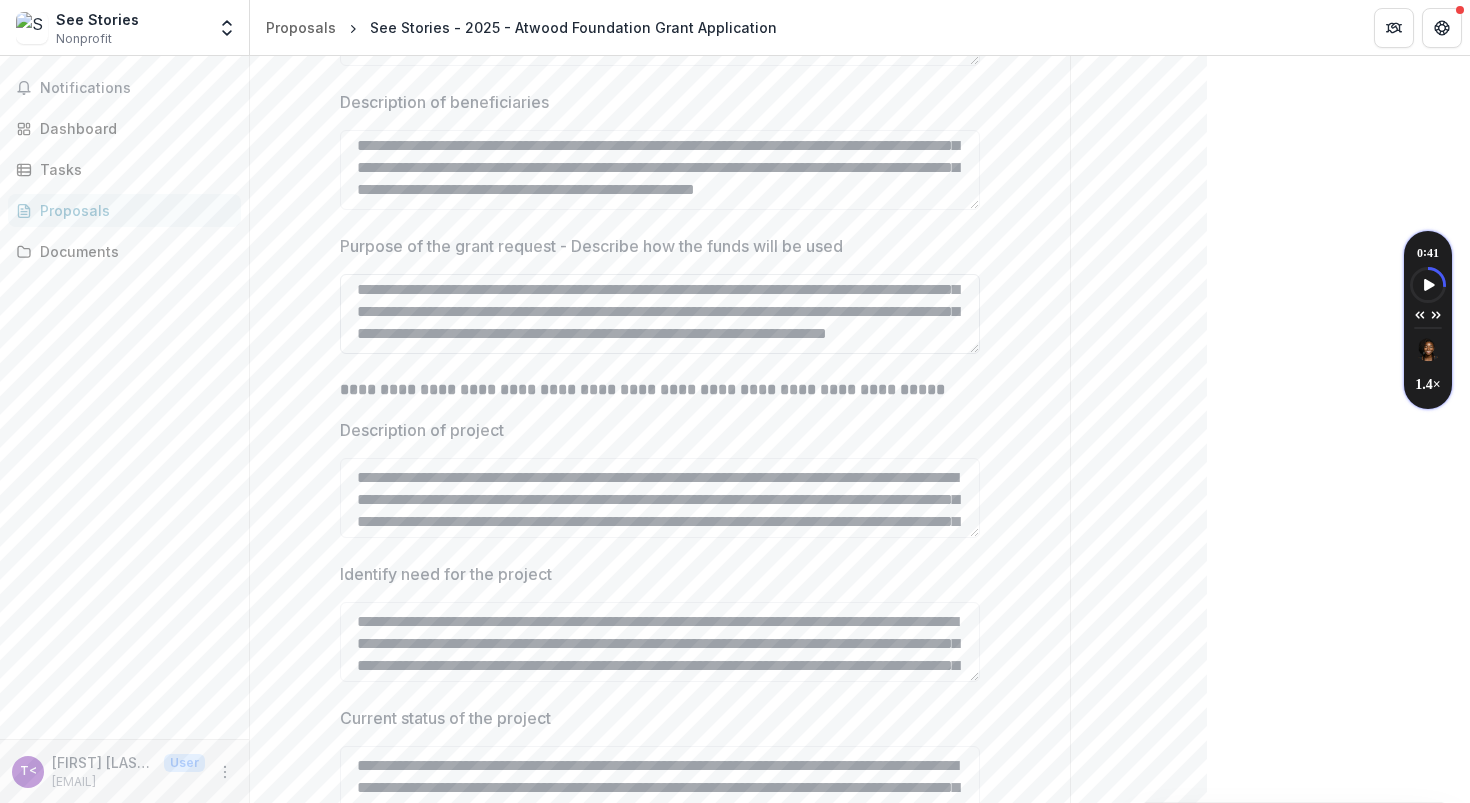 click on "**********" at bounding box center [660, 314] 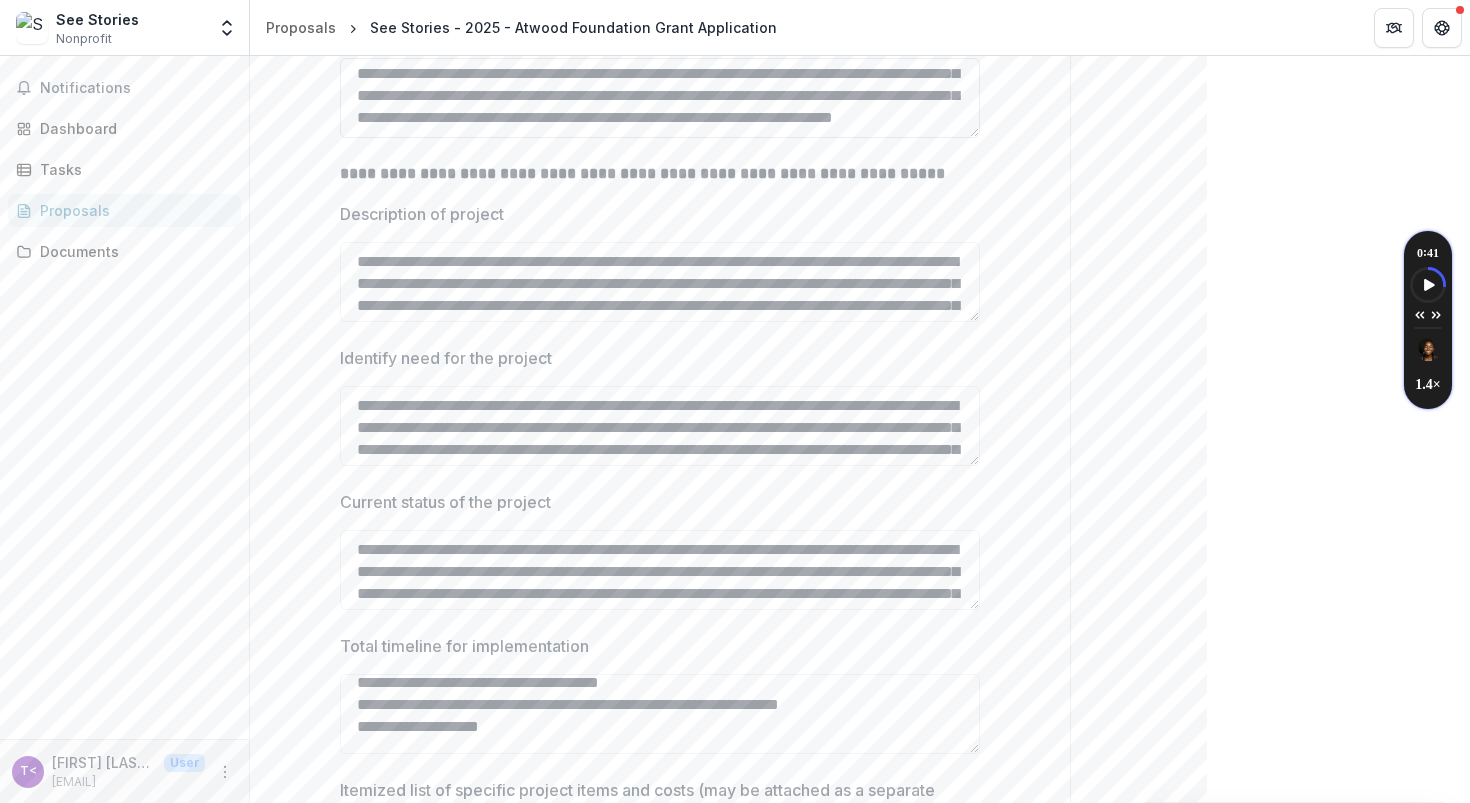 scroll, scrollTop: 844, scrollLeft: 0, axis: vertical 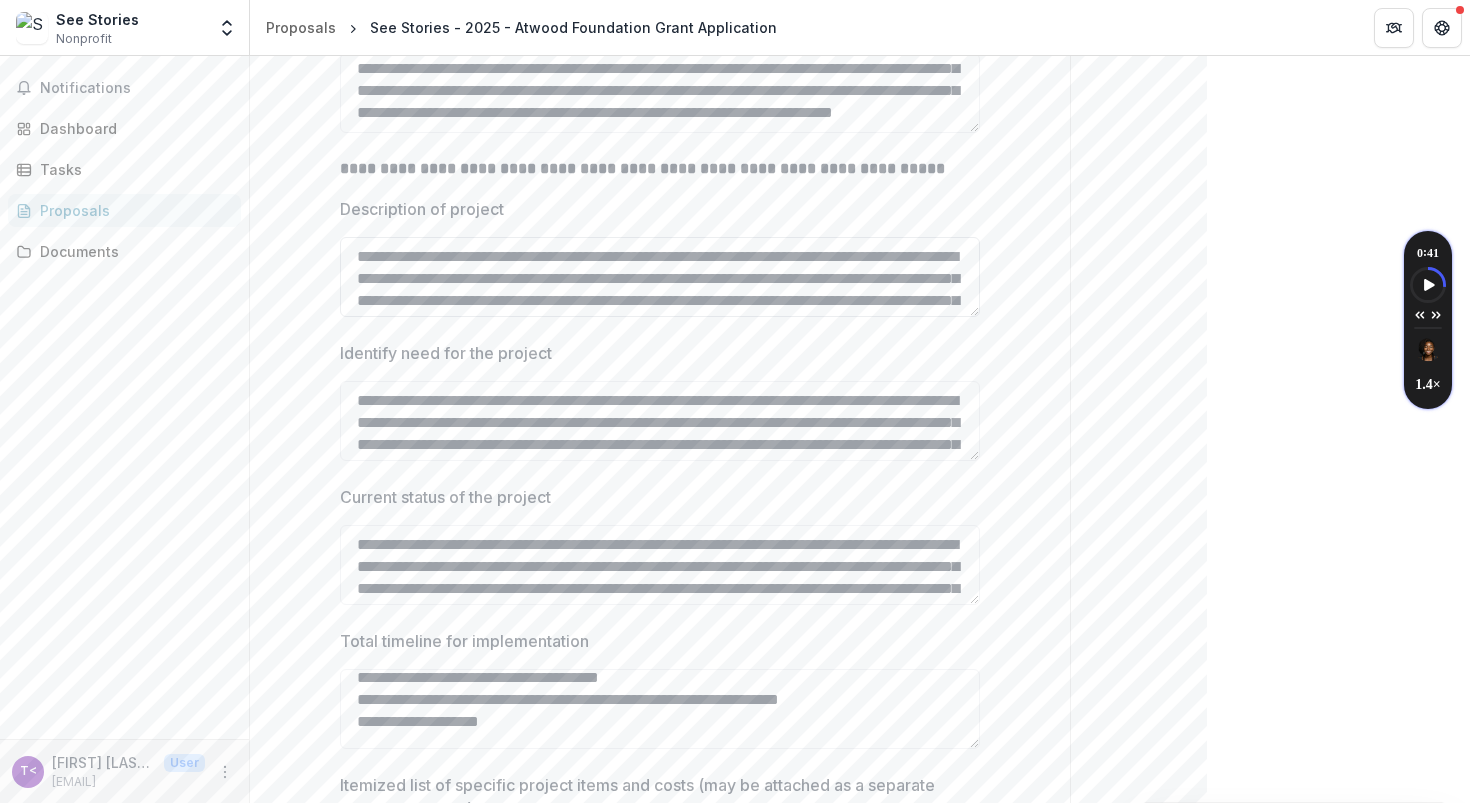 type on "**********" 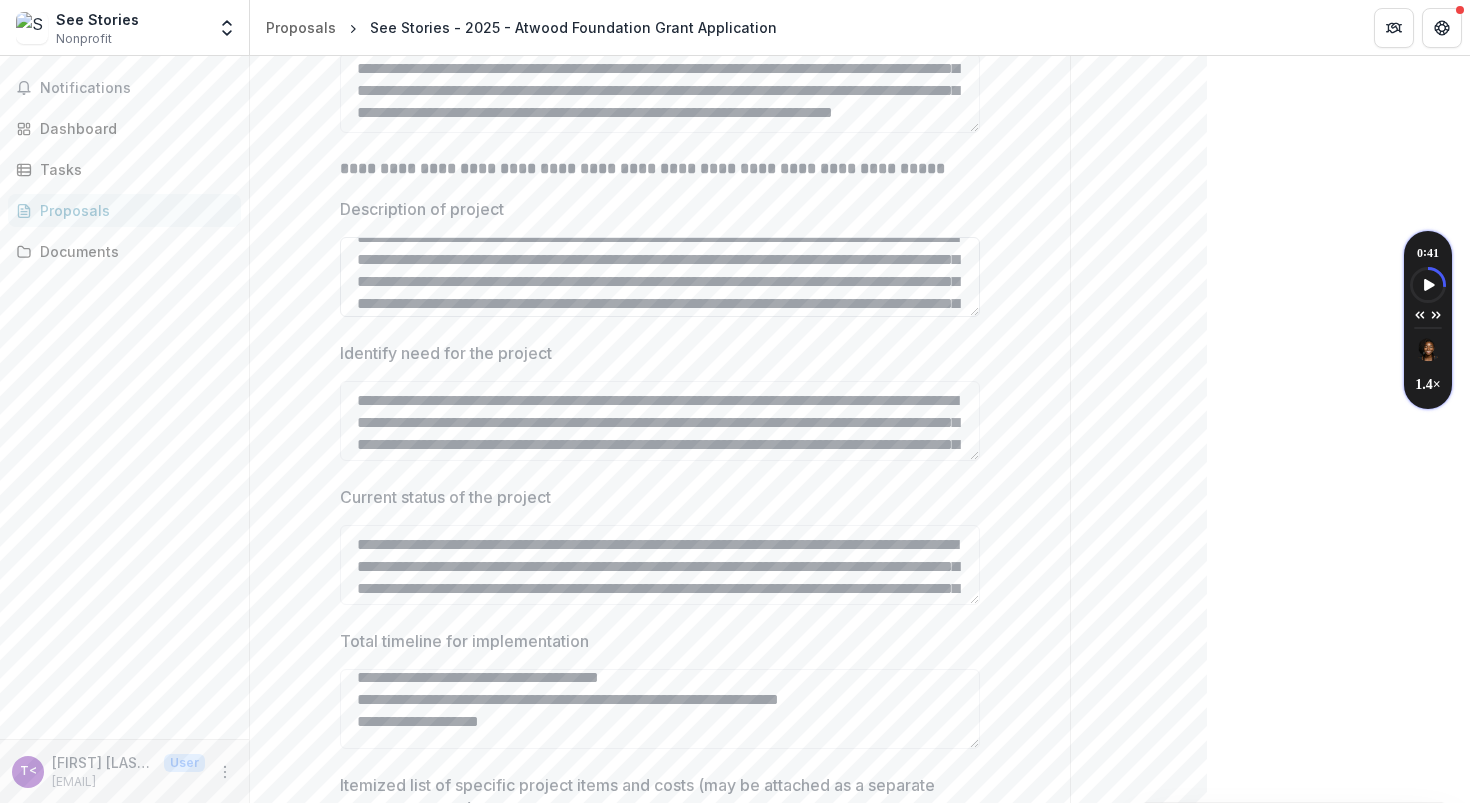 scroll, scrollTop: 378, scrollLeft: 0, axis: vertical 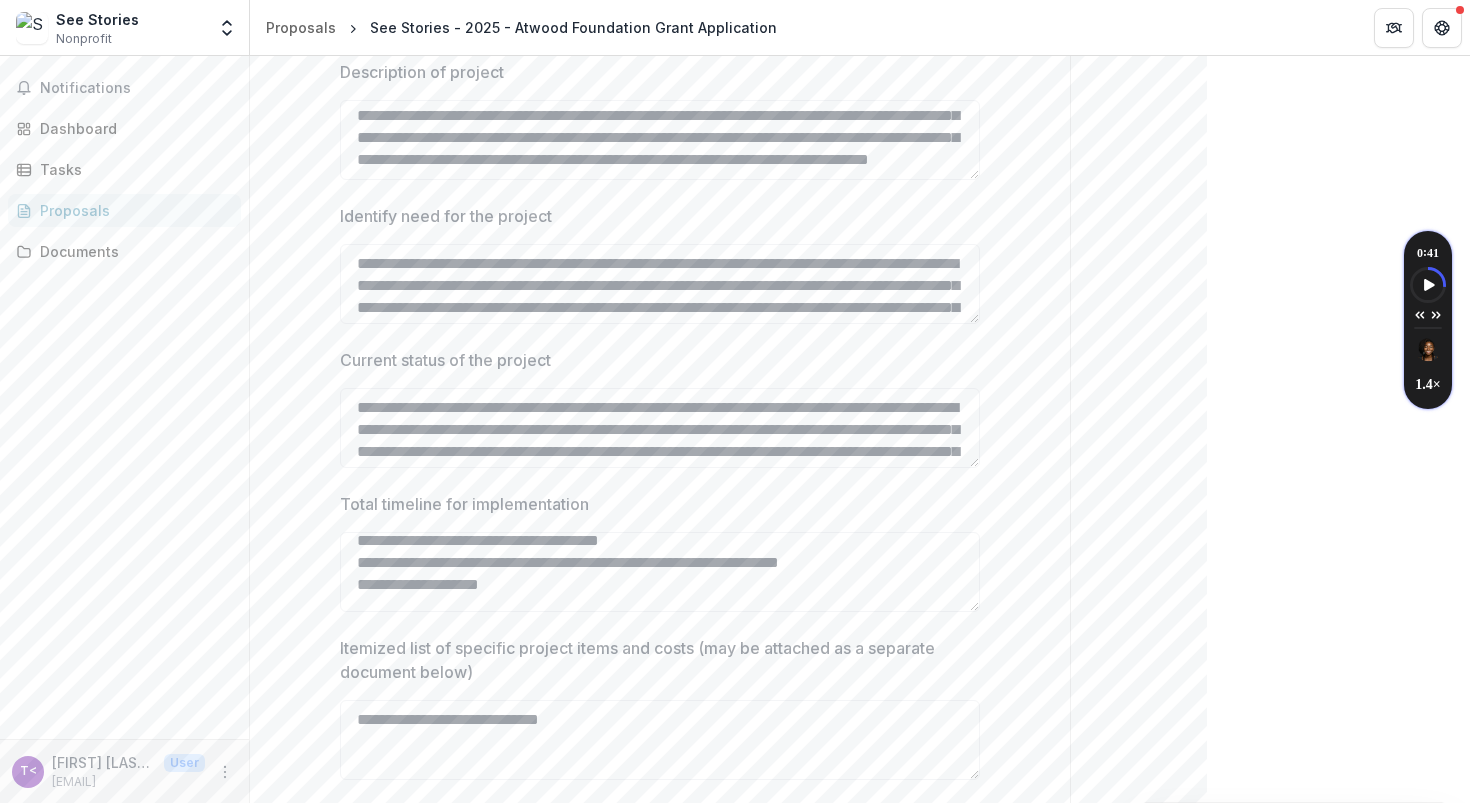 click on "Identify need for the project" at bounding box center (660, 268) 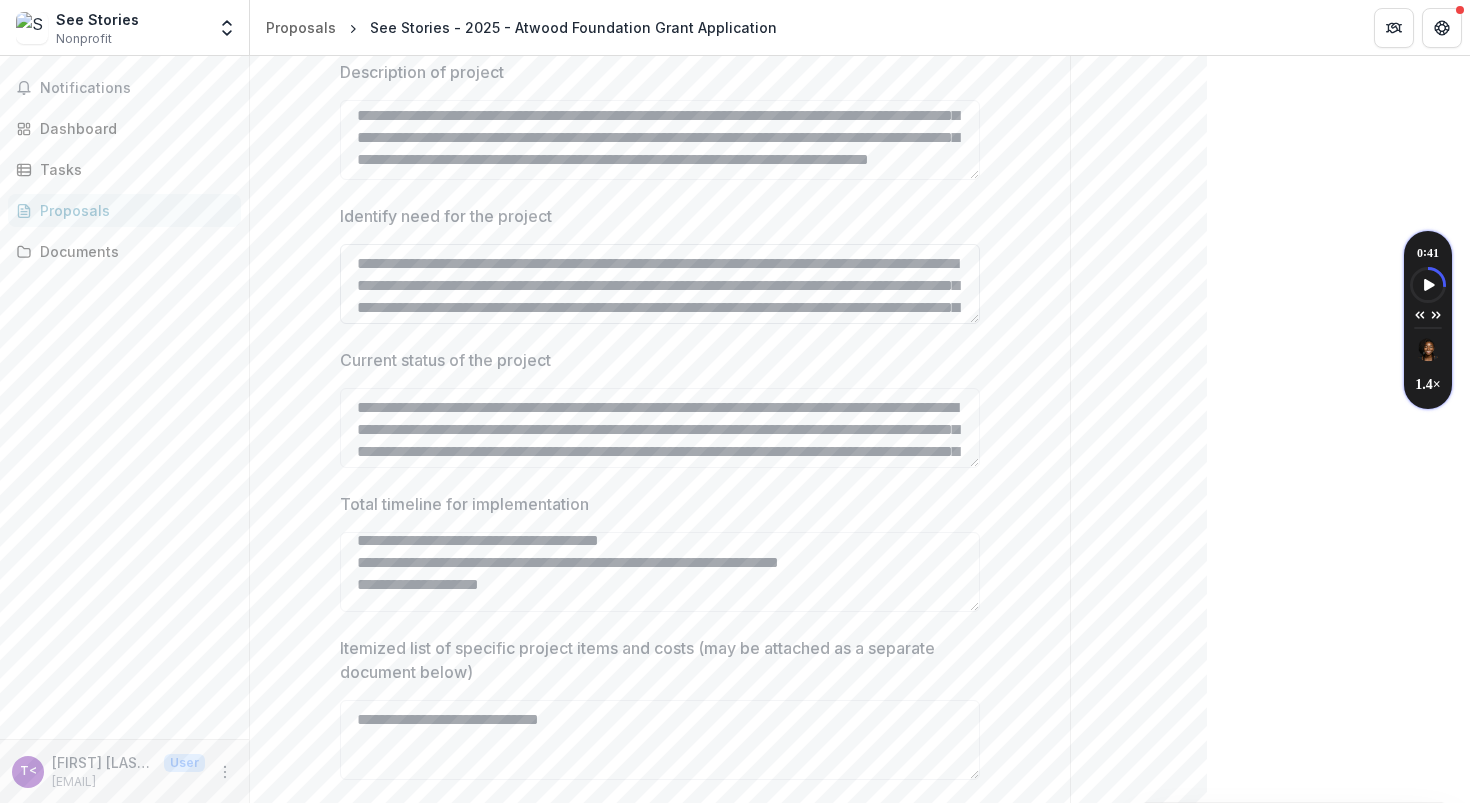 click on "Identify need for the project" at bounding box center [660, 284] 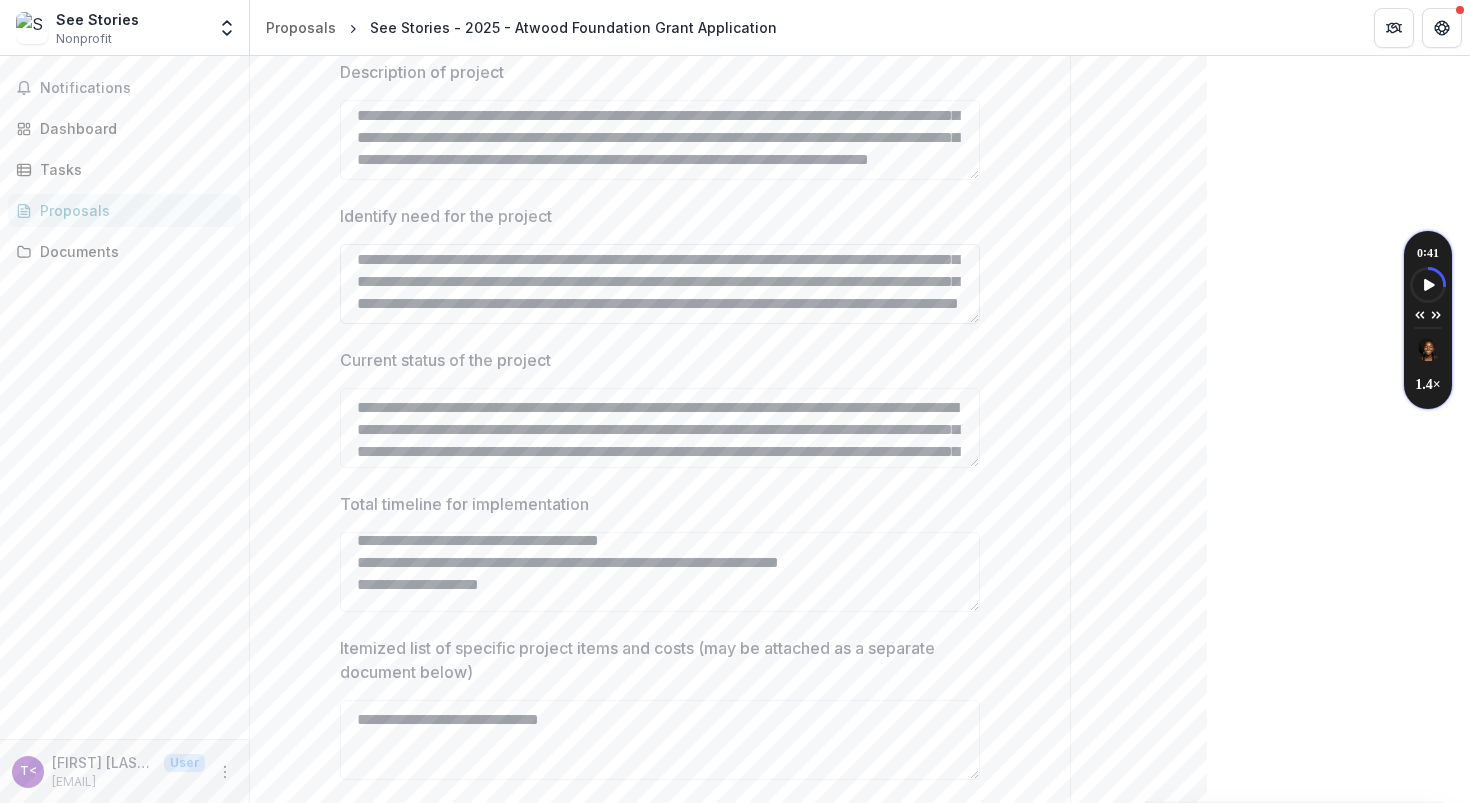 scroll, scrollTop: 422, scrollLeft: 0, axis: vertical 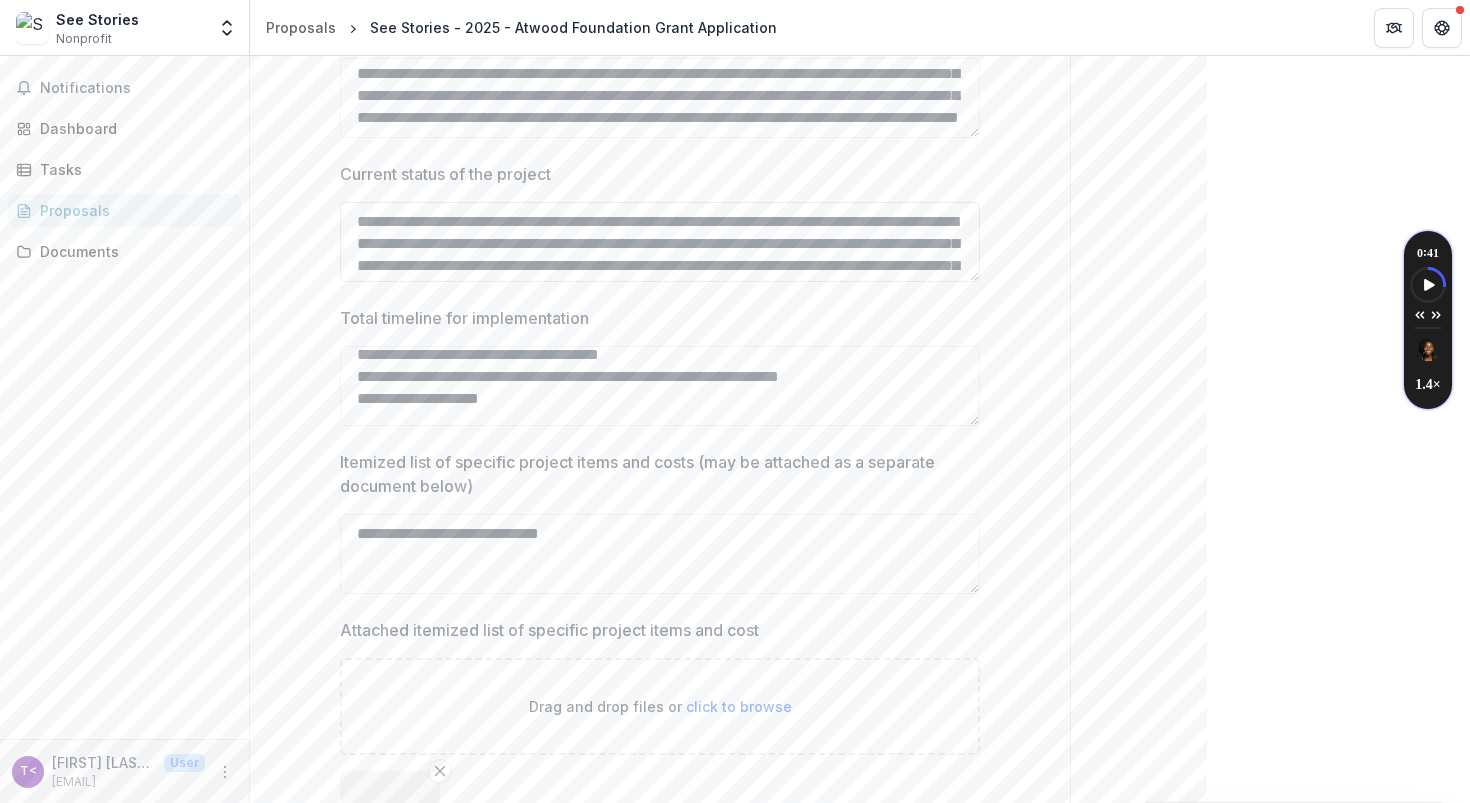 click on "**********" at bounding box center [660, 242] 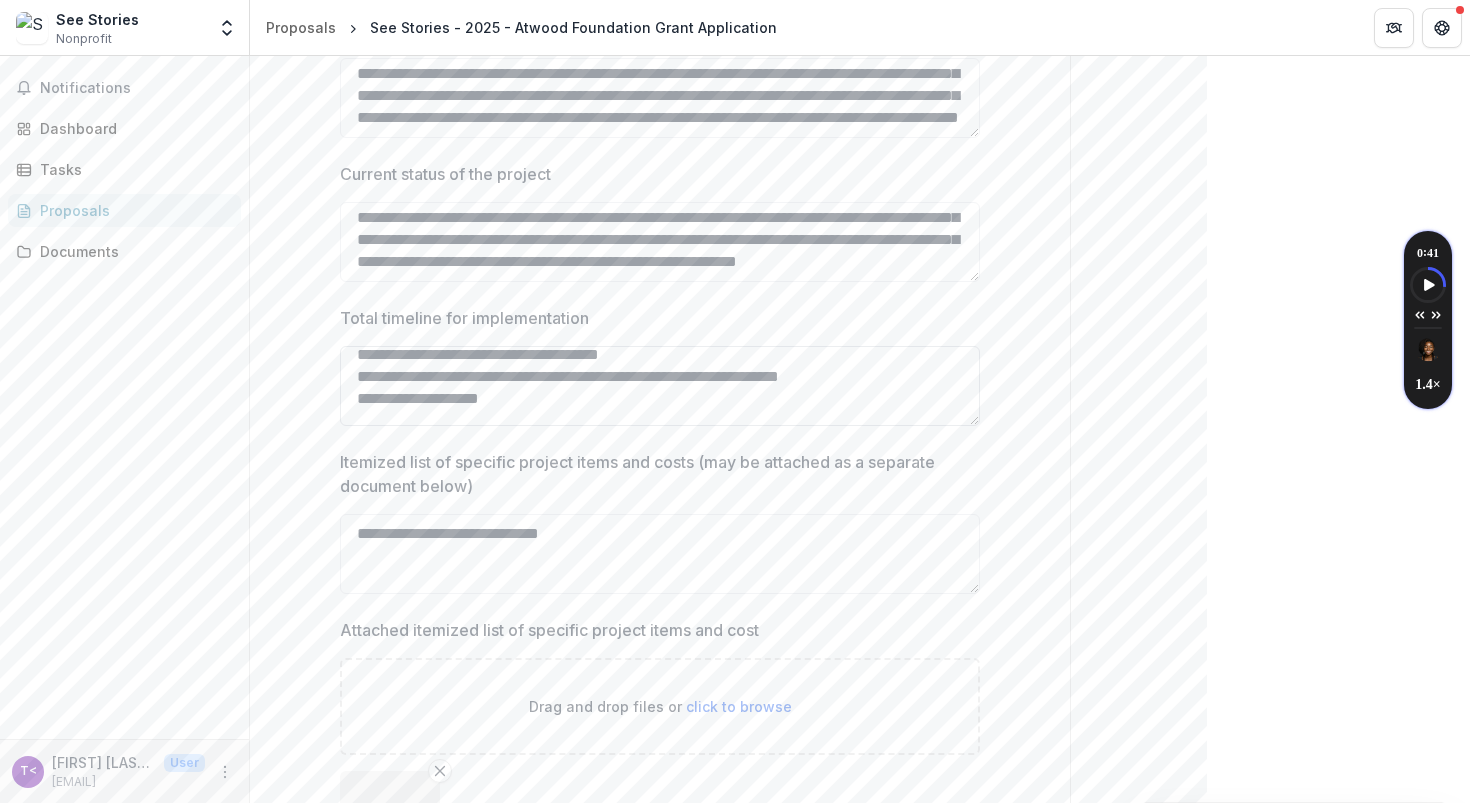 click on "**********" at bounding box center [660, 386] 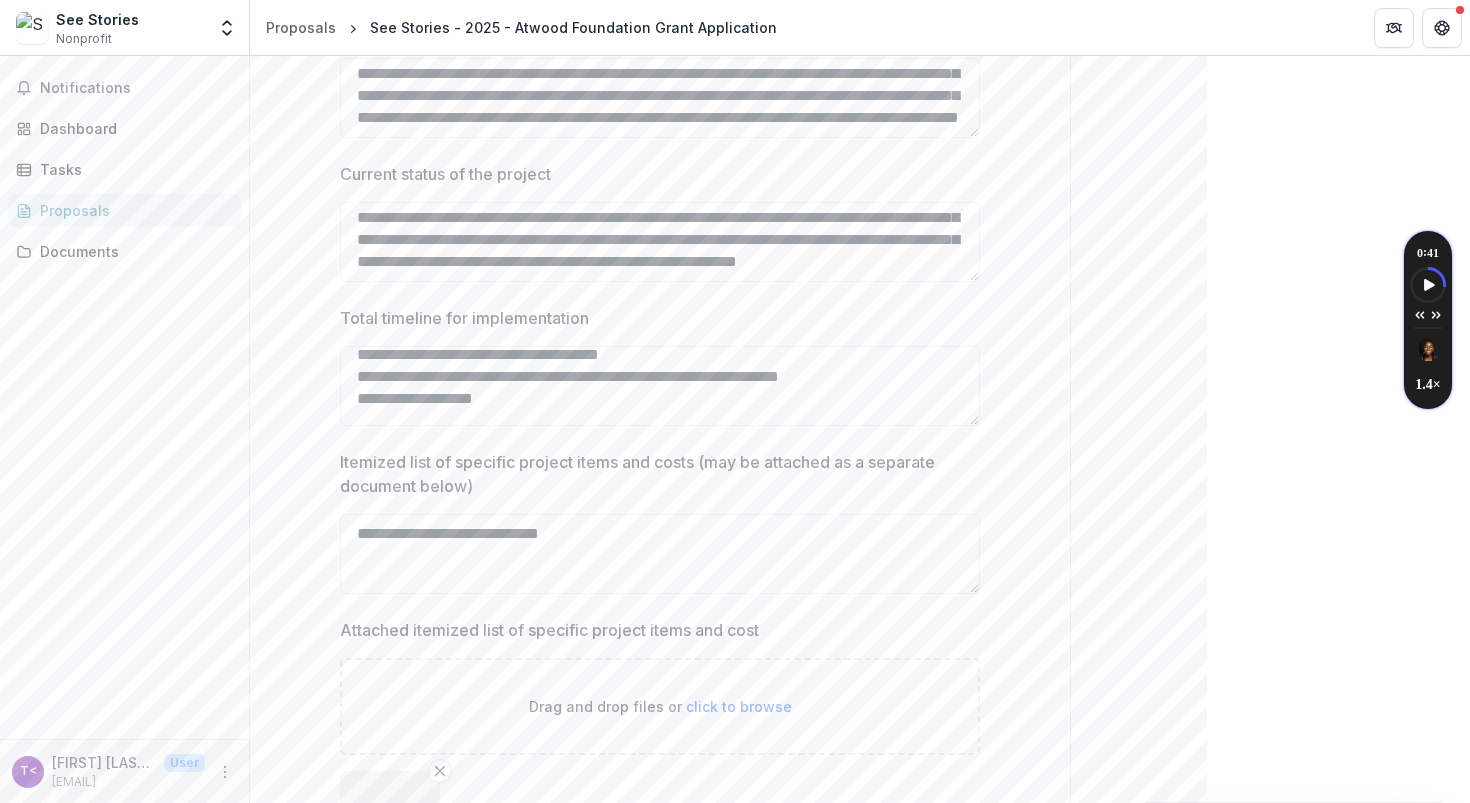 type on "**********" 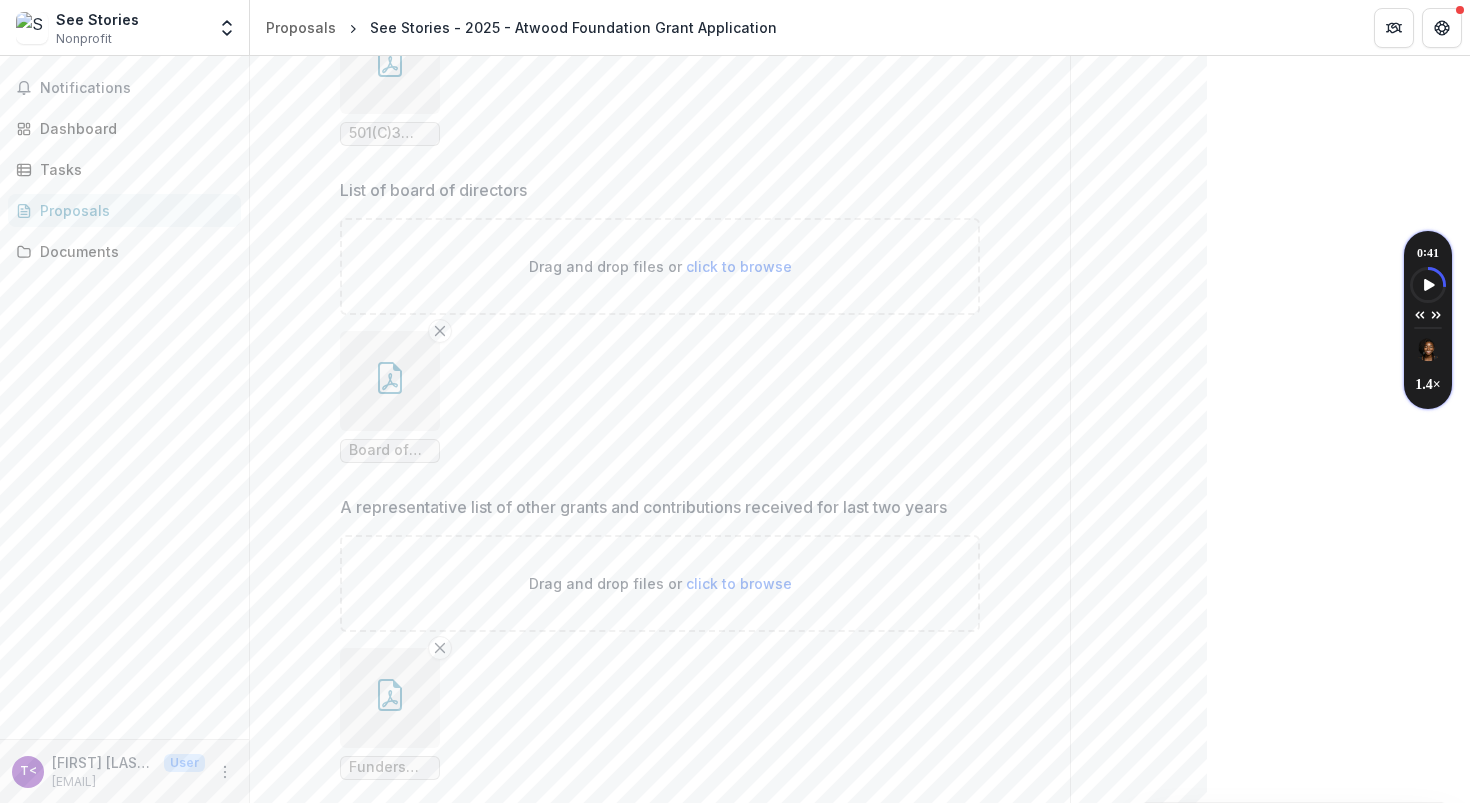 scroll, scrollTop: 2478, scrollLeft: 0, axis: vertical 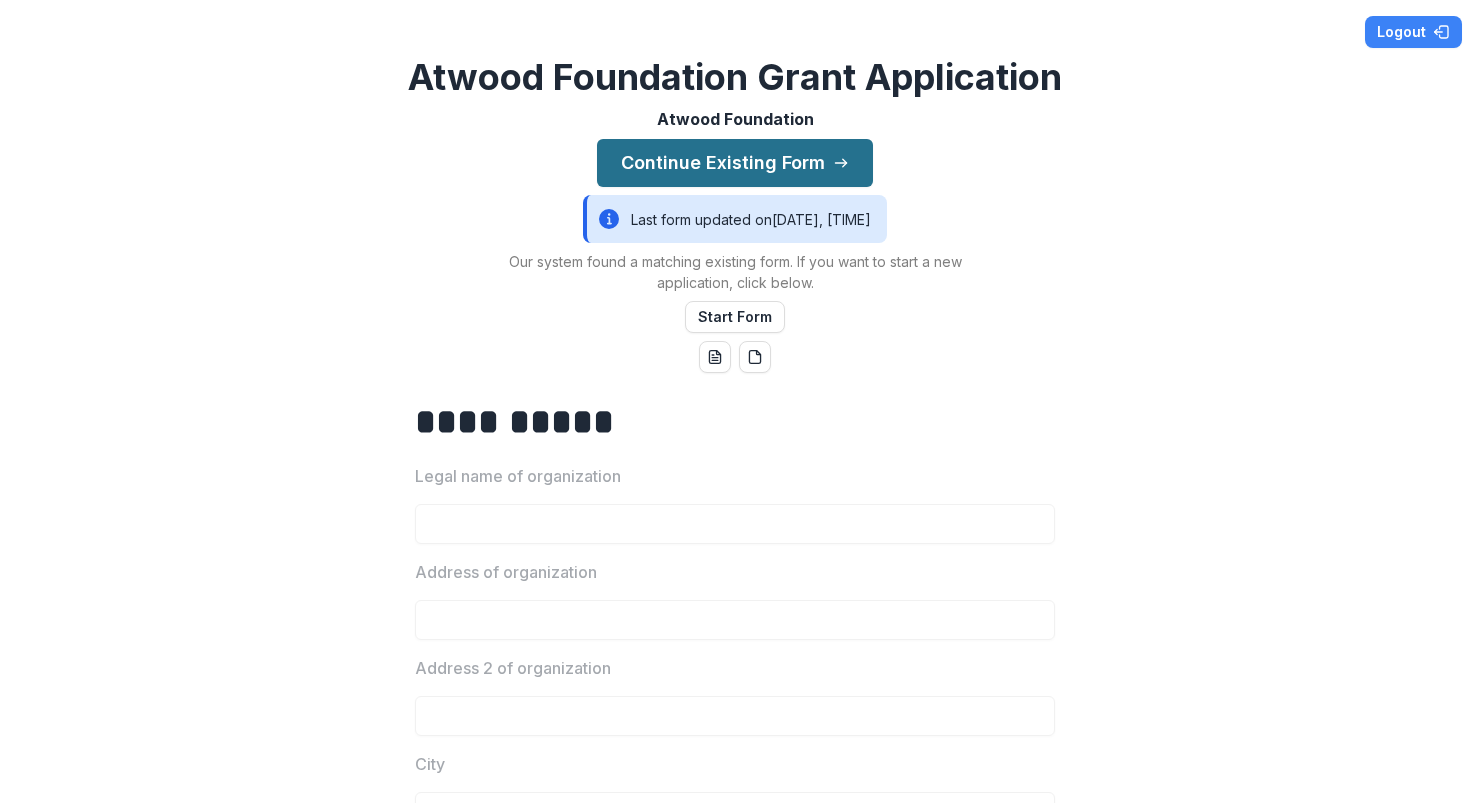 click on "Continue Existing Form" at bounding box center (735, 163) 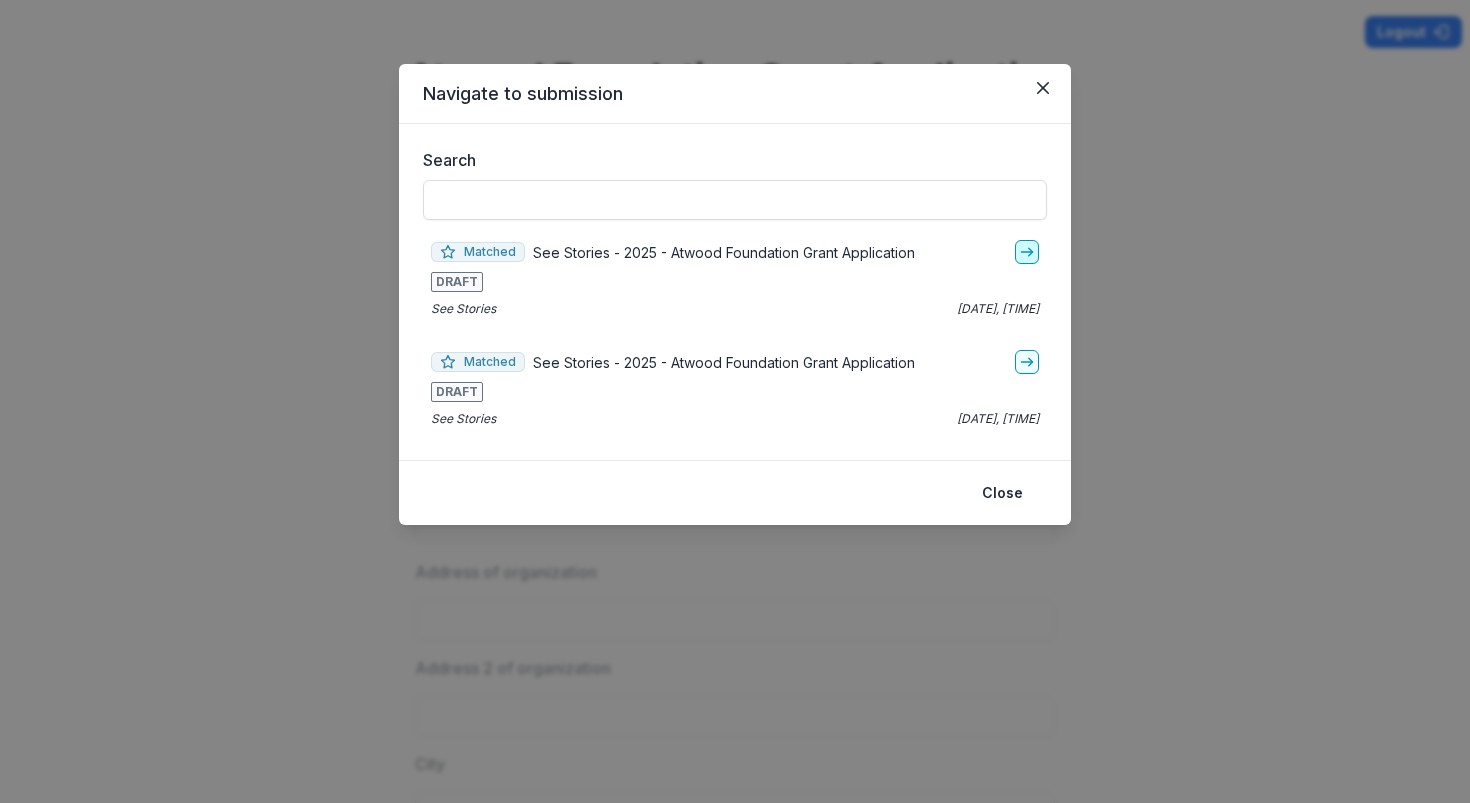 click 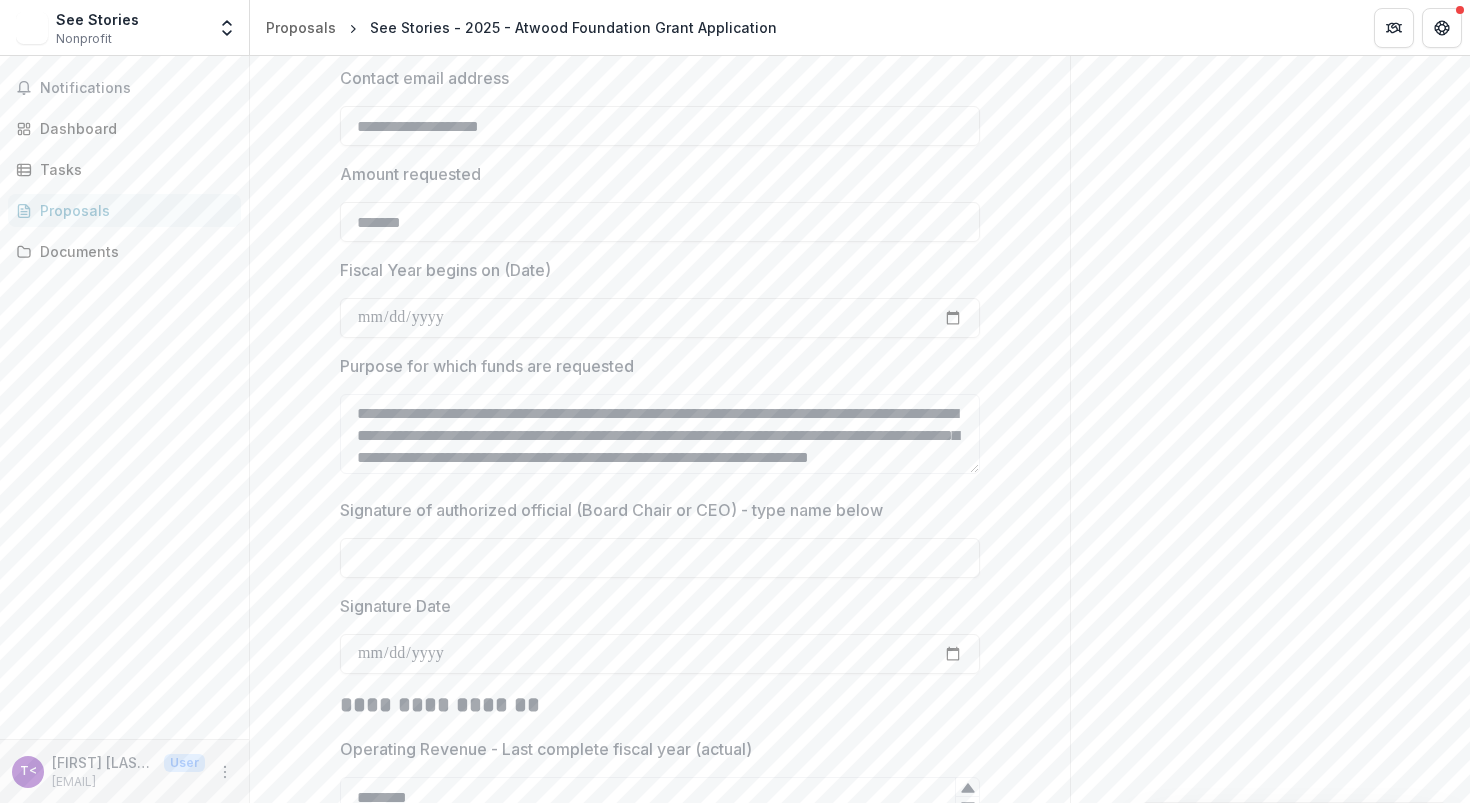 scroll, scrollTop: 2281, scrollLeft: 0, axis: vertical 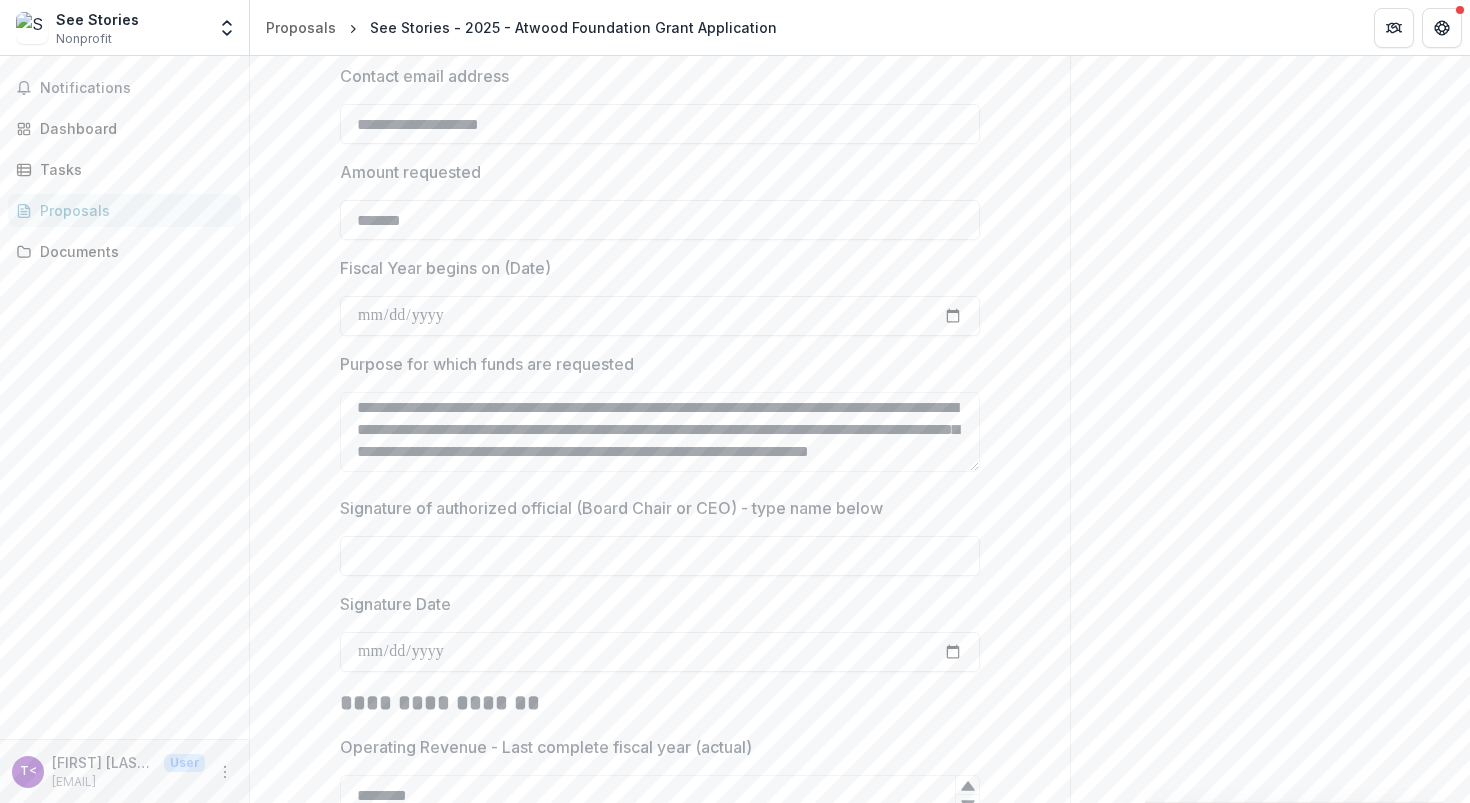 click on "**********" at bounding box center (660, 432) 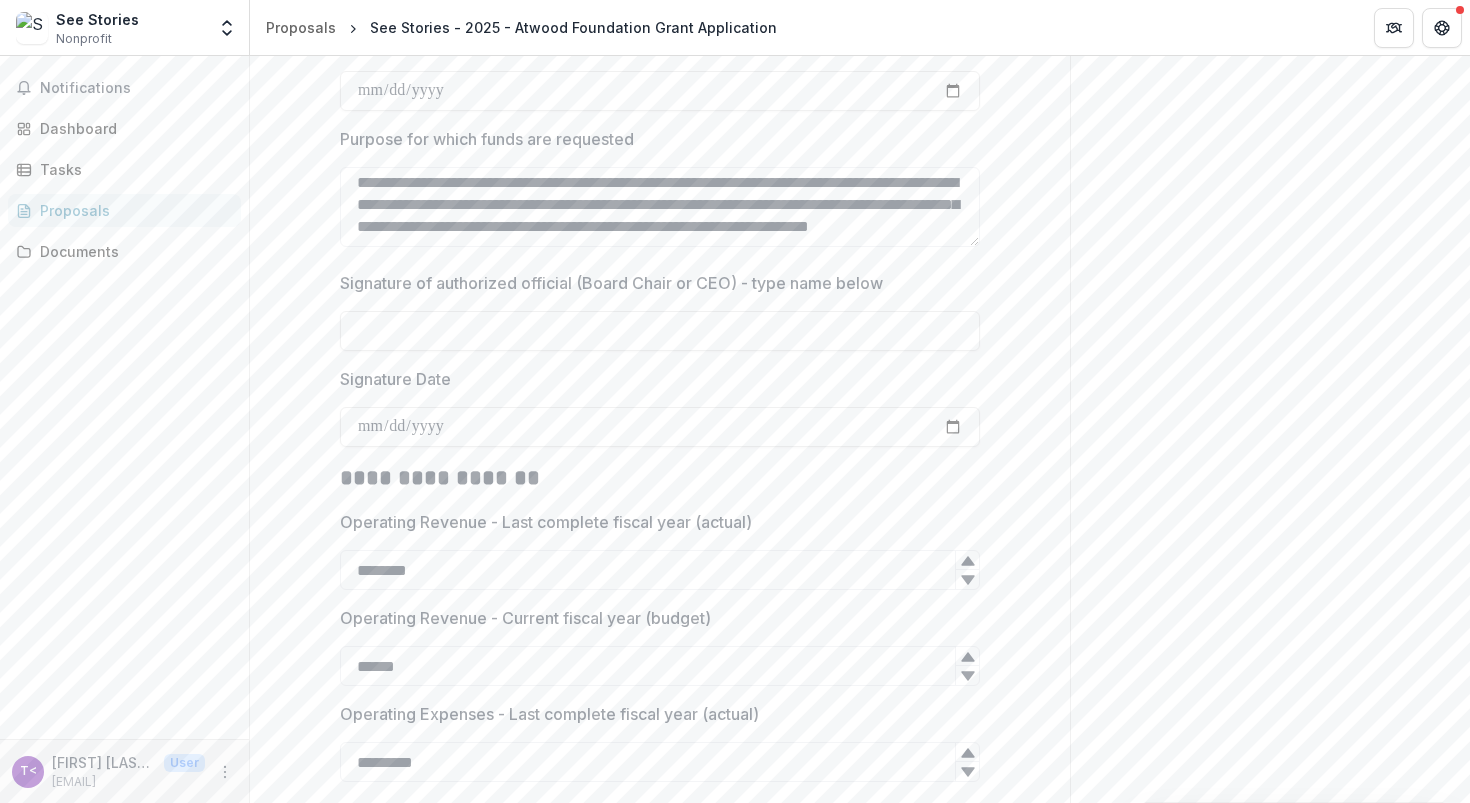 scroll, scrollTop: 2516, scrollLeft: 0, axis: vertical 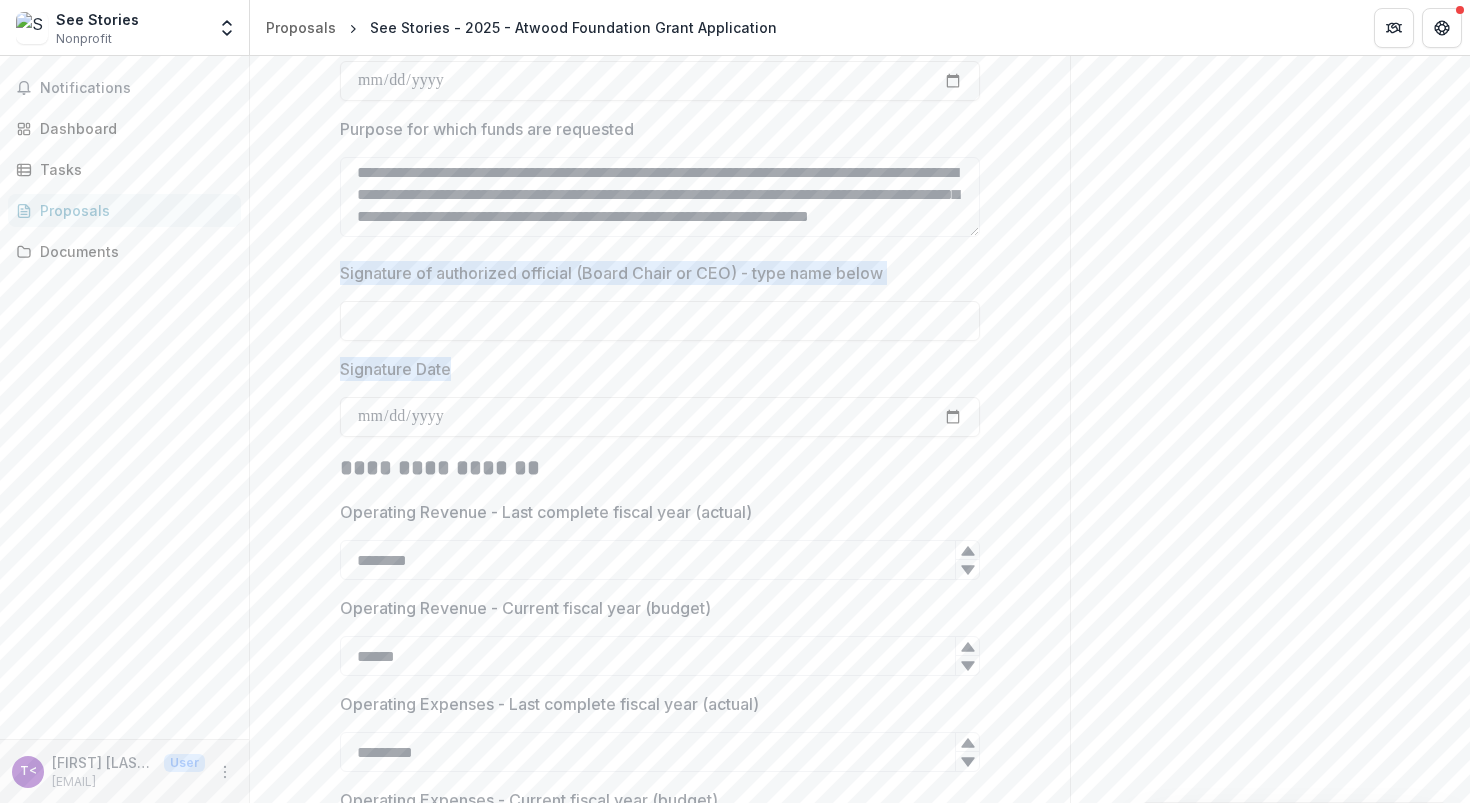 drag, startPoint x: 340, startPoint y: 272, endPoint x: 463, endPoint y: 378, distance: 162.37303 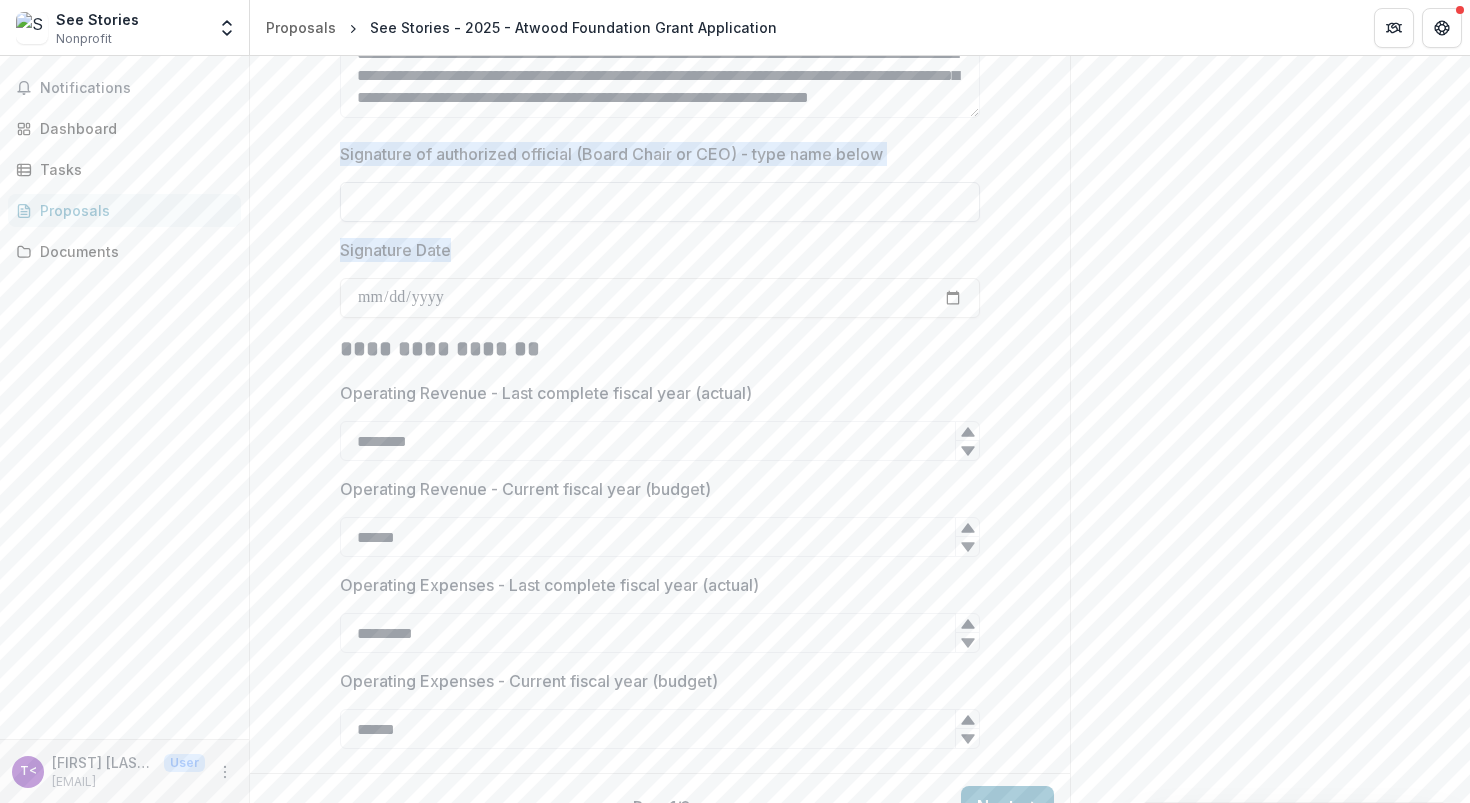 scroll, scrollTop: 2670, scrollLeft: 0, axis: vertical 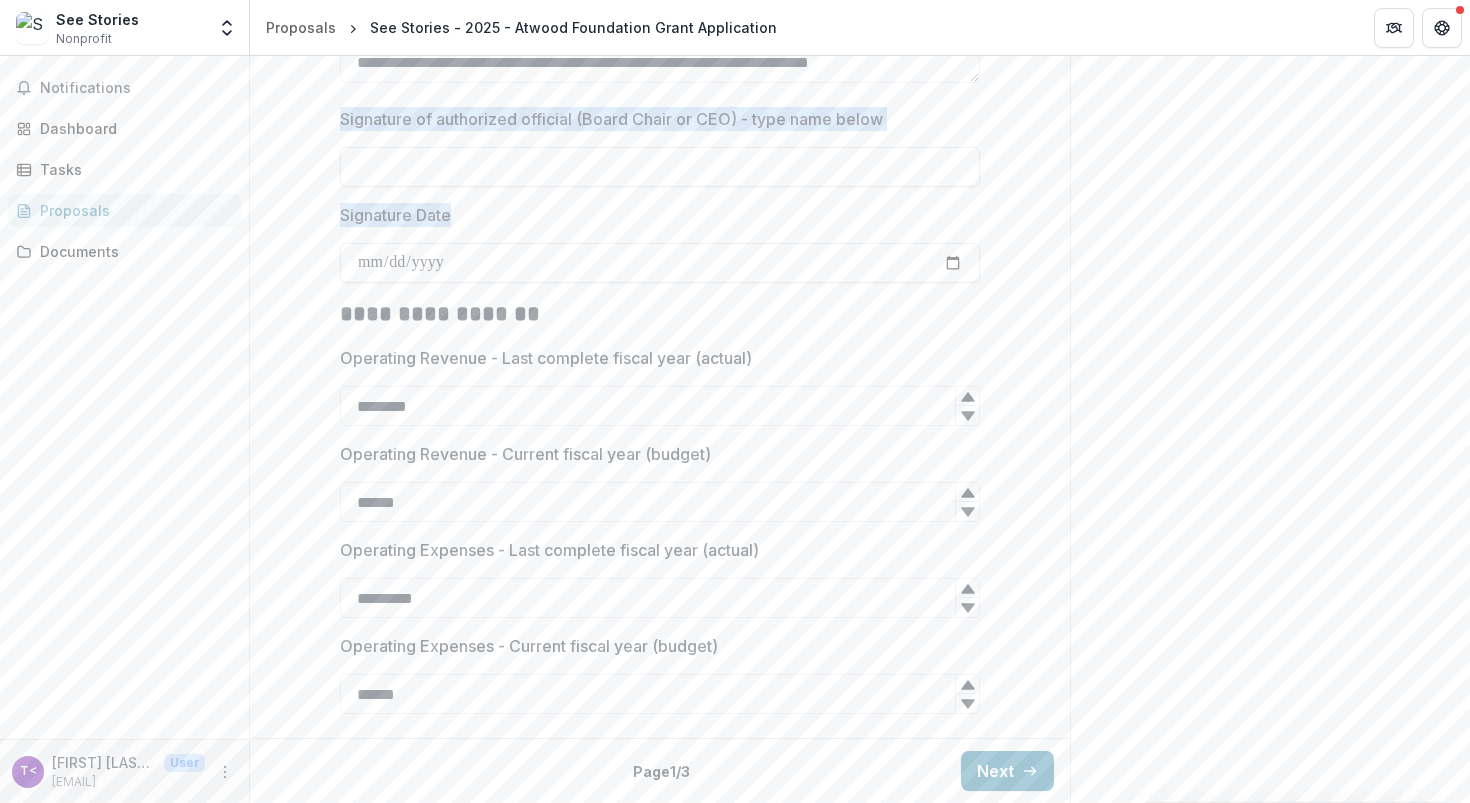 copy on "Signature of authorized official (Board Chair or CEO) - type name below Signature Date" 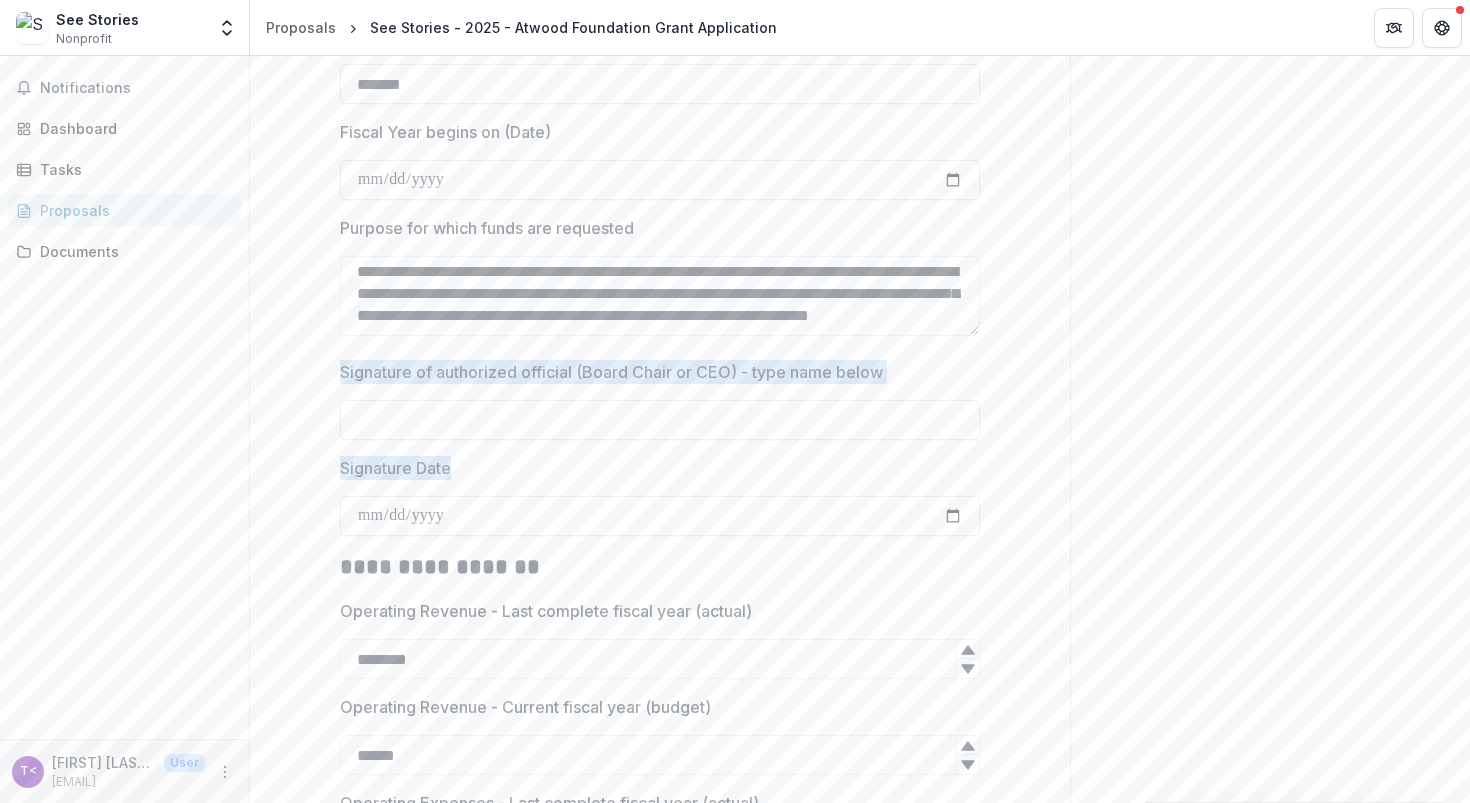 scroll, scrollTop: 2400, scrollLeft: 0, axis: vertical 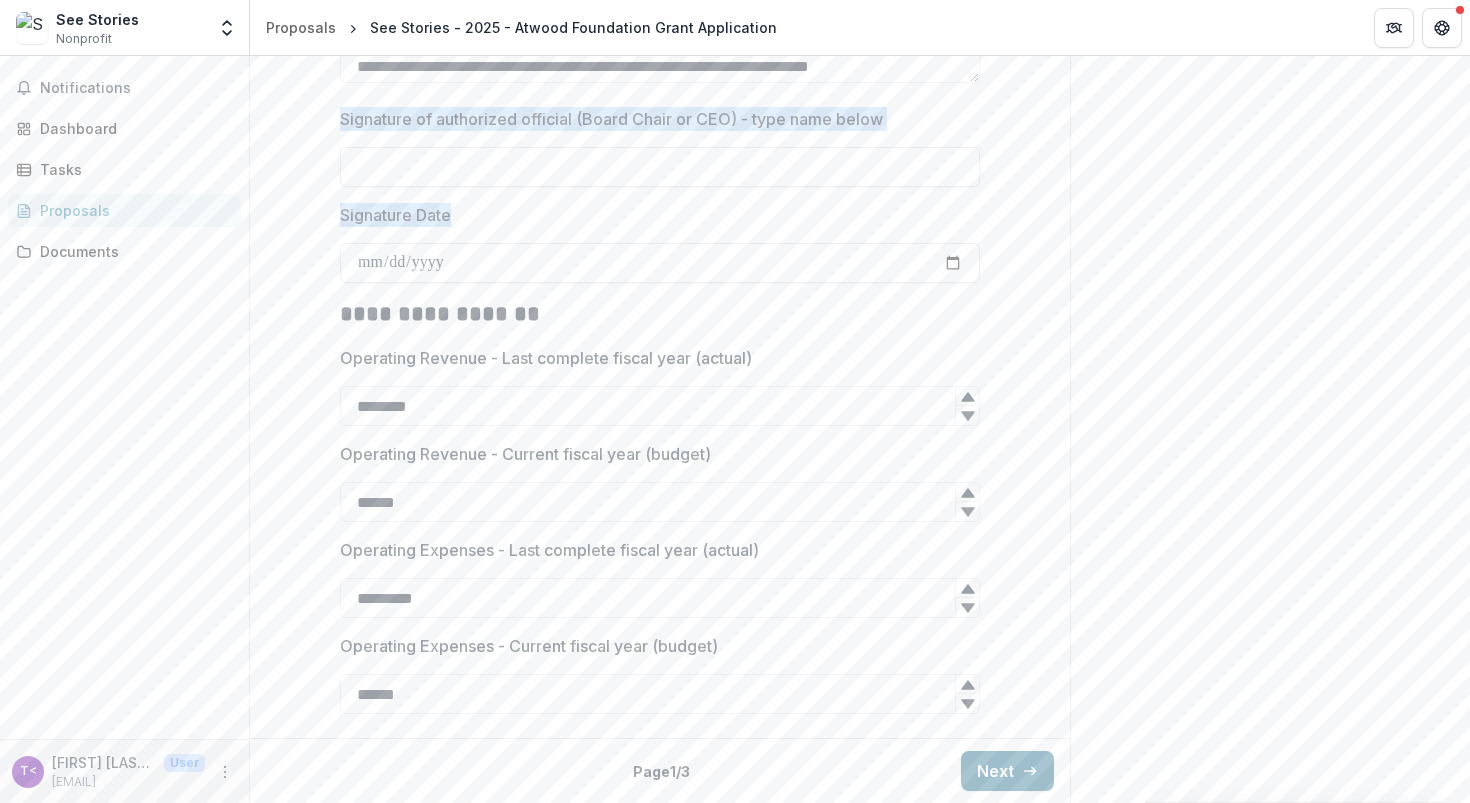 click on "Next" at bounding box center [1007, 771] 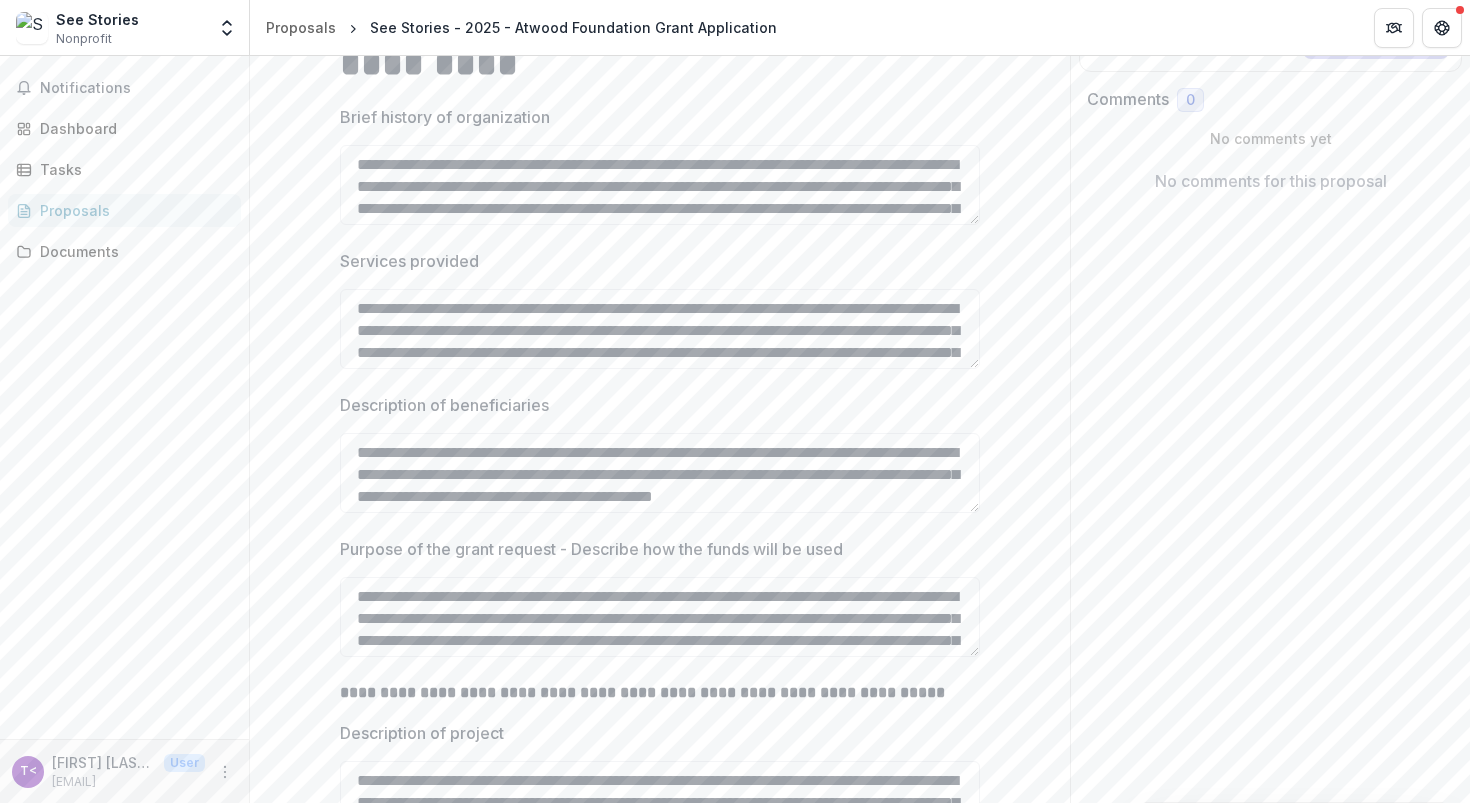 scroll, scrollTop: 0, scrollLeft: 0, axis: both 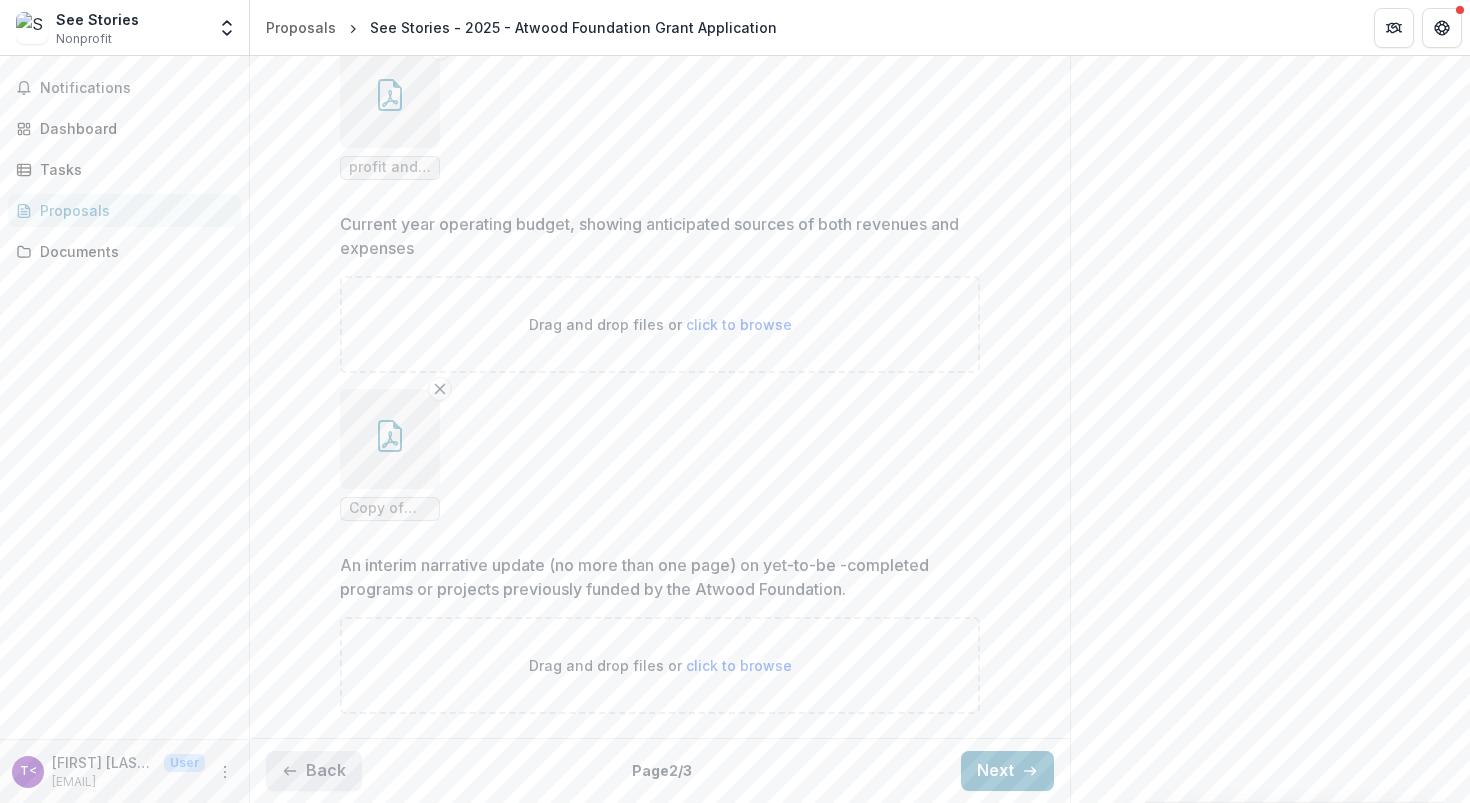 click on "Back" at bounding box center [314, 771] 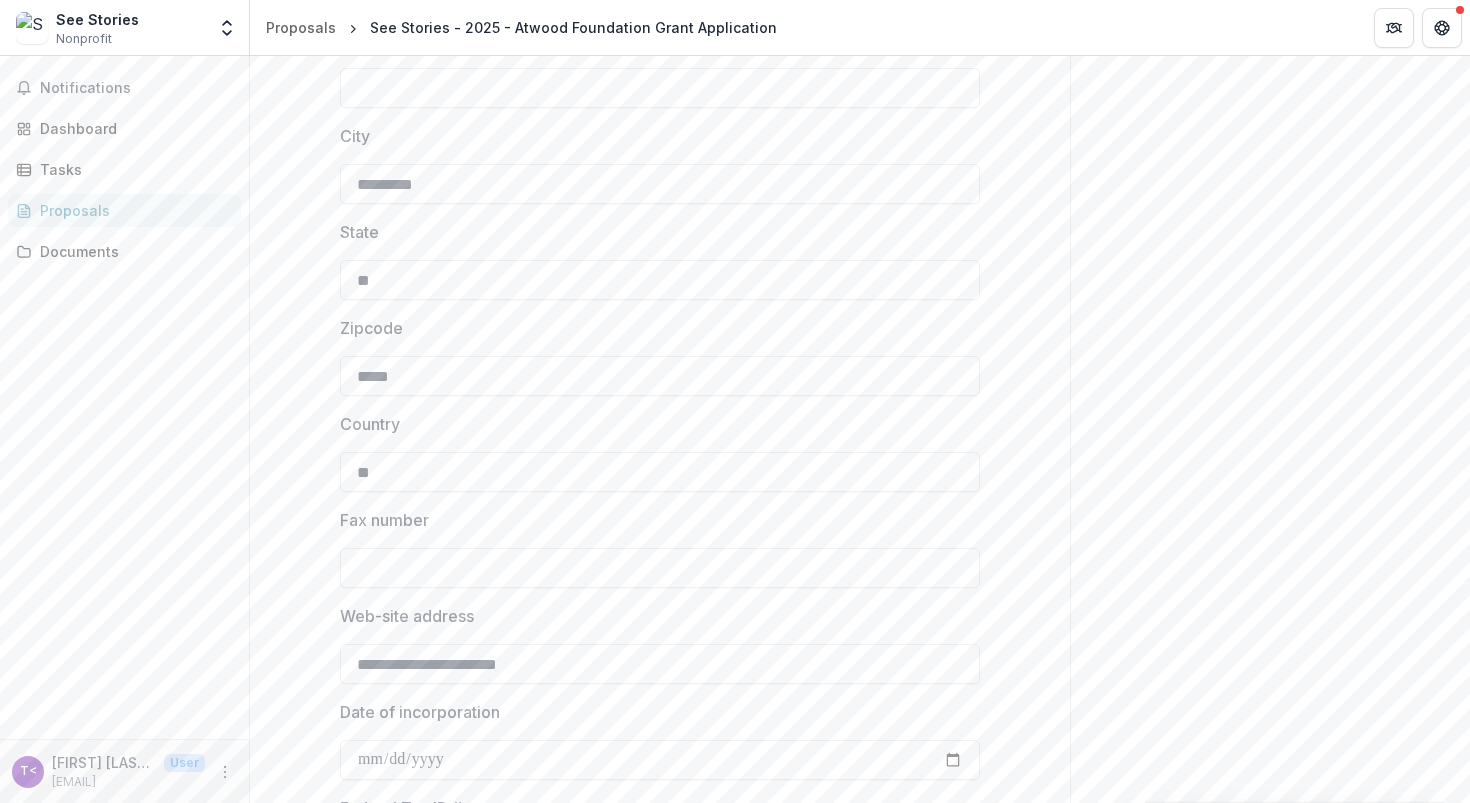 scroll, scrollTop: 818, scrollLeft: 0, axis: vertical 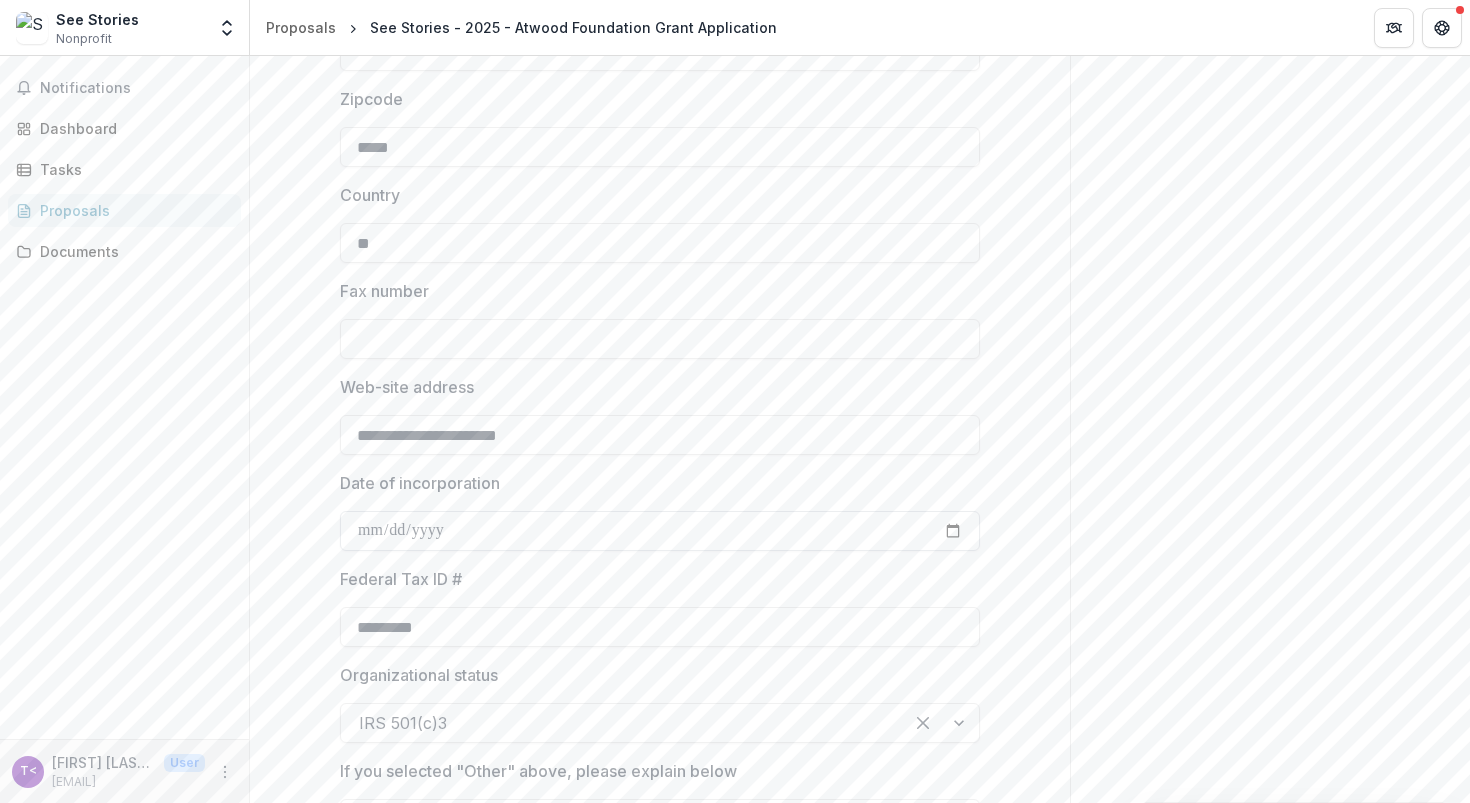 click on "Date of incorporation" at bounding box center [660, 531] 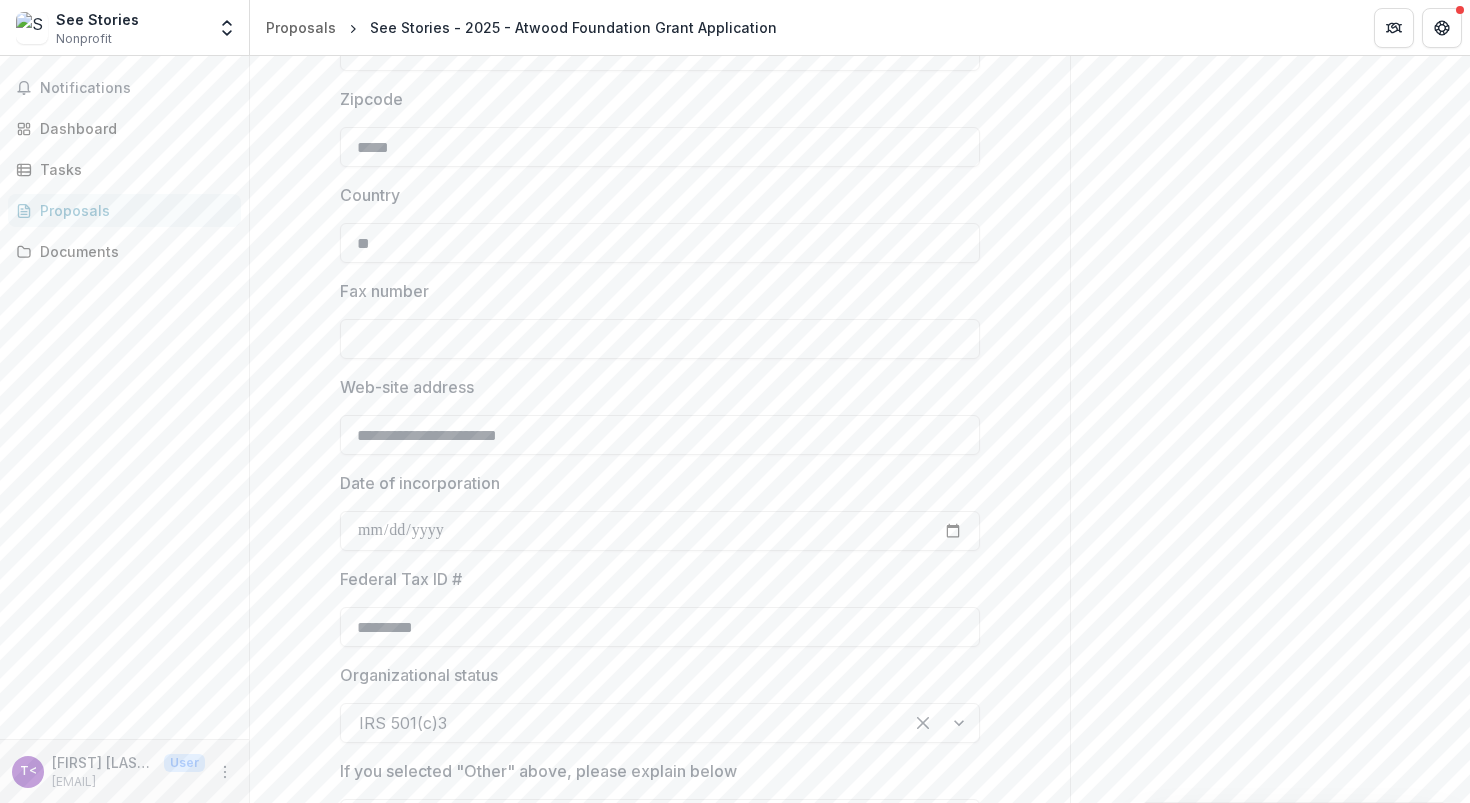 click on "Date of incorporation" at bounding box center (420, 483) 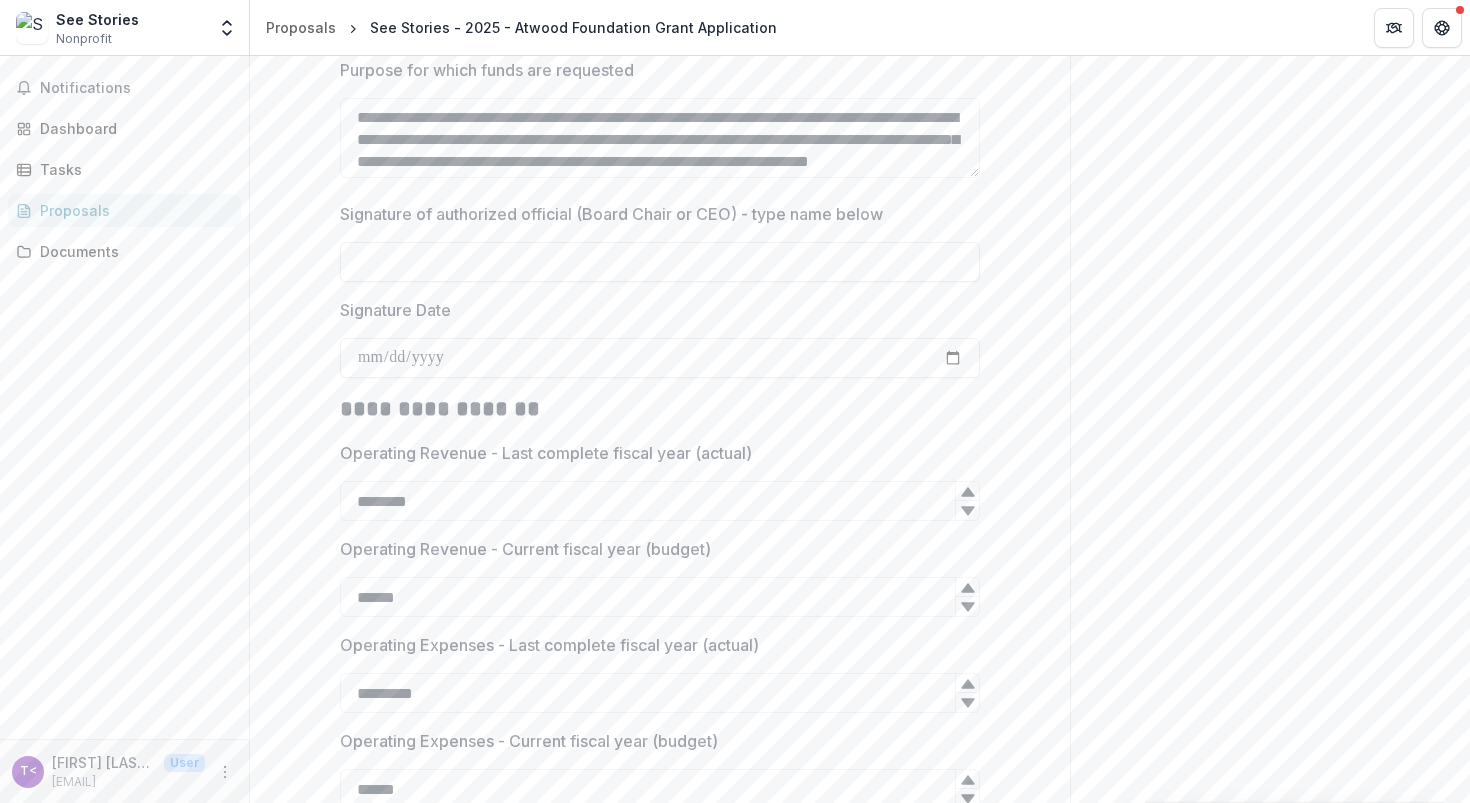 scroll, scrollTop: 2670, scrollLeft: 0, axis: vertical 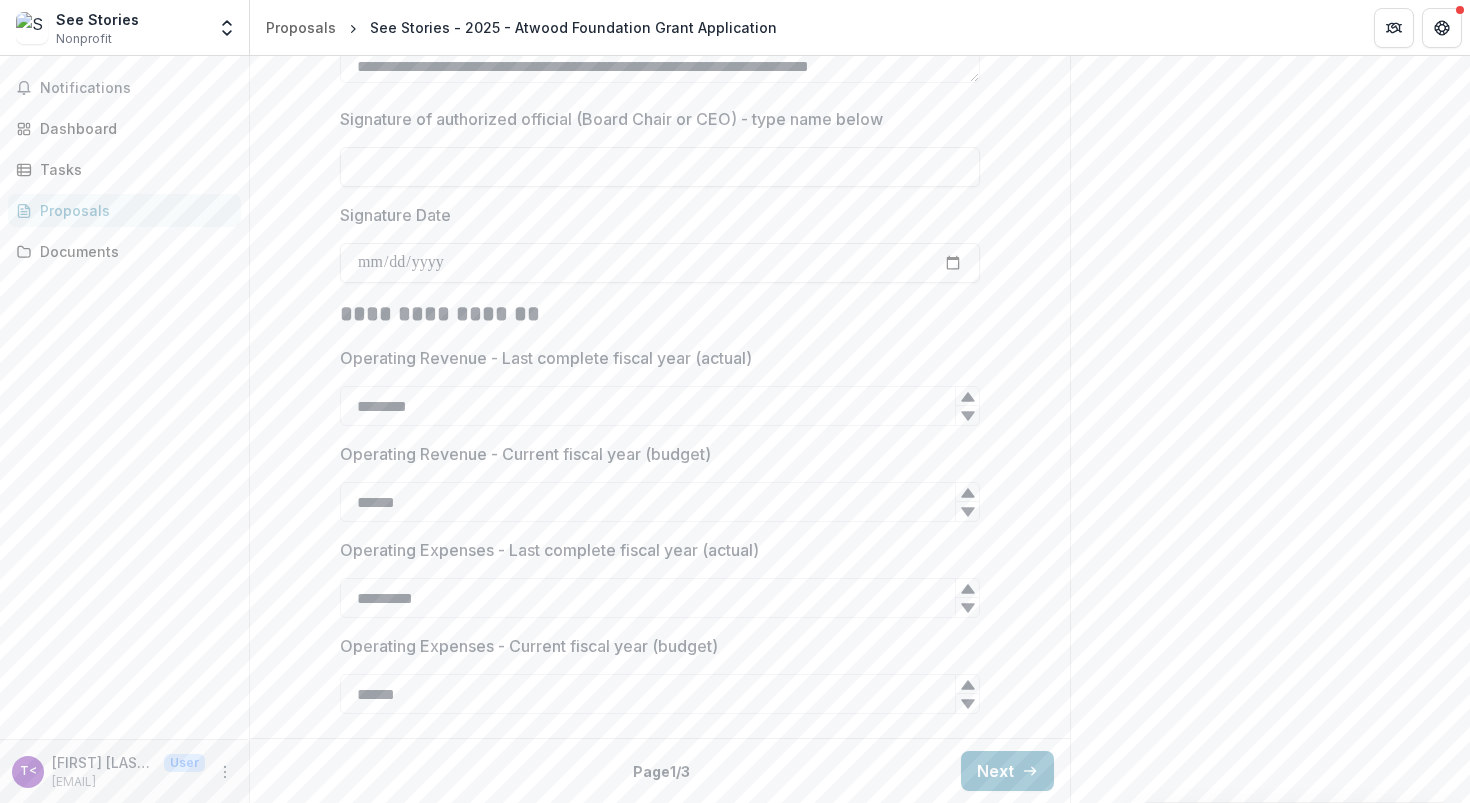 click on "**********" at bounding box center [660, -799] 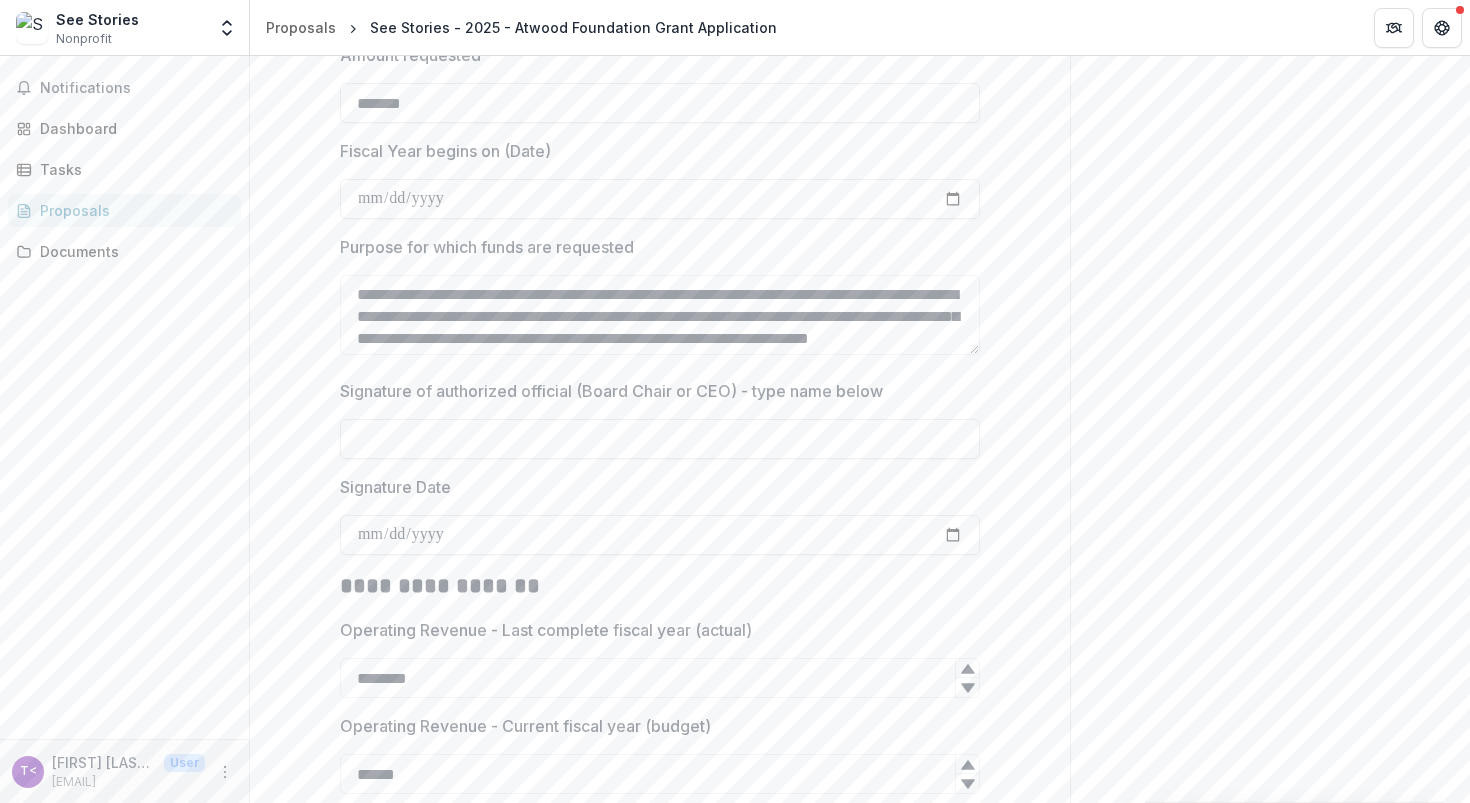 scroll, scrollTop: 2430, scrollLeft: 0, axis: vertical 